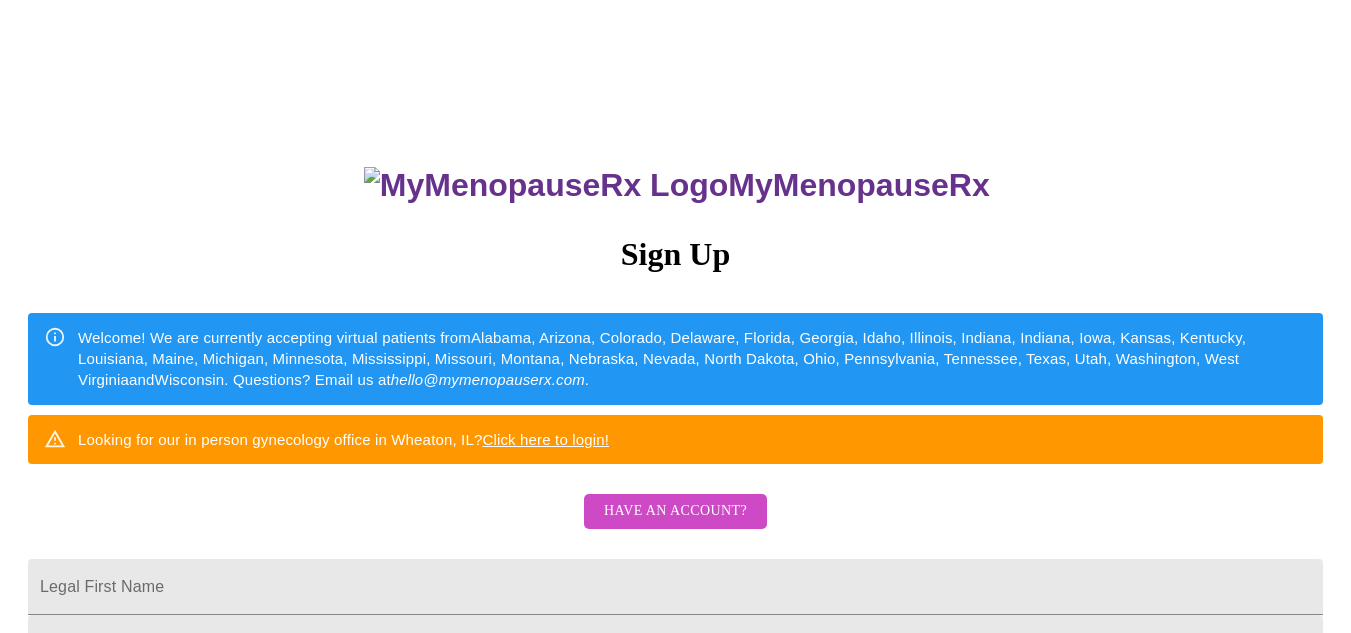 scroll, scrollTop: 0, scrollLeft: 0, axis: both 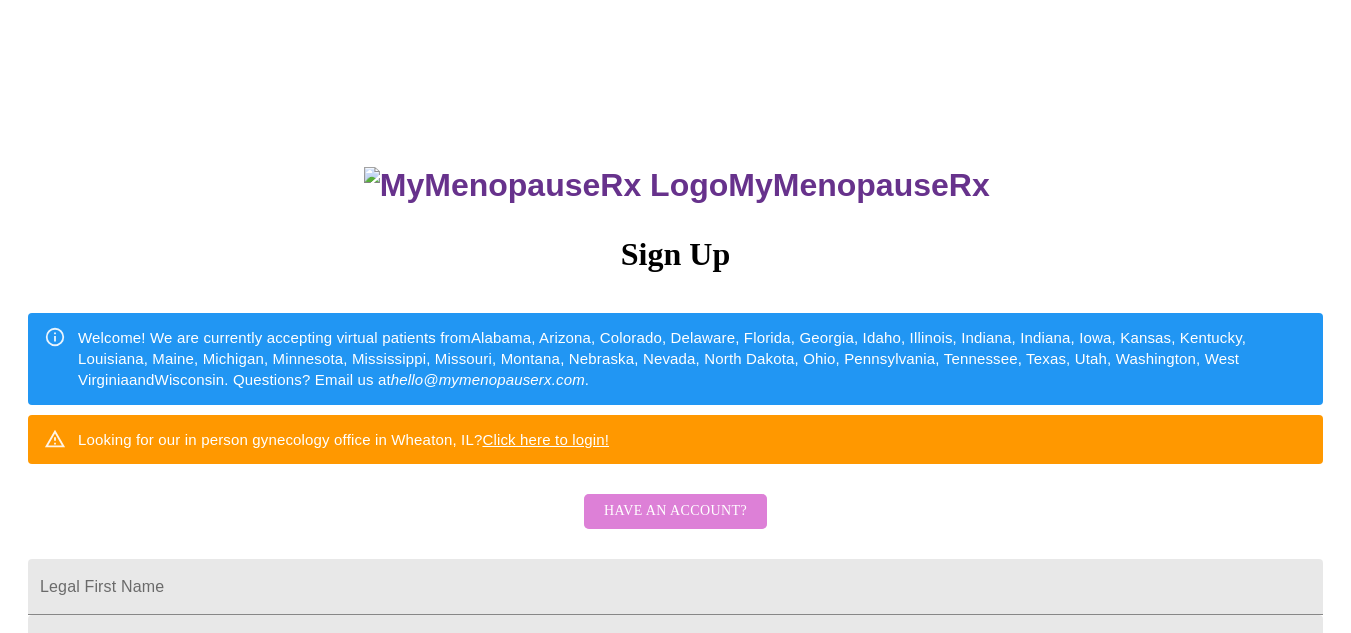 click on "Have an account?" at bounding box center (675, 511) 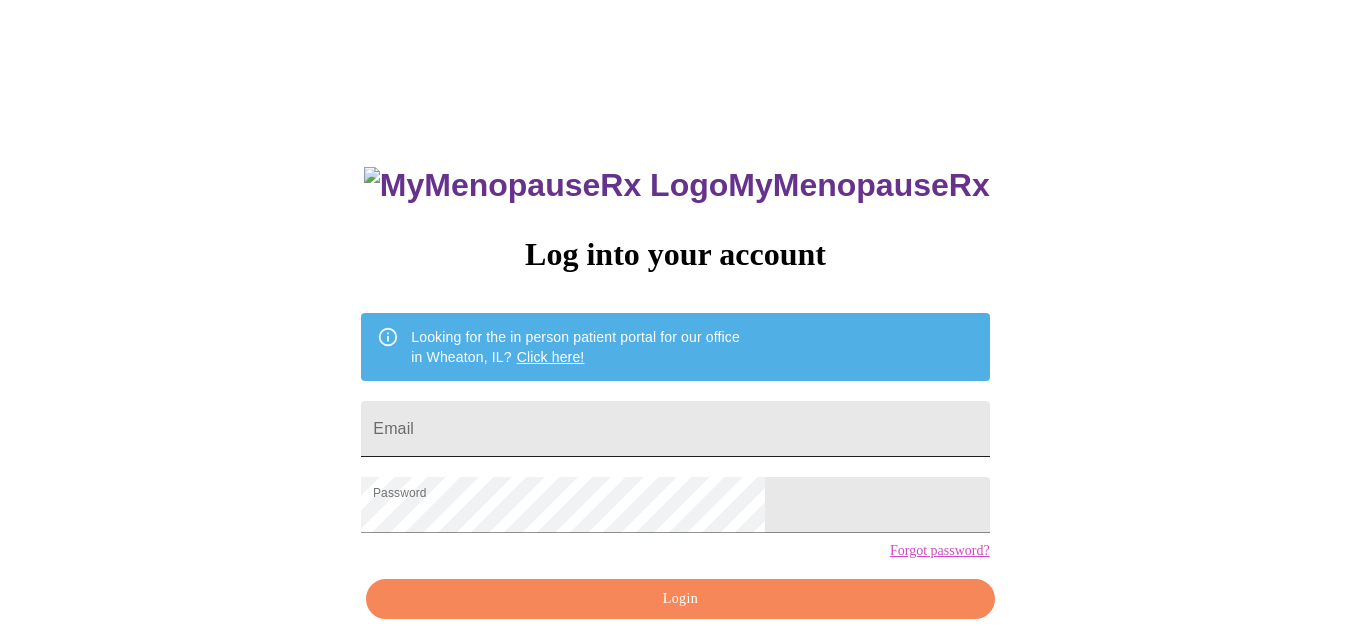 click on "Email" at bounding box center (675, 429) 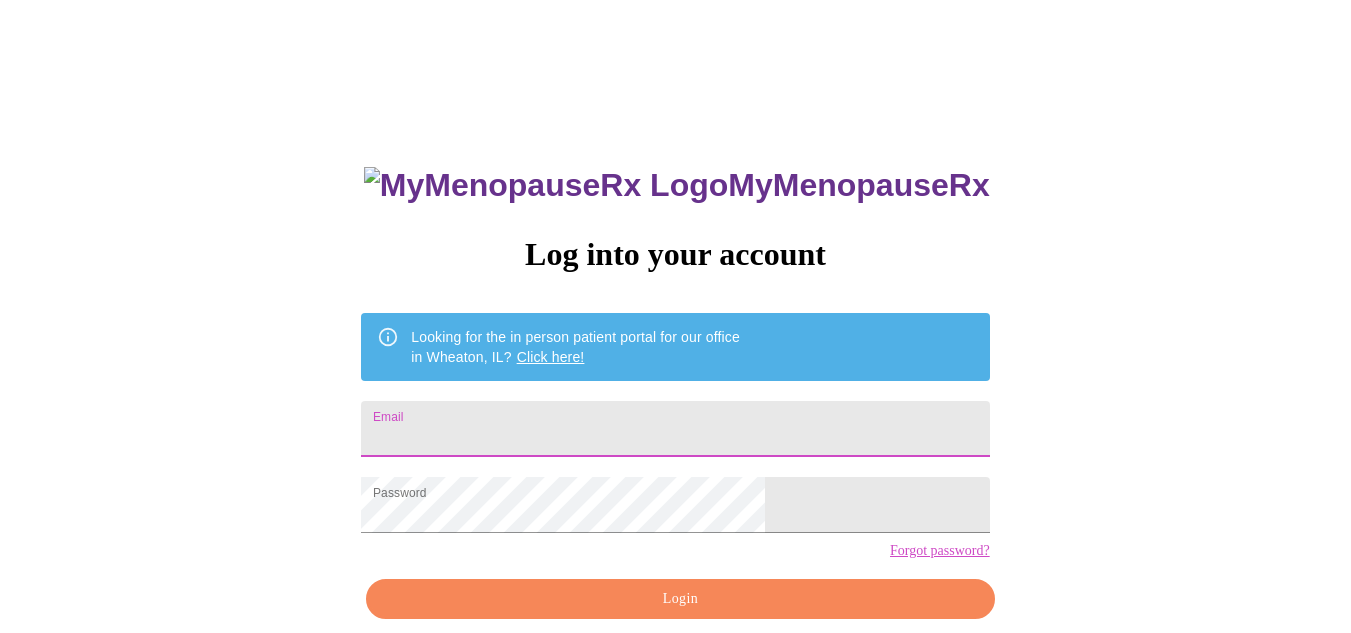 type on "[EMAIL]" 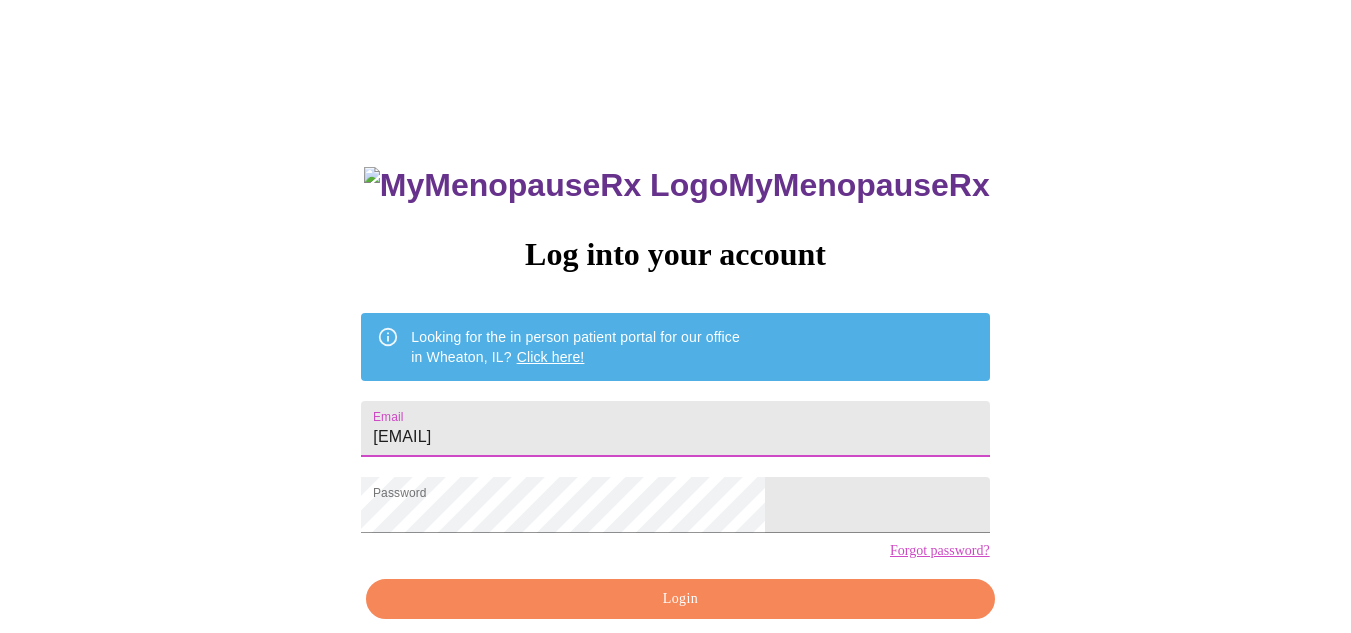 click on "Login" at bounding box center [680, 599] 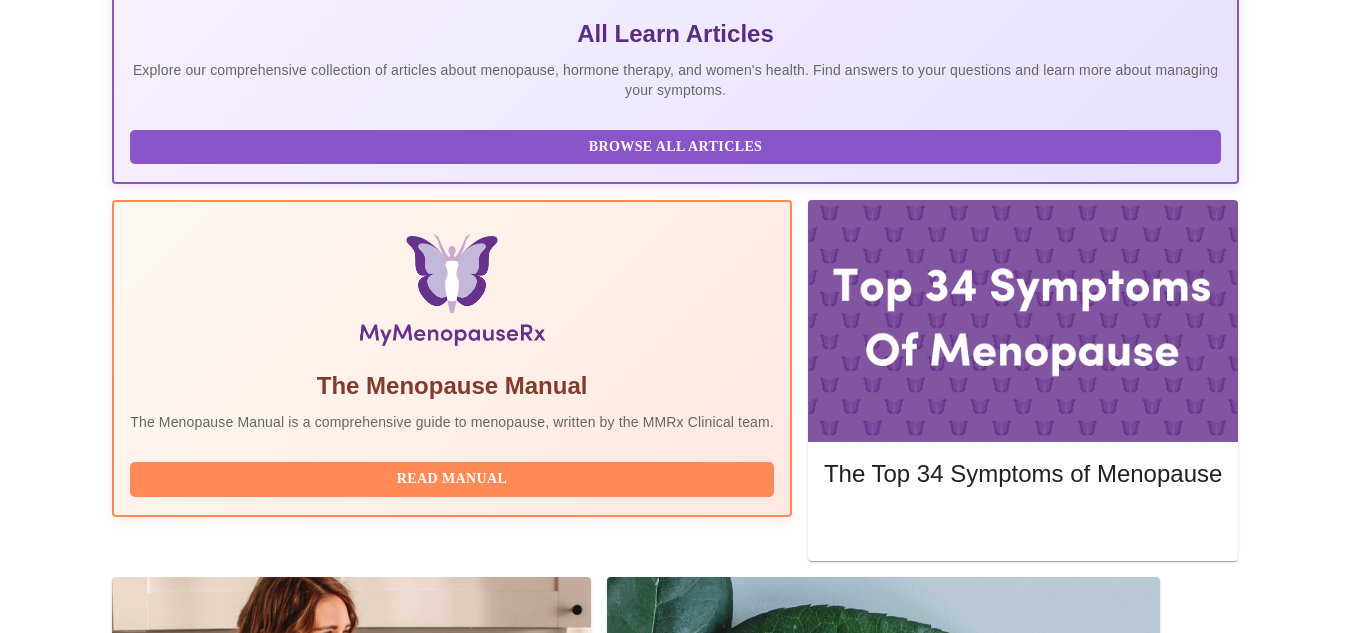 scroll, scrollTop: 451, scrollLeft: 0, axis: vertical 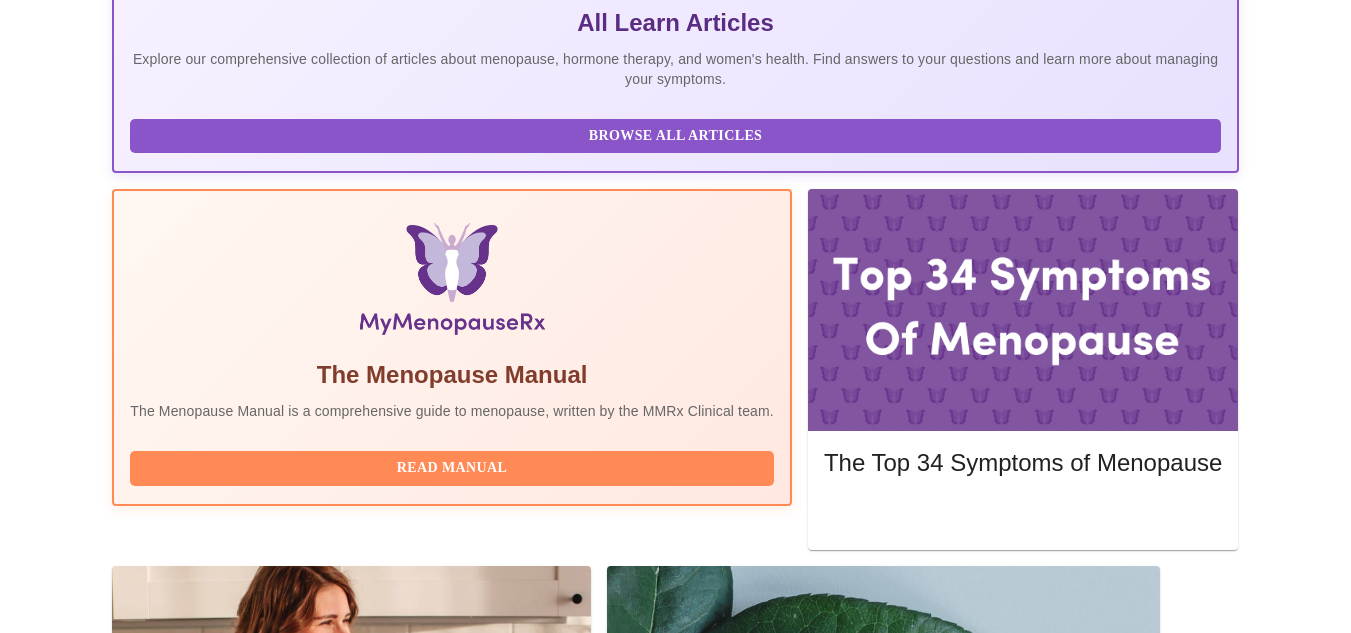 click on "Please complete your pre-assessment" at bounding box center [675, 1628] 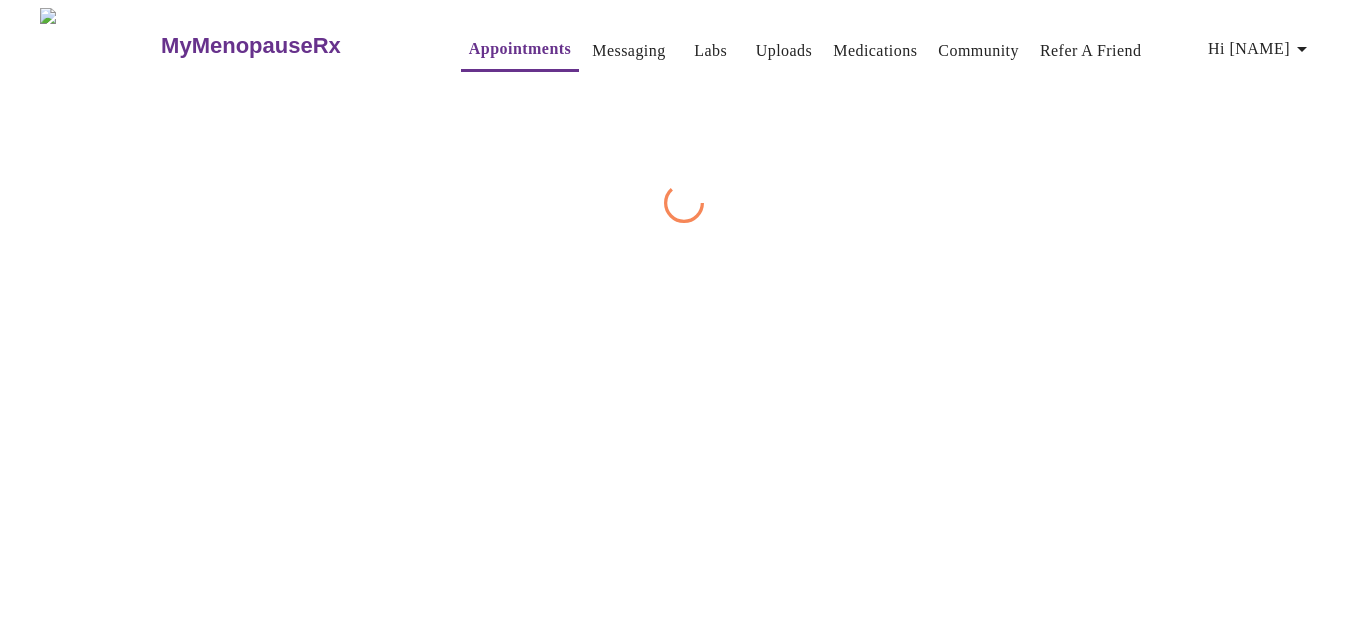 scroll, scrollTop: 0, scrollLeft: 0, axis: both 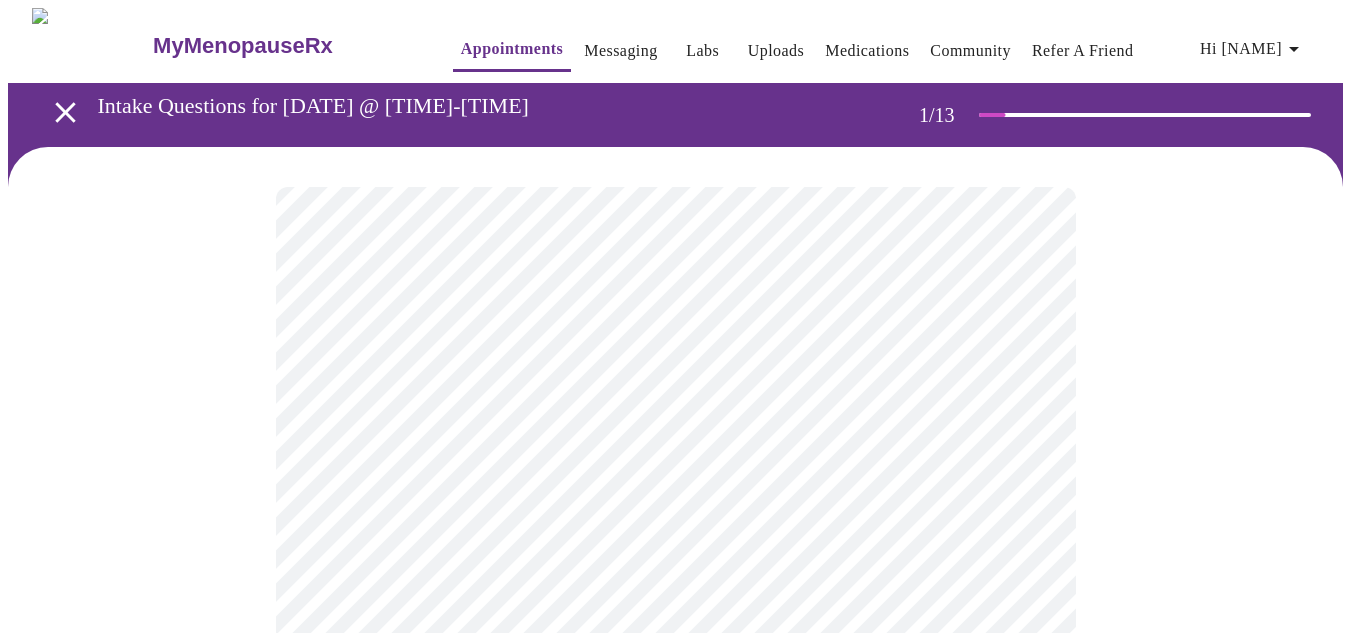 click on "Hi [NAME]   Intake Questions for [DATE] @ [TIME]-[TIME] 1  /  13 Settings Billing Invoices Log out" at bounding box center (675, 927) 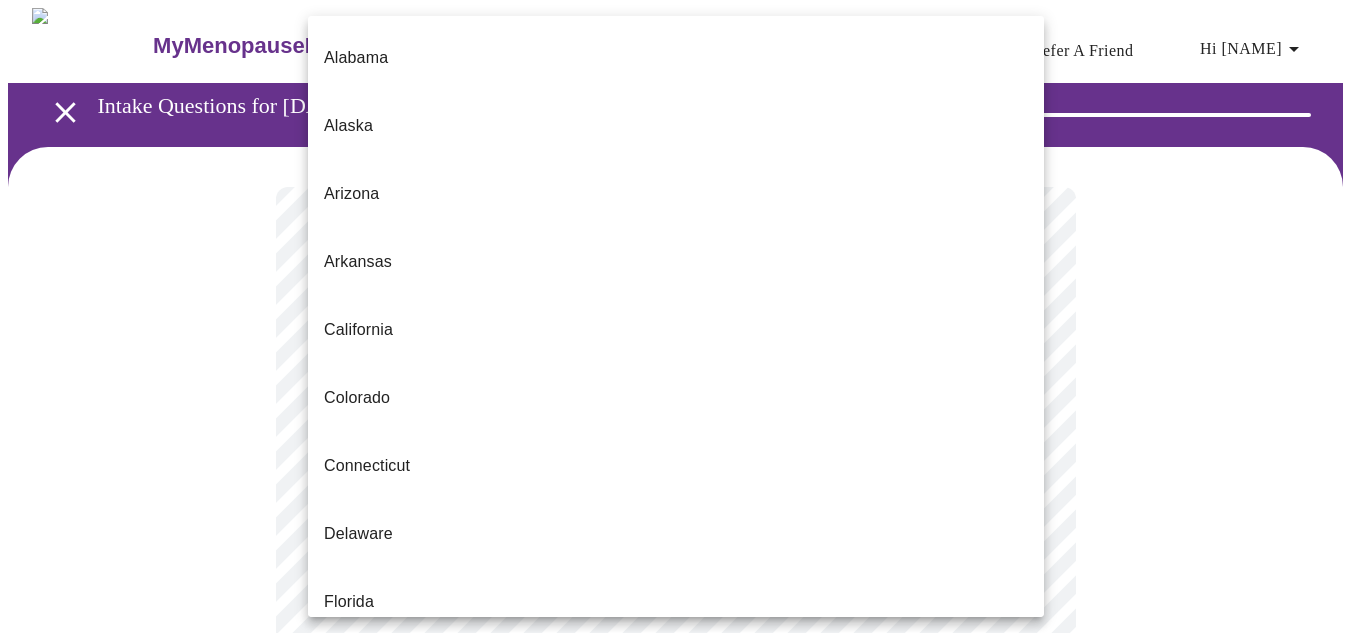 type 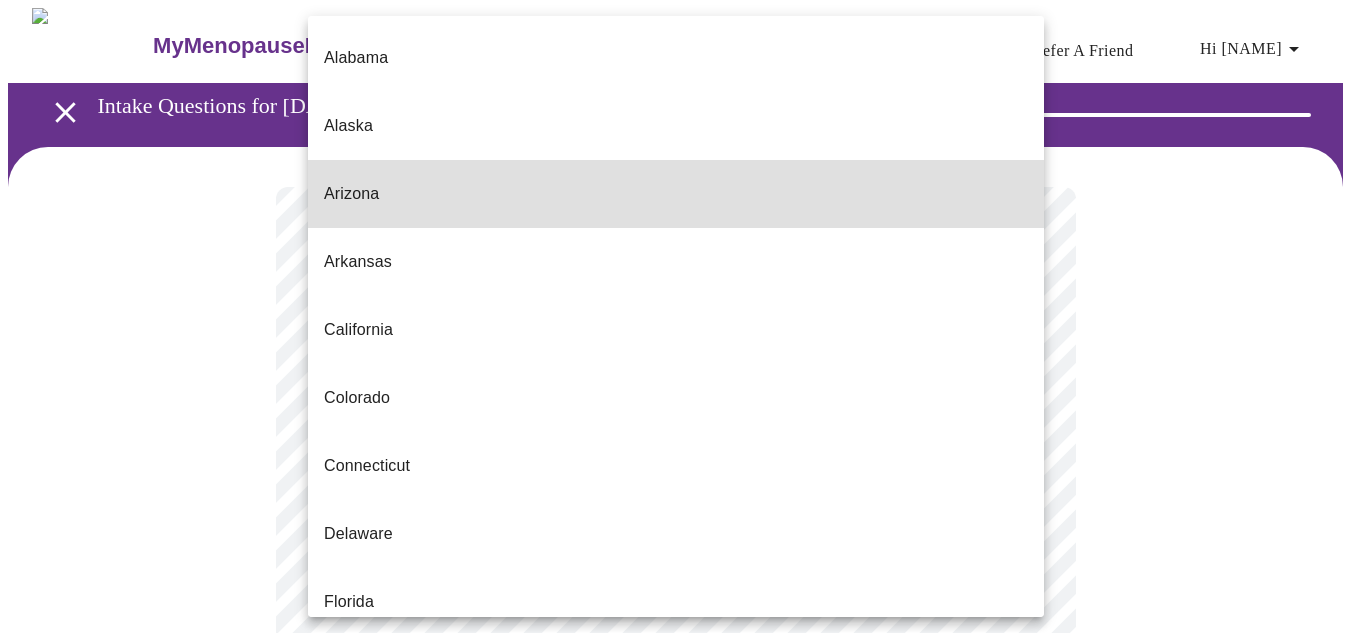 type 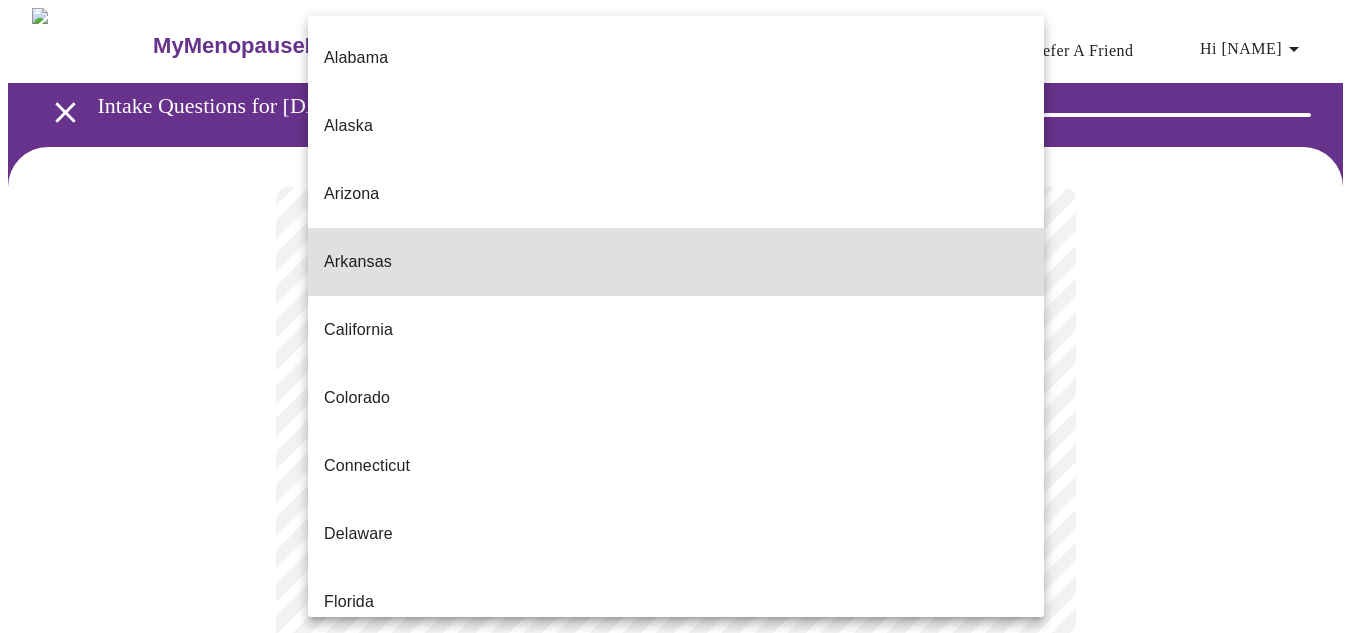 type 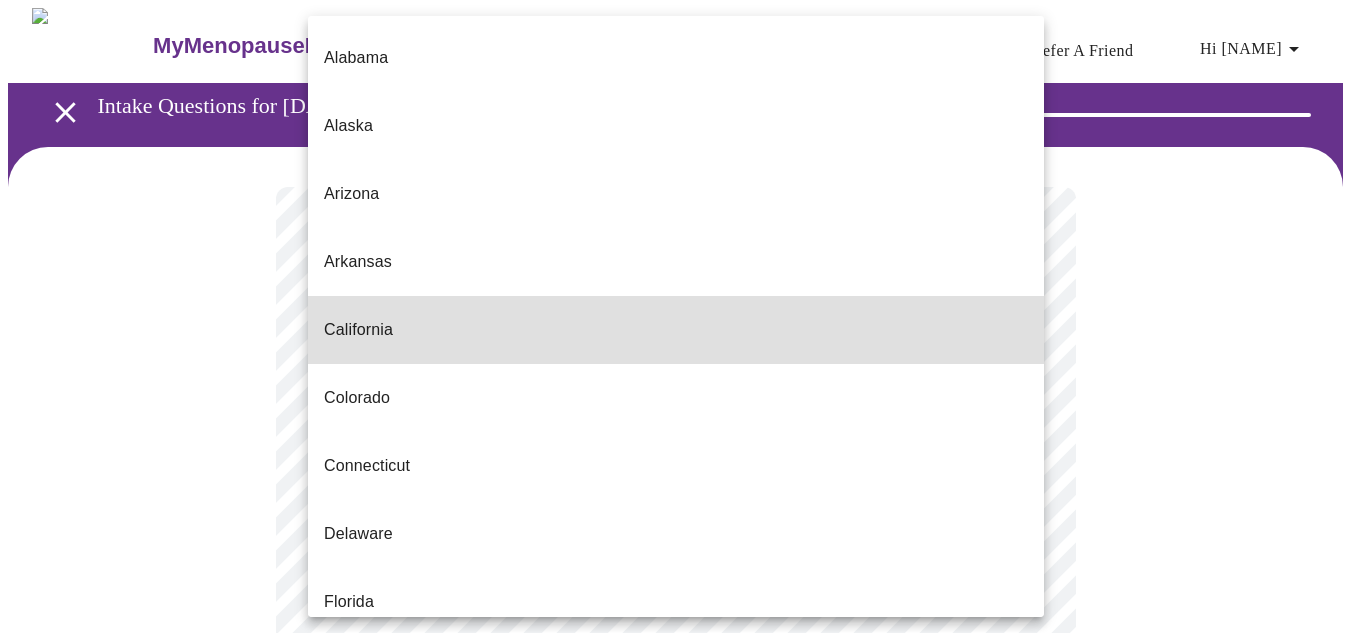 type 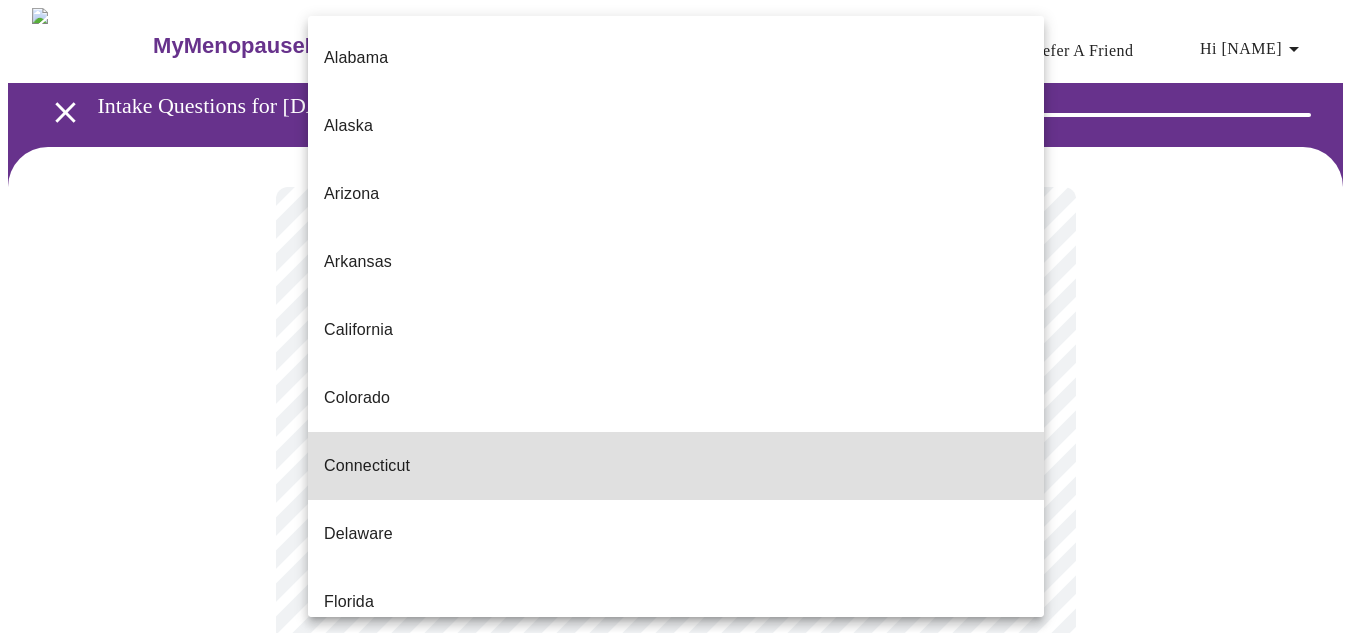 type 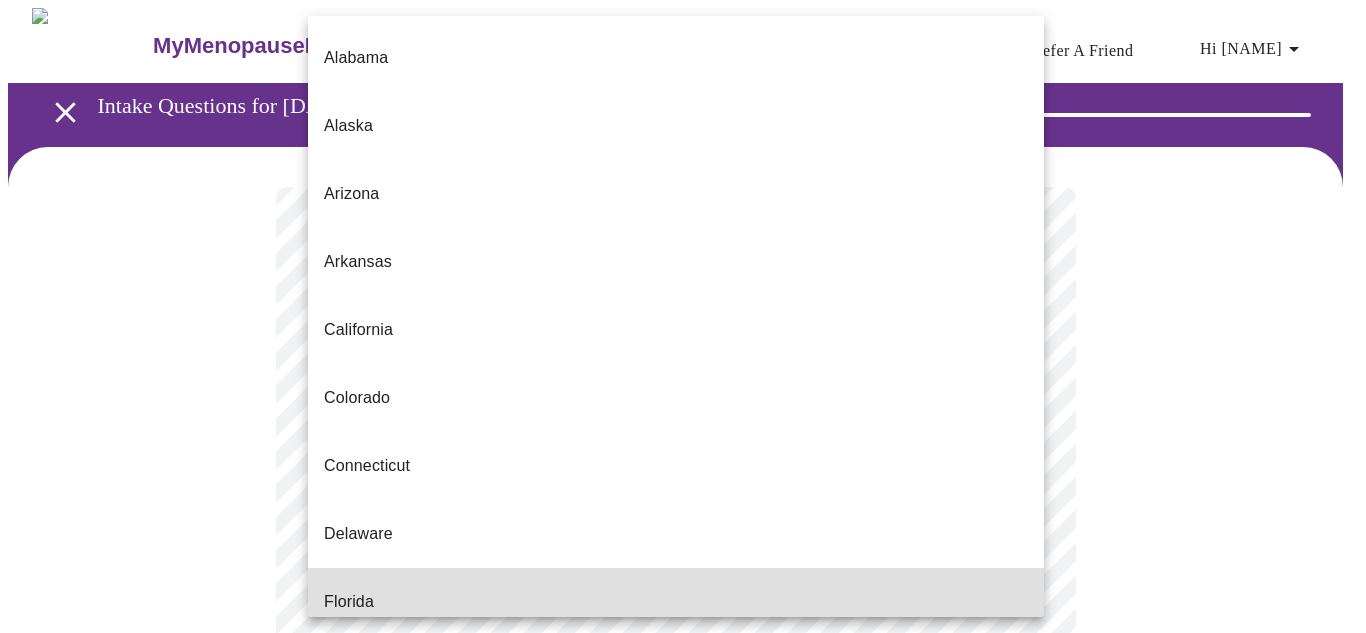 type 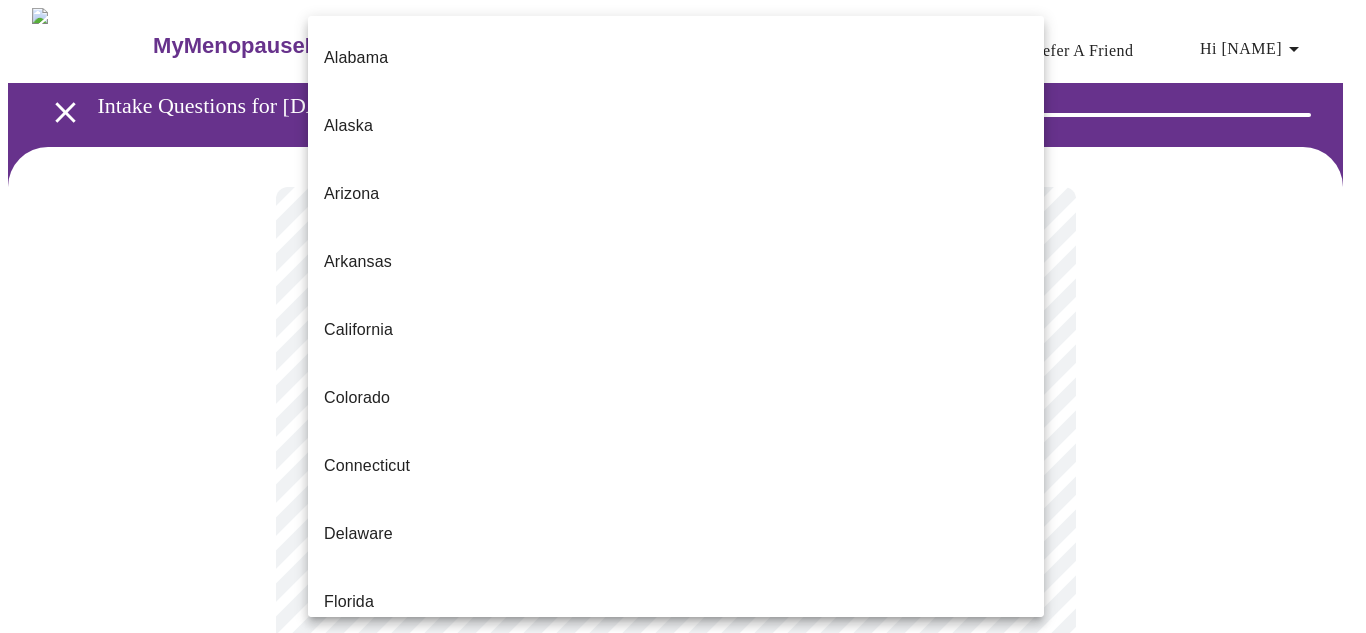 type 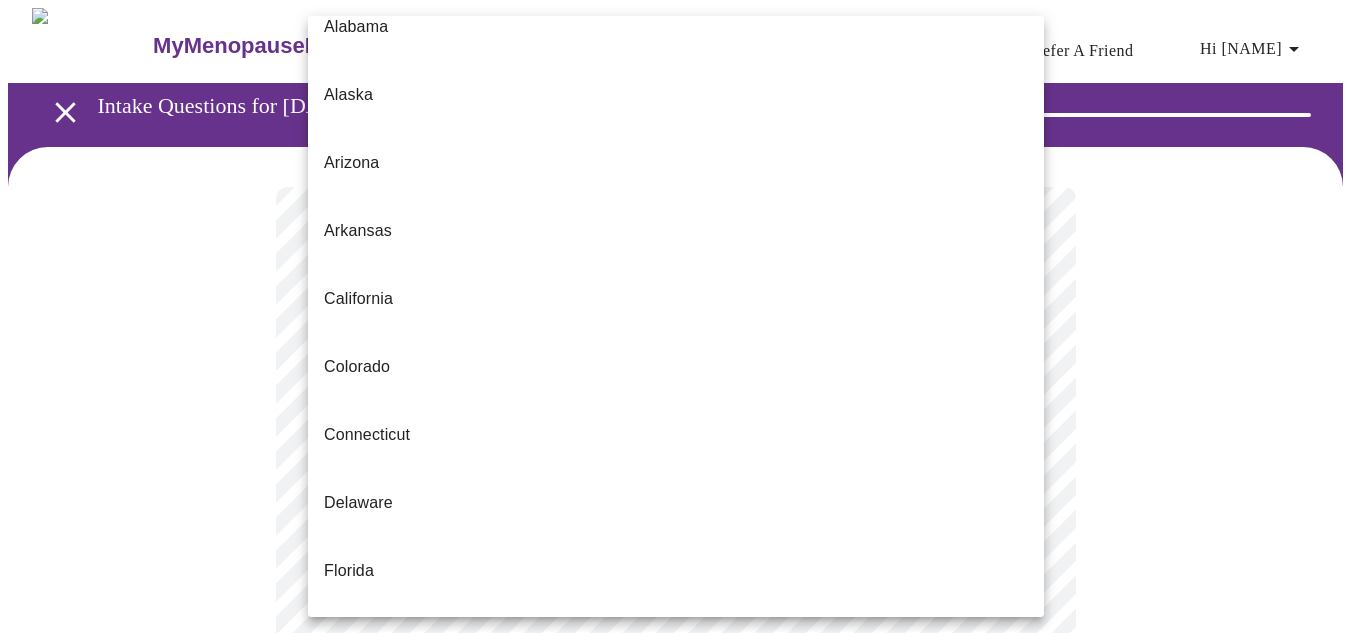 type 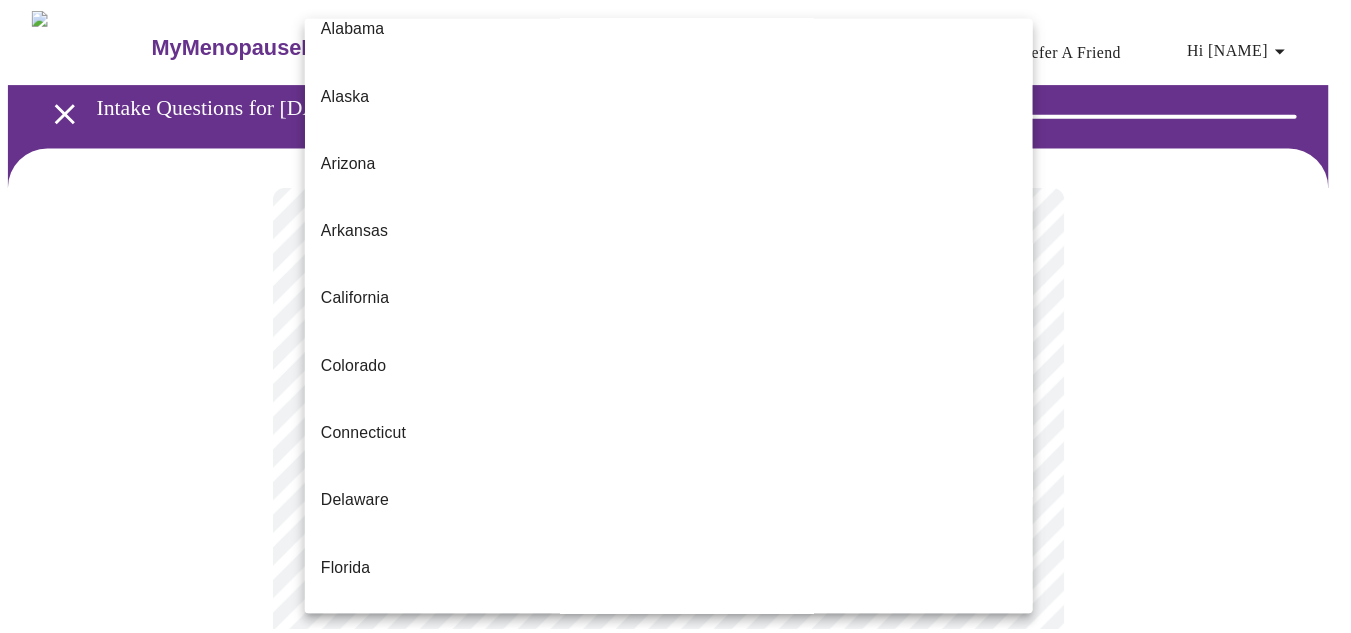scroll, scrollTop: 358, scrollLeft: 0, axis: vertical 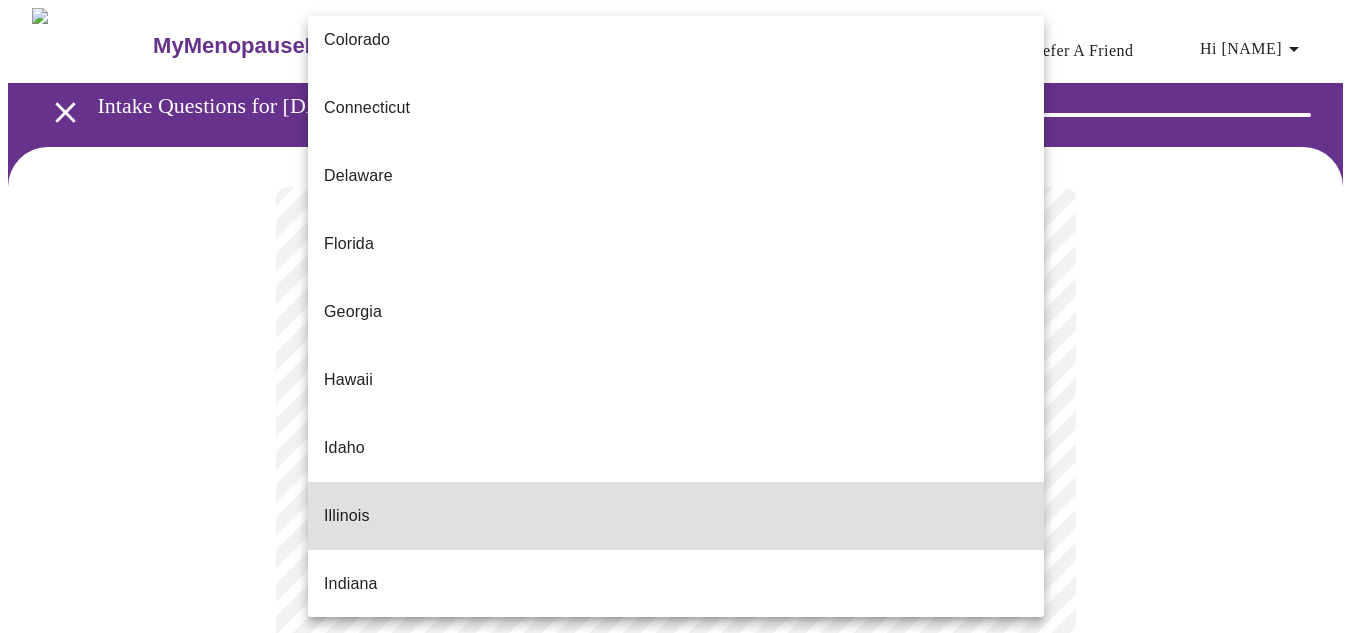 click on "Illinois" at bounding box center (676, 516) 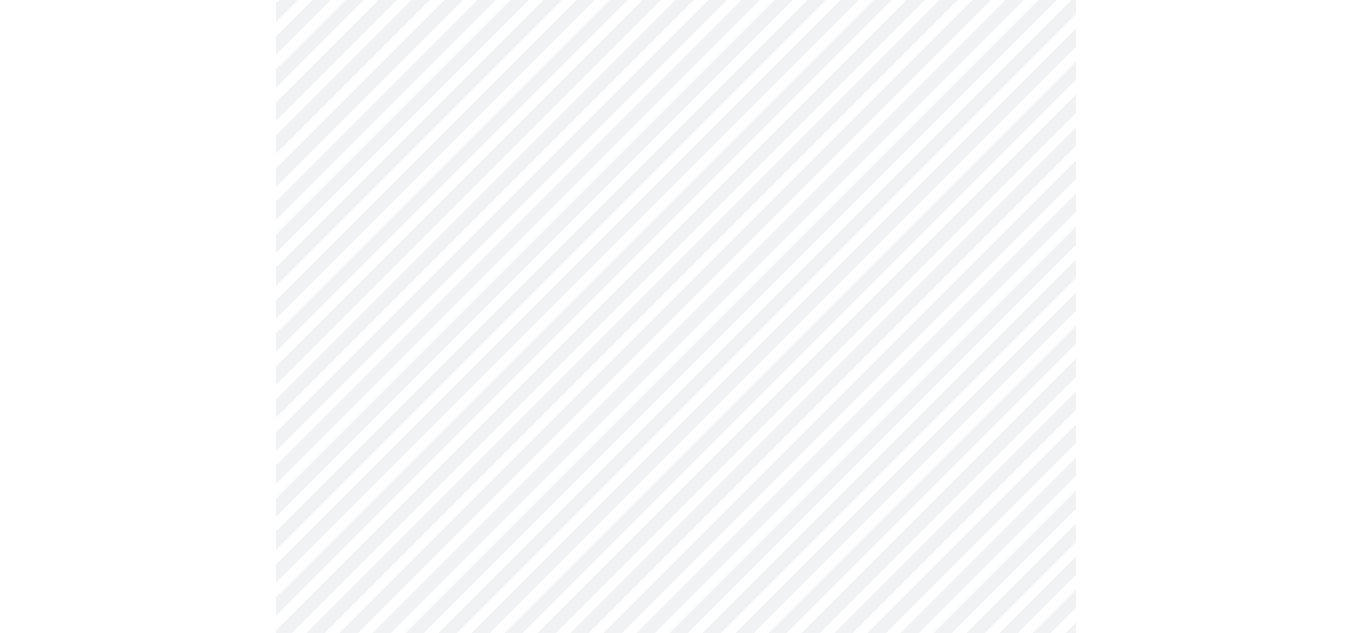 scroll, scrollTop: 352, scrollLeft: 0, axis: vertical 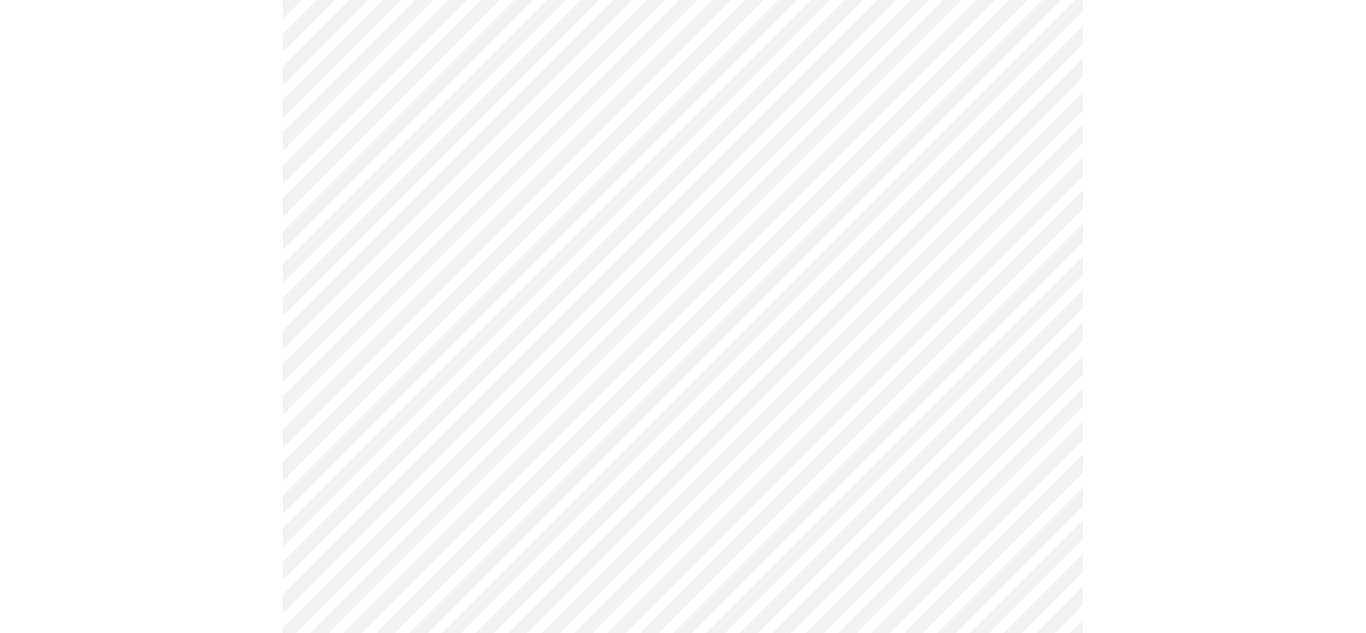 click on "Hi [NAME]   Intake Questions for [DATE] @ [TIME]-[TIME] 1  /  13 Settings Billing Invoices Log out" at bounding box center (683, 569) 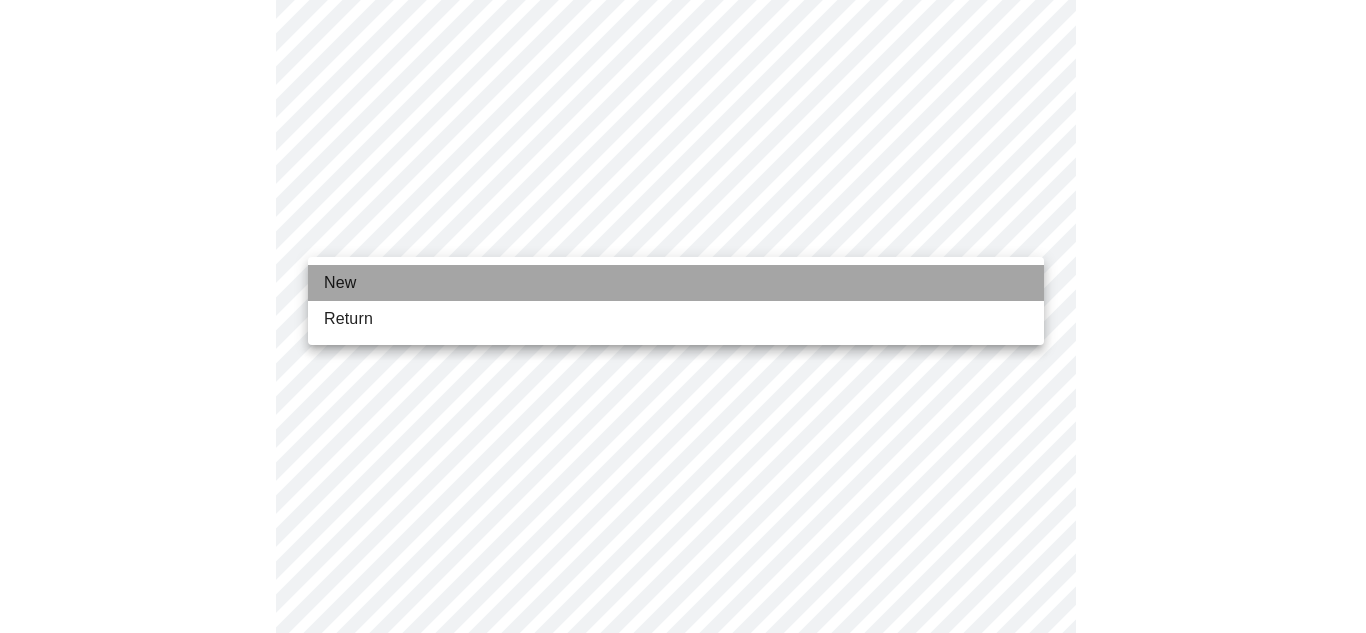 click on "New" at bounding box center (676, 283) 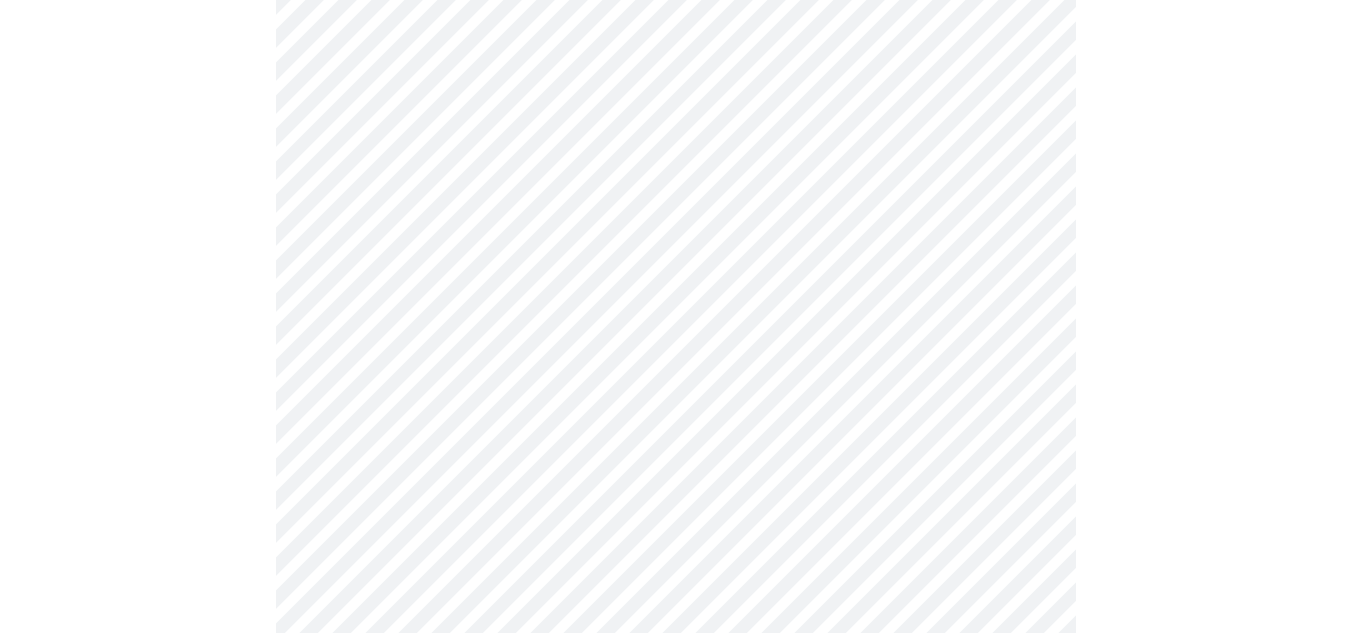 scroll, scrollTop: 590, scrollLeft: 0, axis: vertical 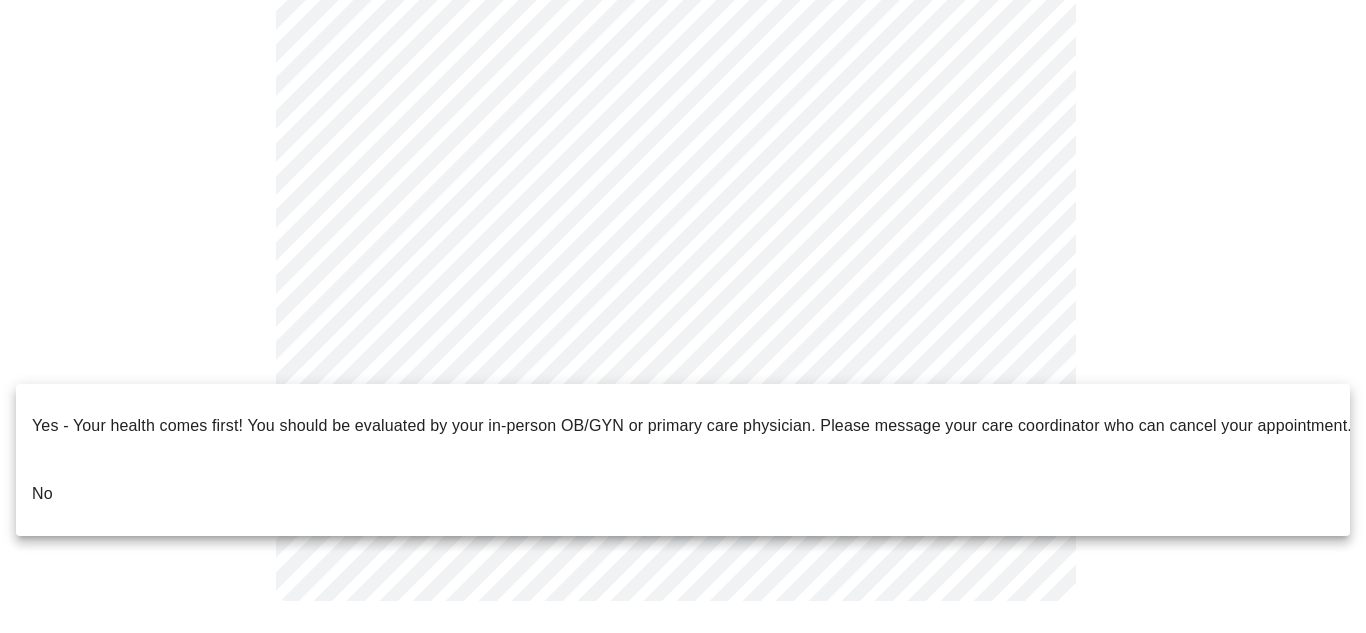 click on "Hi [NAME]   Intake Questions for [DATE] @ [TIME]-[TIME] 1  /  13 Settings Billing Invoices Log out Yes - Your health comes first! You should be evaluated by your in-person OB/GYN or primary care physician.  Please message your care coordinator who can cancel your appointment.
No" at bounding box center (683, -259) 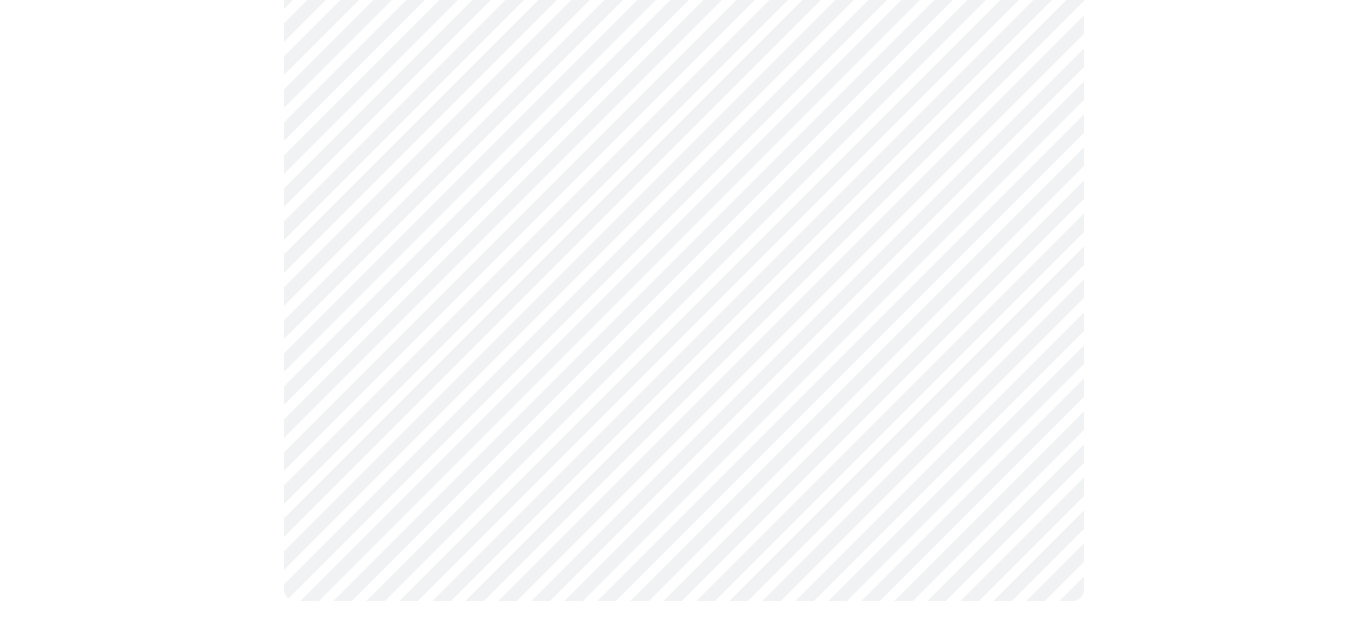 scroll, scrollTop: 0, scrollLeft: 0, axis: both 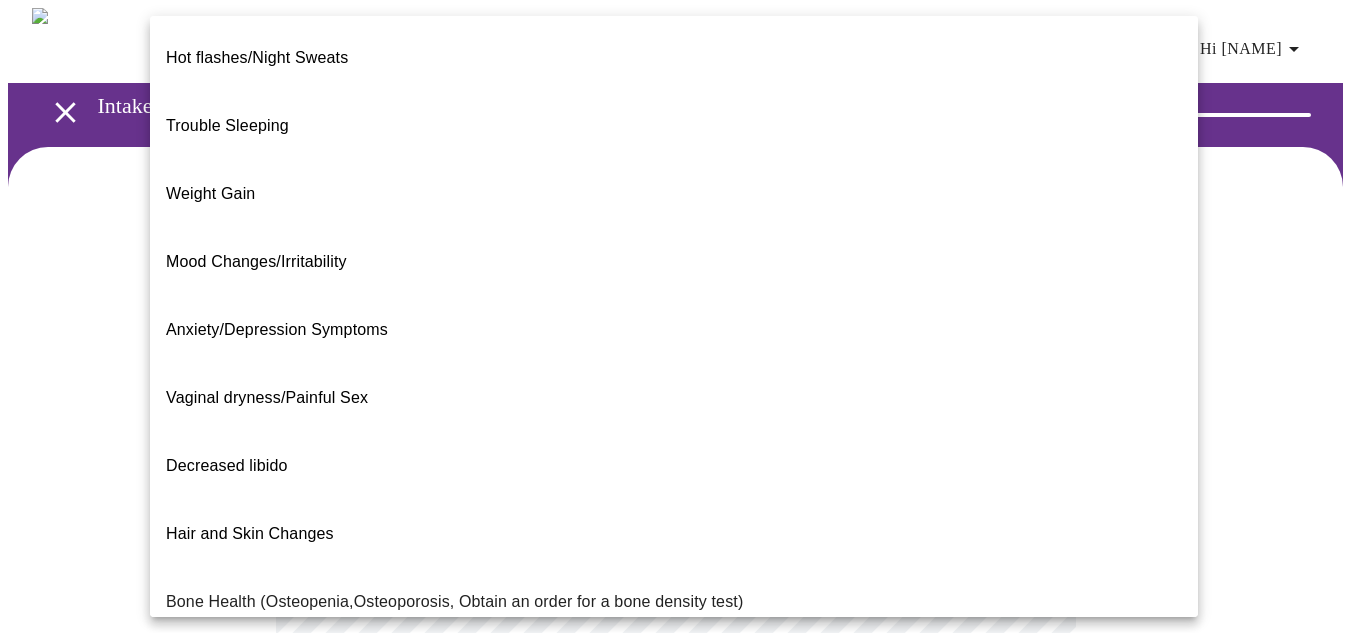 click on "Hi [NAME]   Intake Questions for [DATE] @ [TIME]-[TIME] 2  /  13 Settings Billing Invoices Log out Hot flashes/Night Sweats
Trouble Sleeping
Weight Gain
Mood Changes/Irritability
Anxiety/Depression Symptoms
Vaginal dryness/Painful Sex
Decreased libido
Hair and Skin Changes
Bone Health (Osteopenia,Osteoporosis, Obtain an order for a bone density test)
Metabolic Health (Pre-diabetes, Elevated Cholesterol, Vitamin D, Abnormal Lab Testing, Obtain an order for a Coronary Calcium Heart Scan)
Period Problems
Postmenopausal Bleeding
Orgasms are weak
UTI Symptoms
Vaginal Infection
Herpes (oral, genital)
STD Testing
I feel great - just need a refill.
Other" at bounding box center (683, 609) 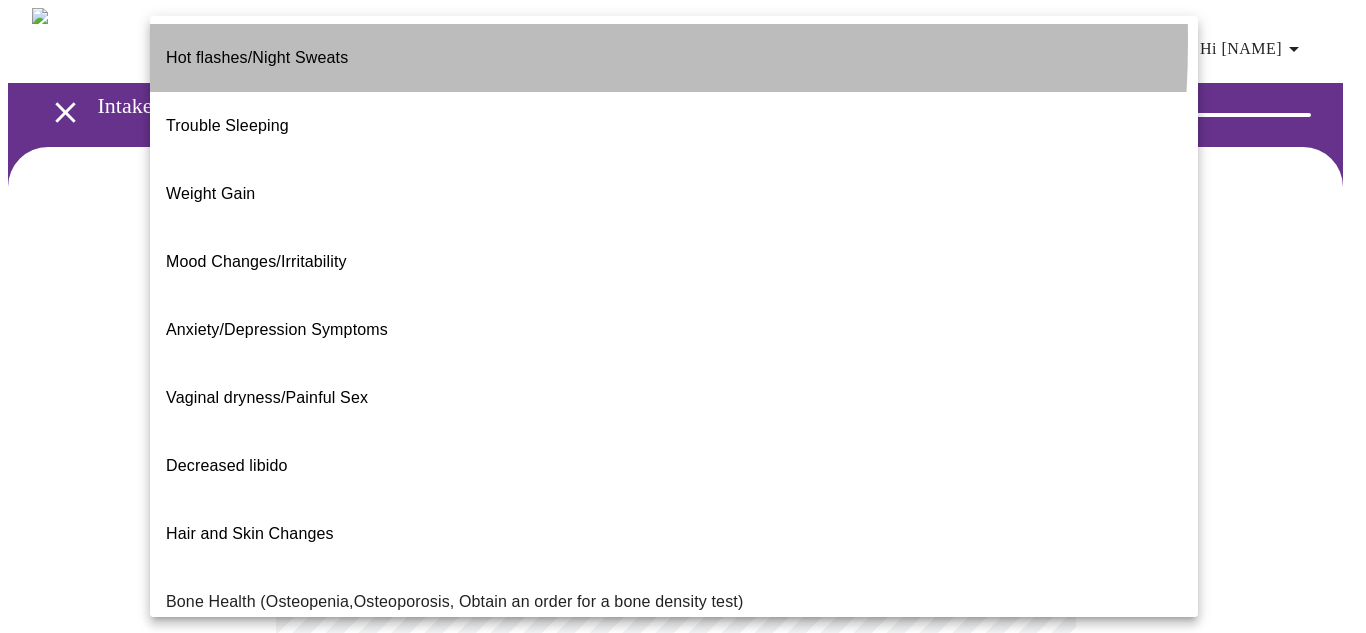click on "Hot flashes/Night Sweats" at bounding box center (257, 57) 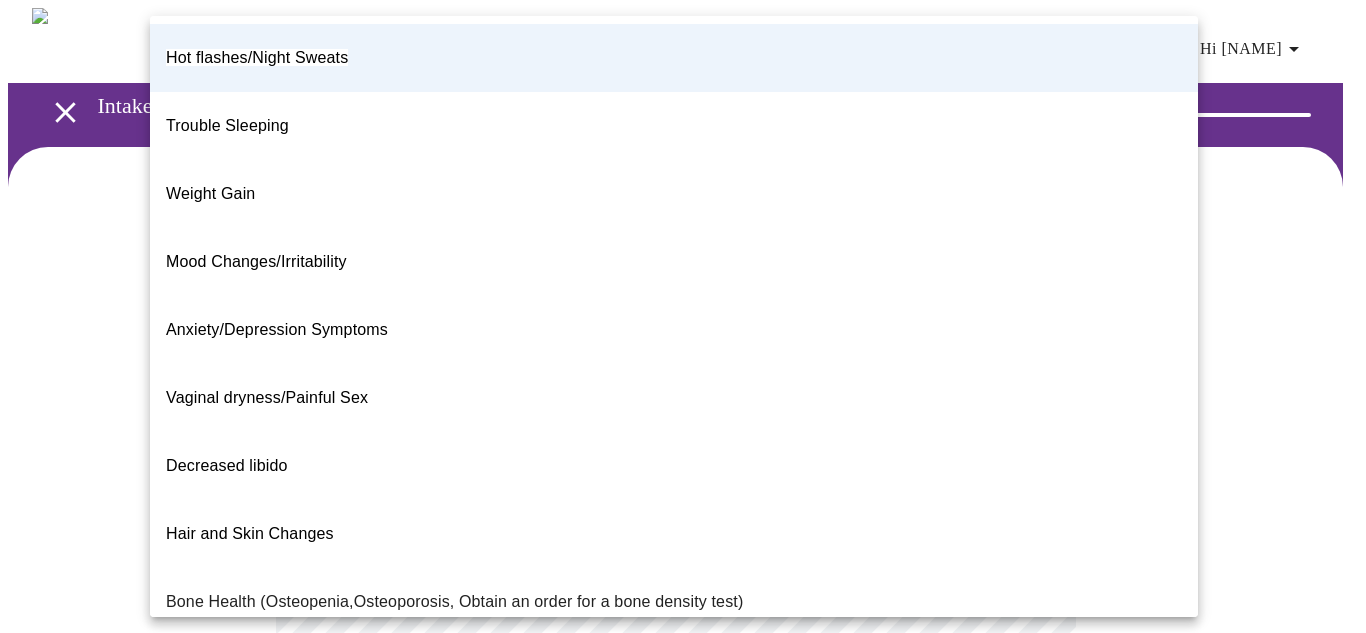 click on "Hi [NAME]   Intake Questions for [DATE] @ [TIME]-[TIME] 2  /  13 Settings Billing Invoices Log out Hot flashes/Night Sweats
Trouble Sleeping
Weight Gain
Mood Changes/Irritability
Anxiety/Depression Symptoms
Vaginal dryness/Painful Sex
Decreased libido
Hair and Skin Changes
Bone Health (Osteopenia,Osteoporosis, Obtain an order for a bone density test)
Metabolic Health (Pre-diabetes, Elevated Cholesterol, Vitamin D, Abnormal Lab Testing, Obtain an order for a Coronary Calcium Heart Scan)
Period Problems
Postmenopausal Bleeding
Orgasms are weak
UTI Symptoms
Vaginal Infection
Herpes (oral, genital)
STD Testing
I feel great - just need a refill.
Other" at bounding box center [683, 603] 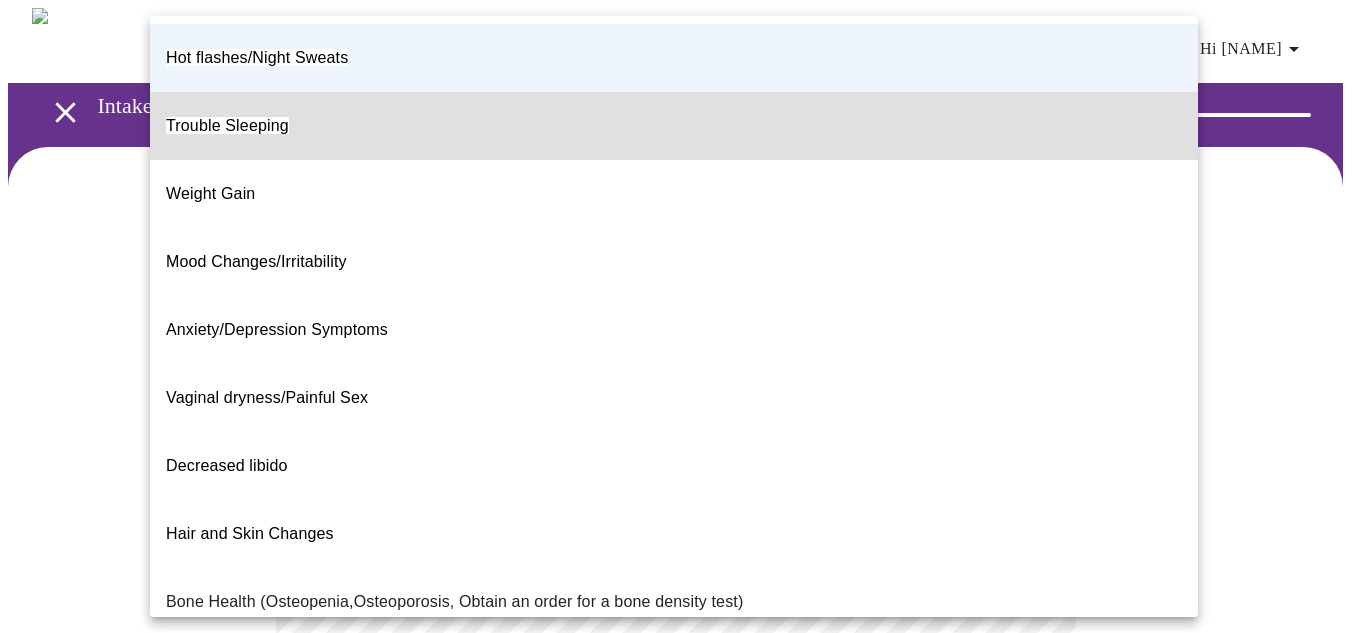 type 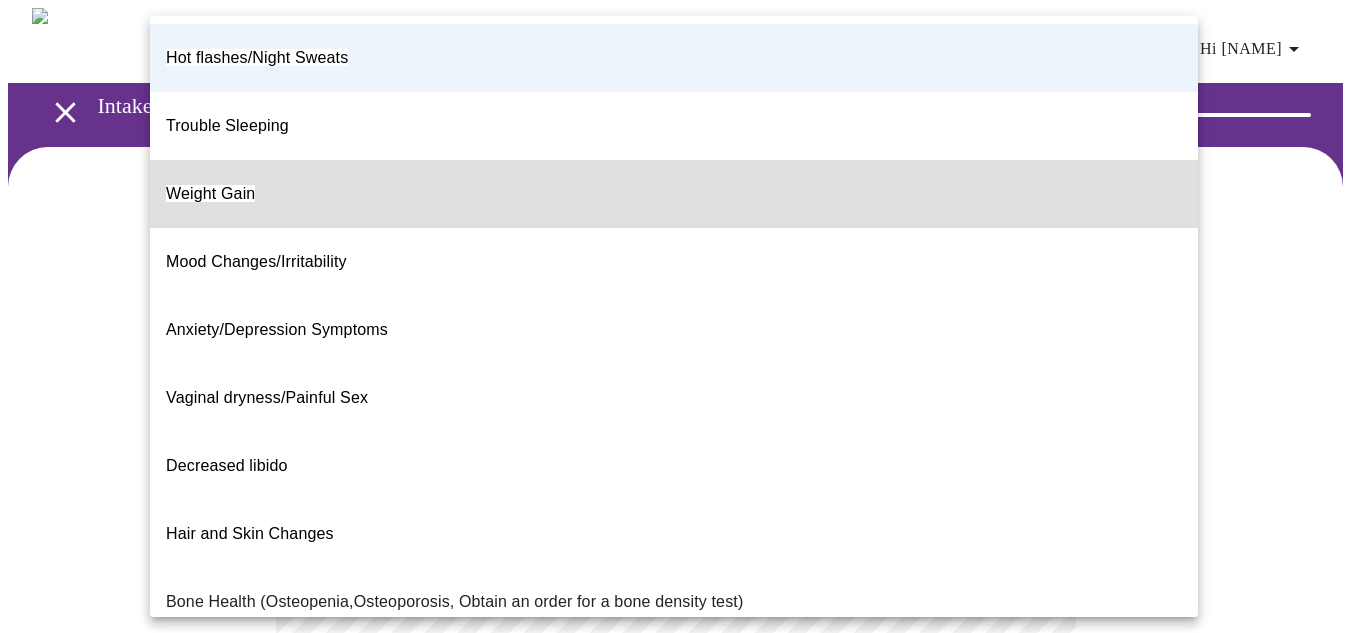 type 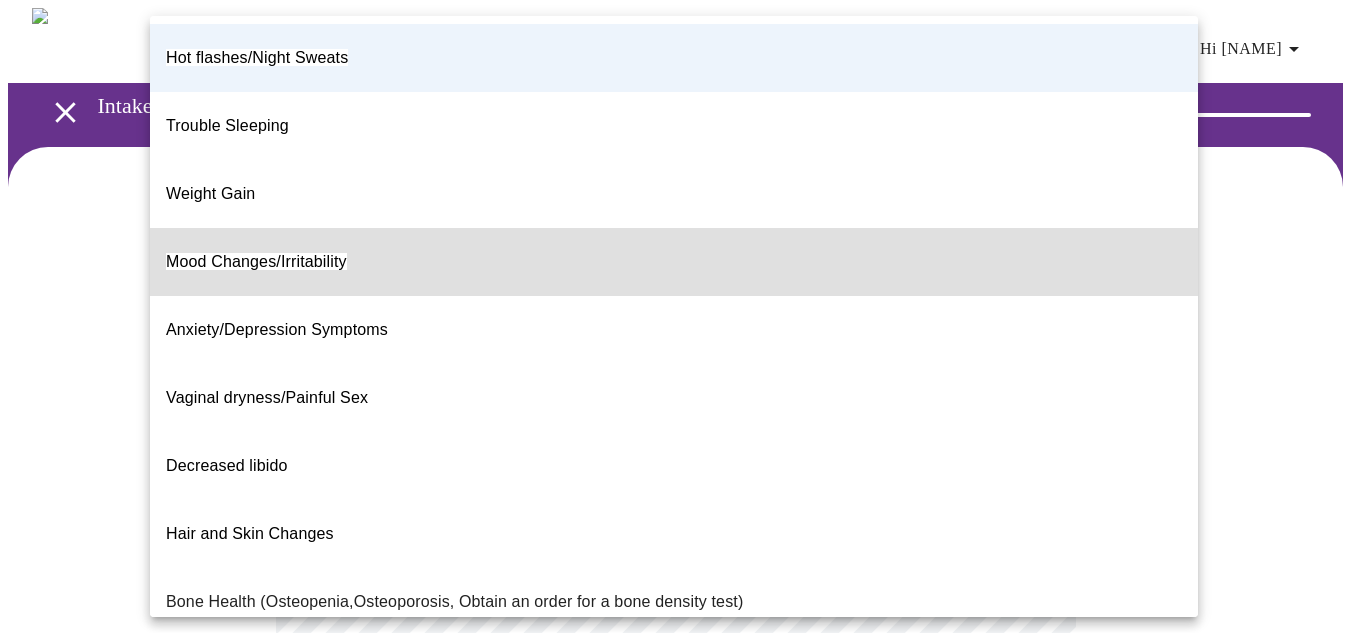 type 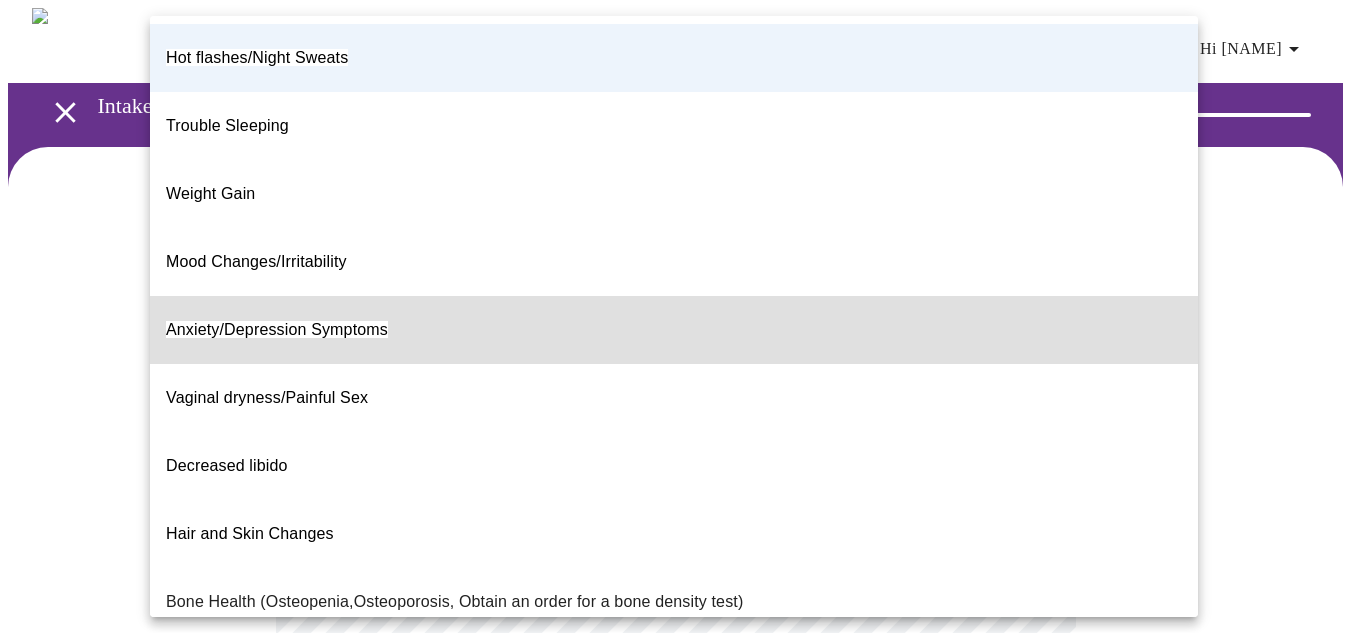 type 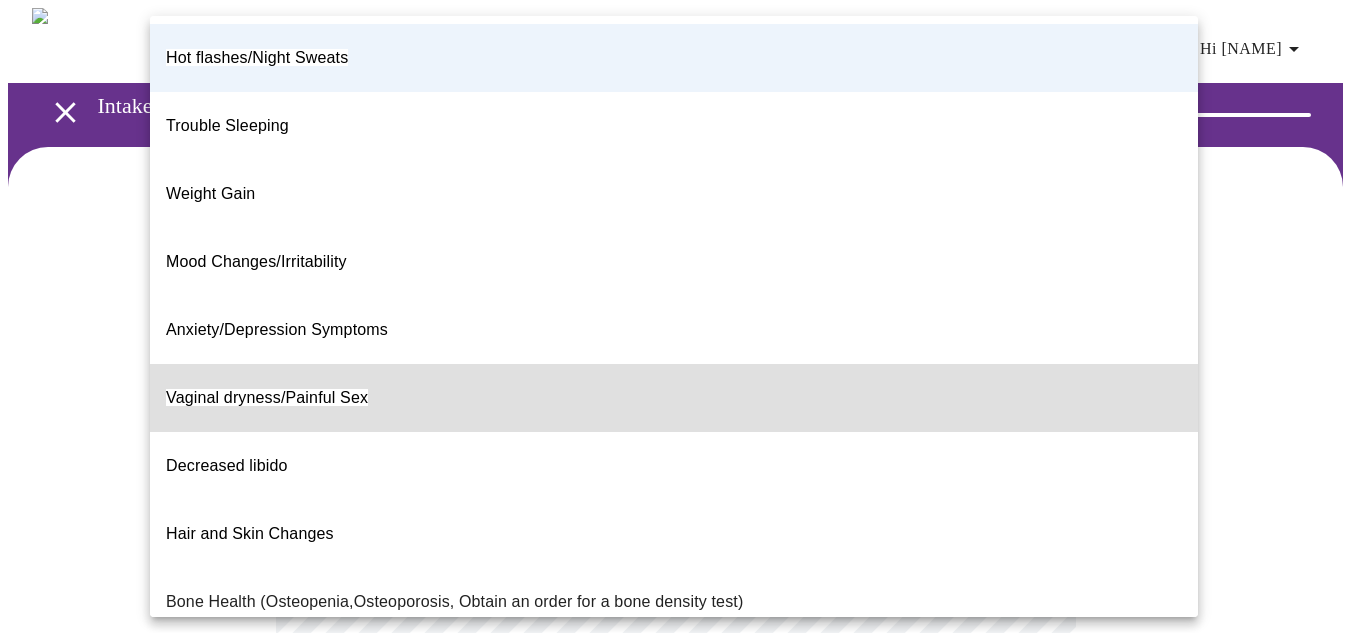 type 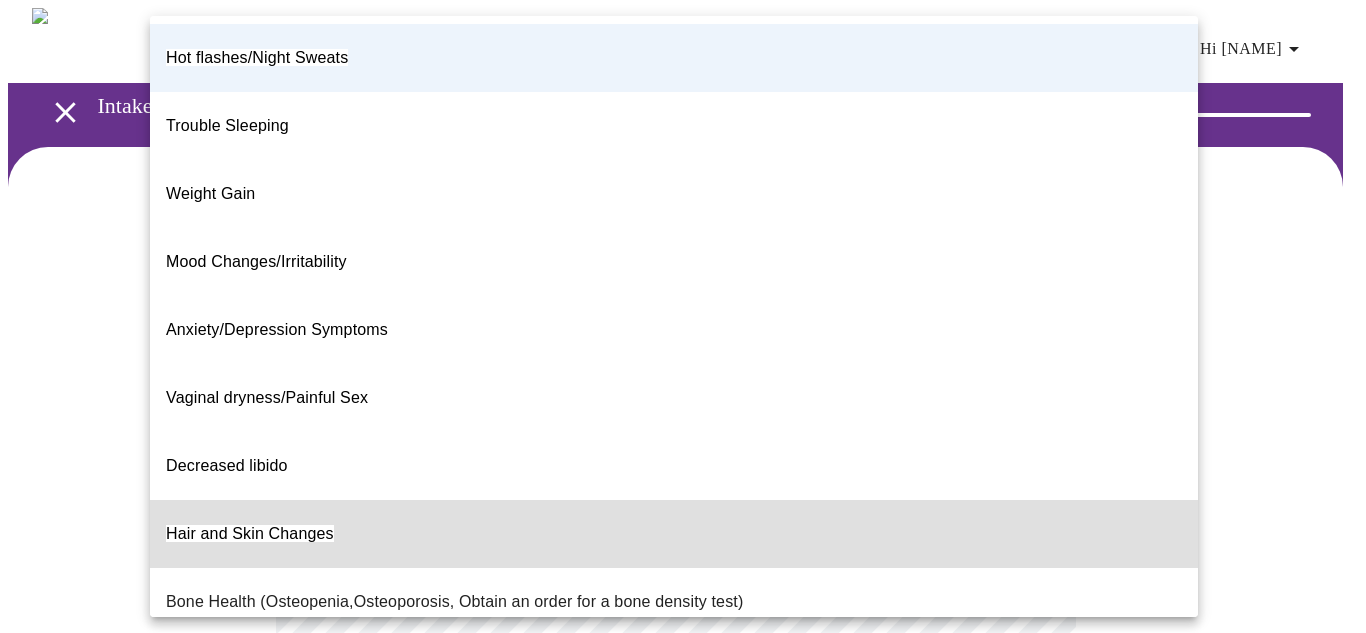 type 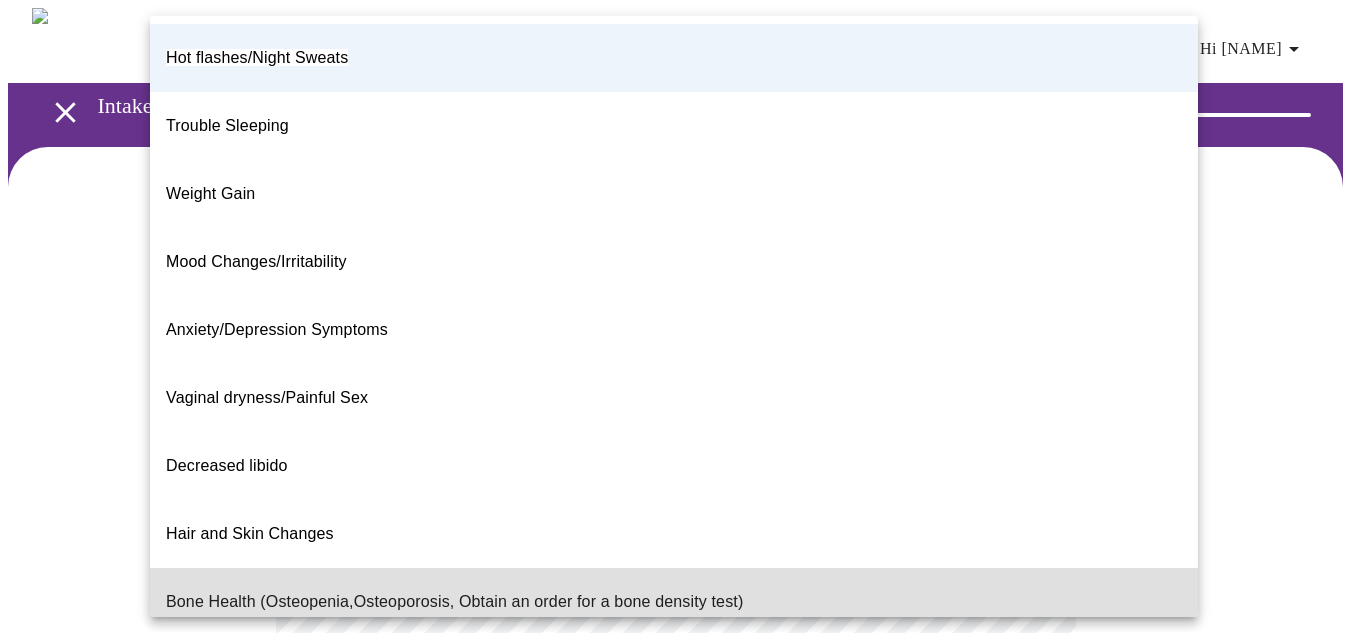 type 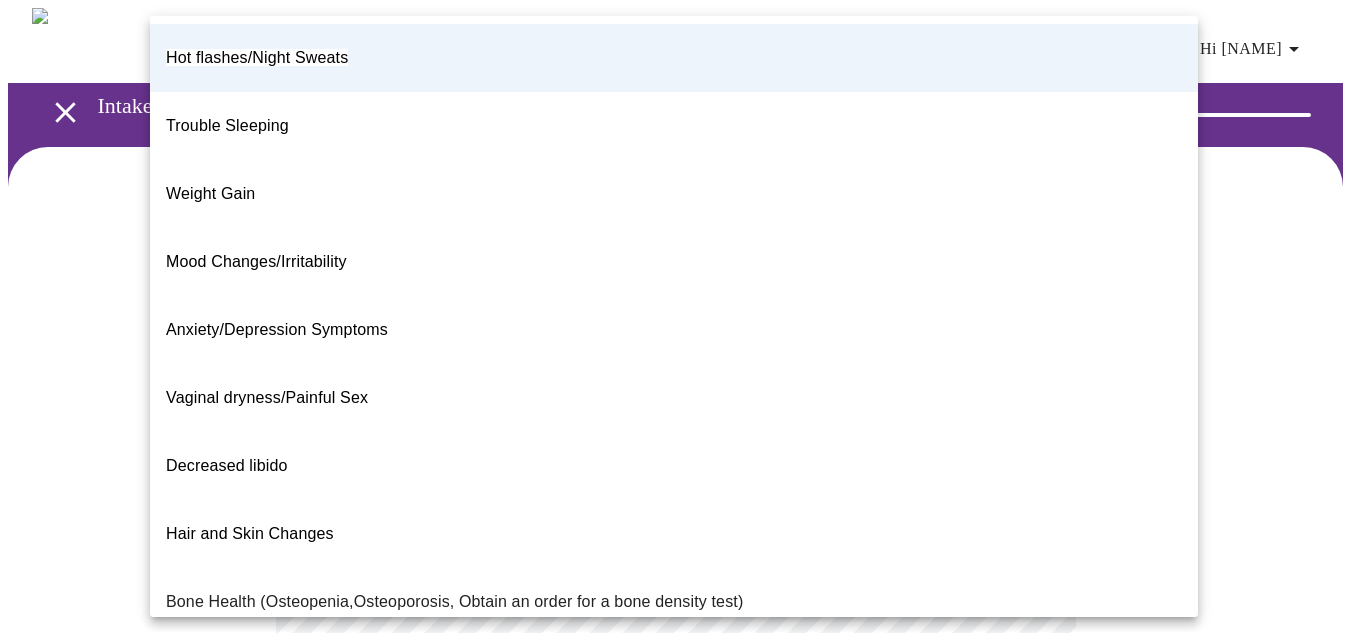 type 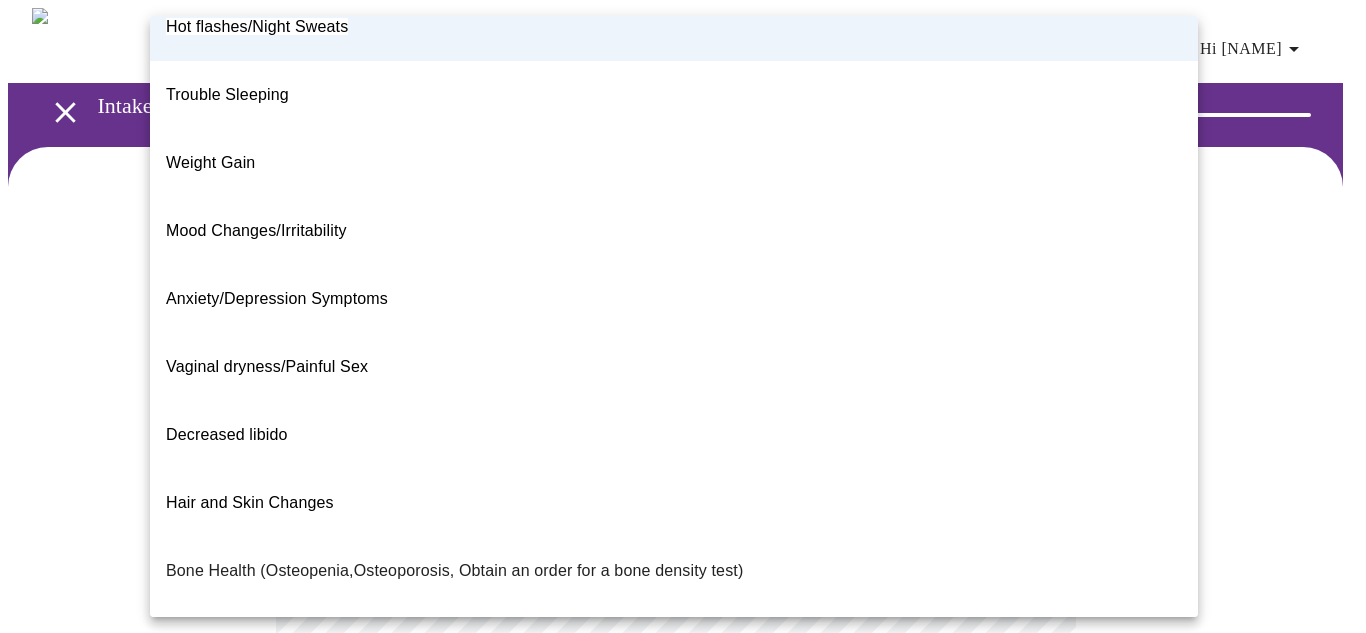 type 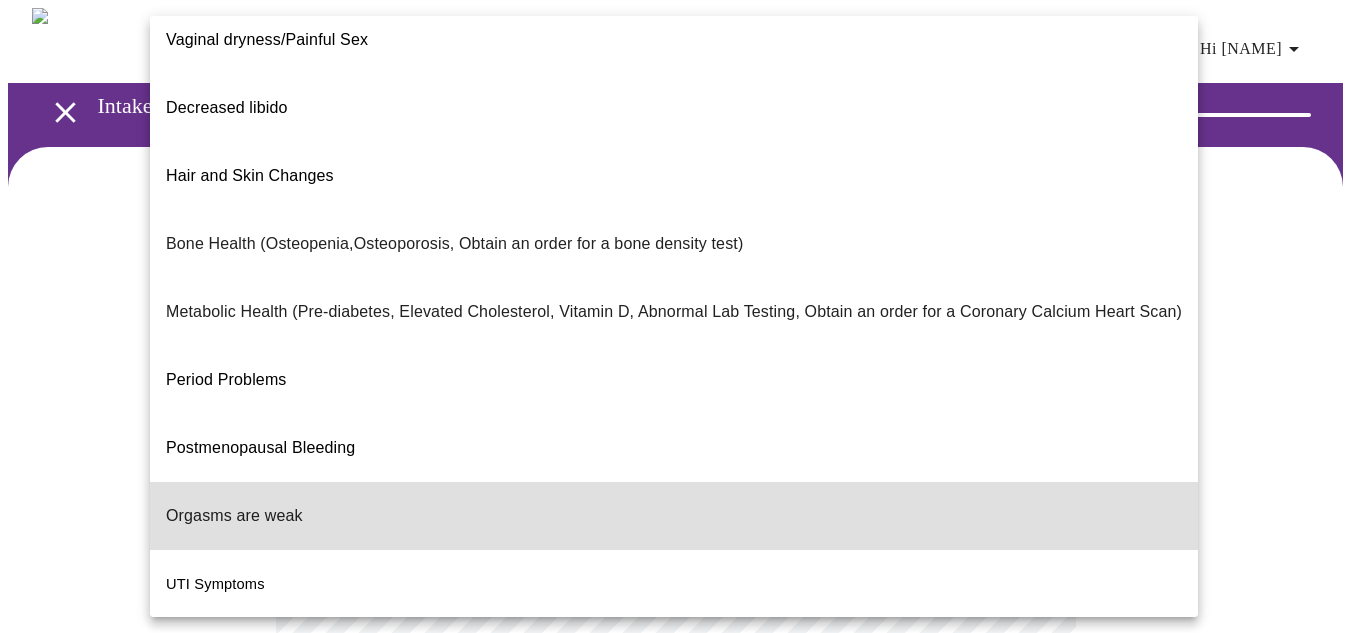 type 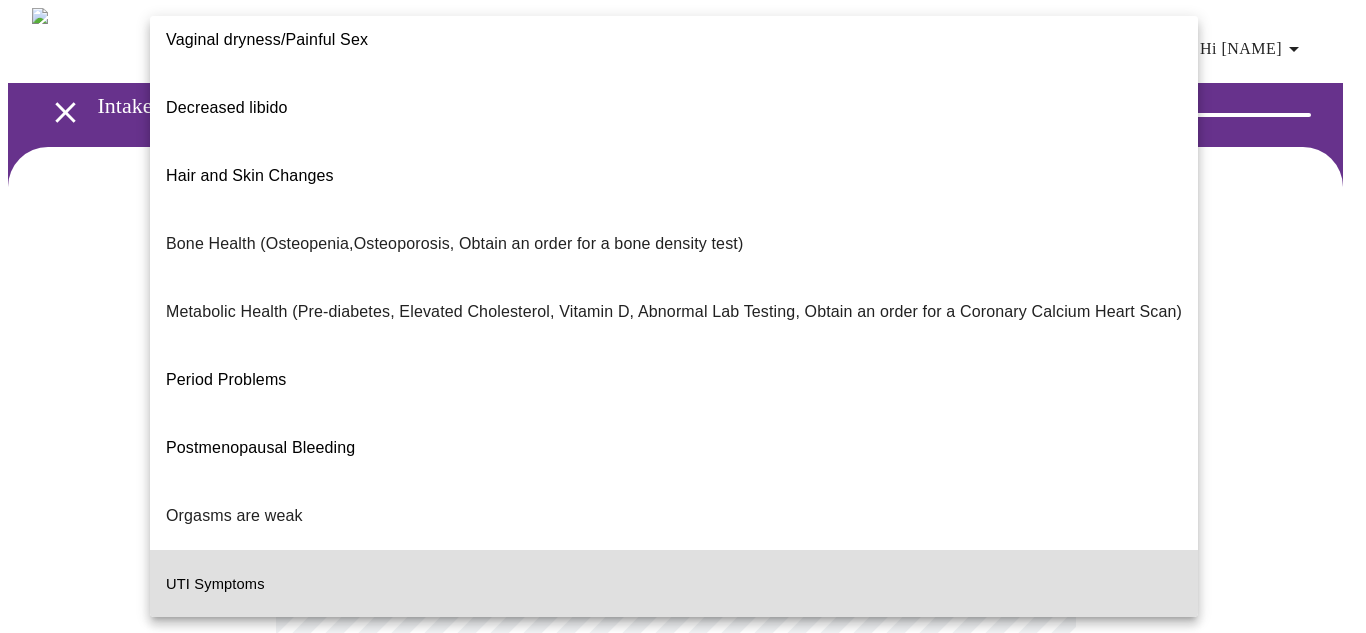 type 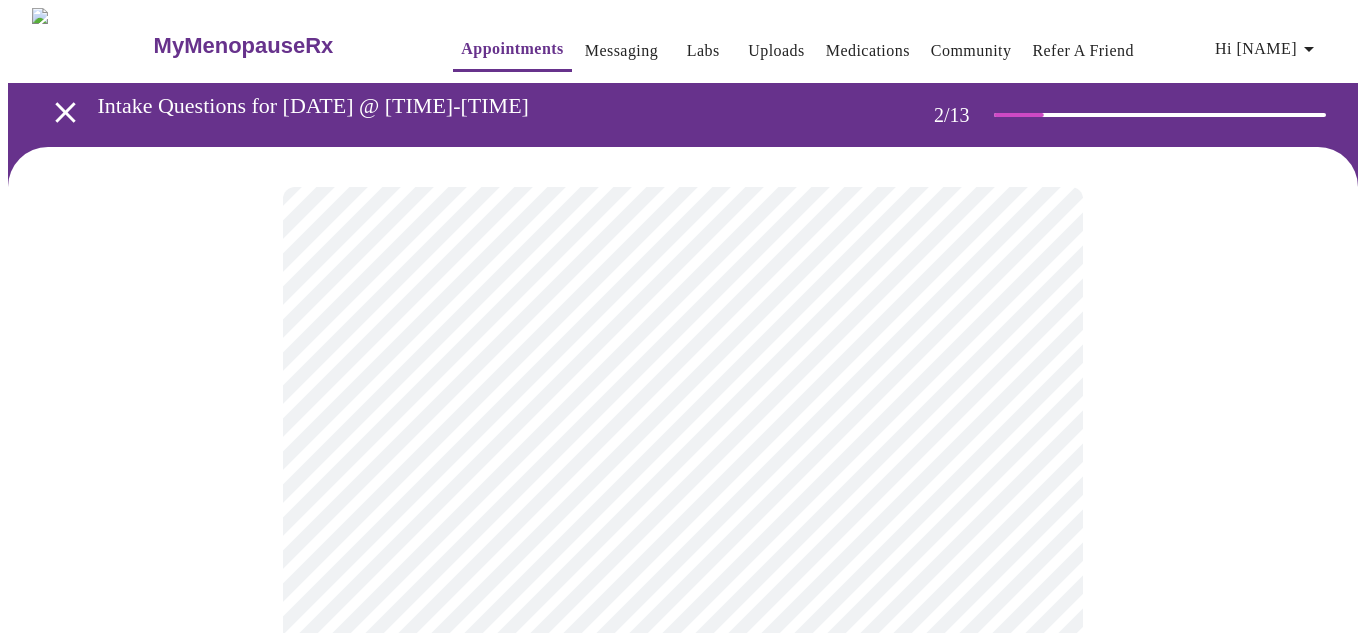 click on "Hi [NAME]   Intake Questions for [DATE] @ [TIME]-[TIME] 2  /  13 Settings Billing Invoices Log out" at bounding box center [683, 603] 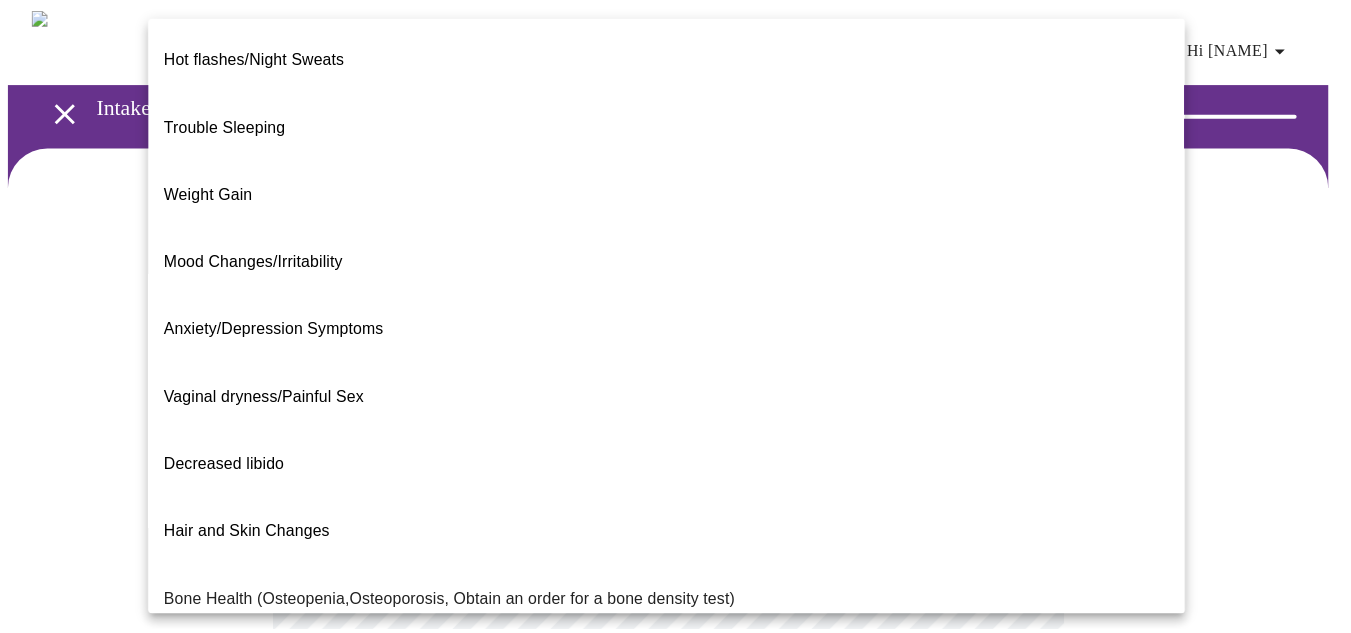 scroll, scrollTop: 358, scrollLeft: 0, axis: vertical 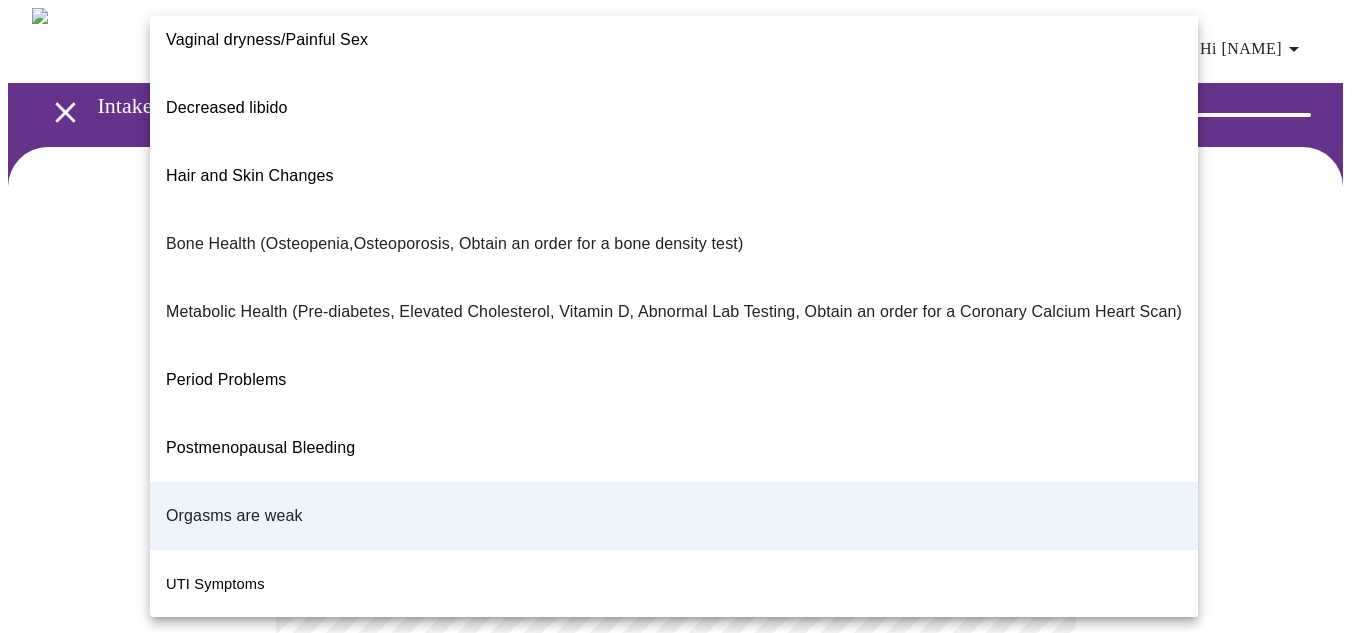 click on "Orgasms are weak" at bounding box center [674, 516] 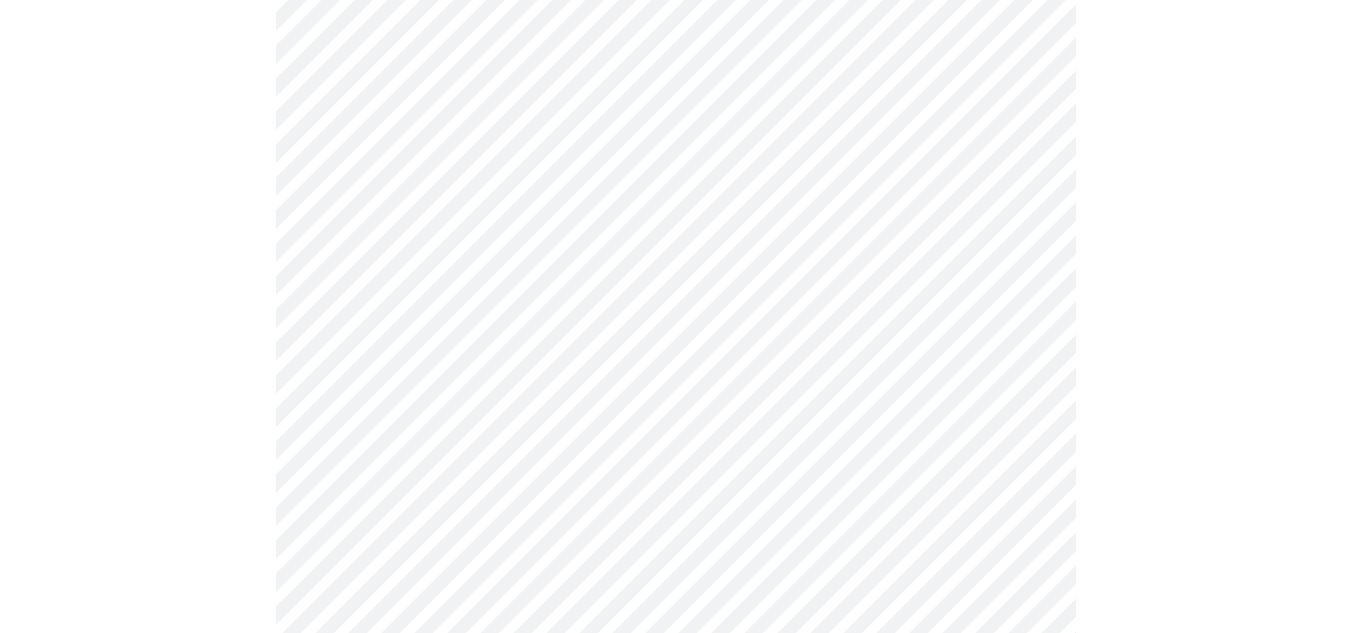scroll, scrollTop: 278, scrollLeft: 0, axis: vertical 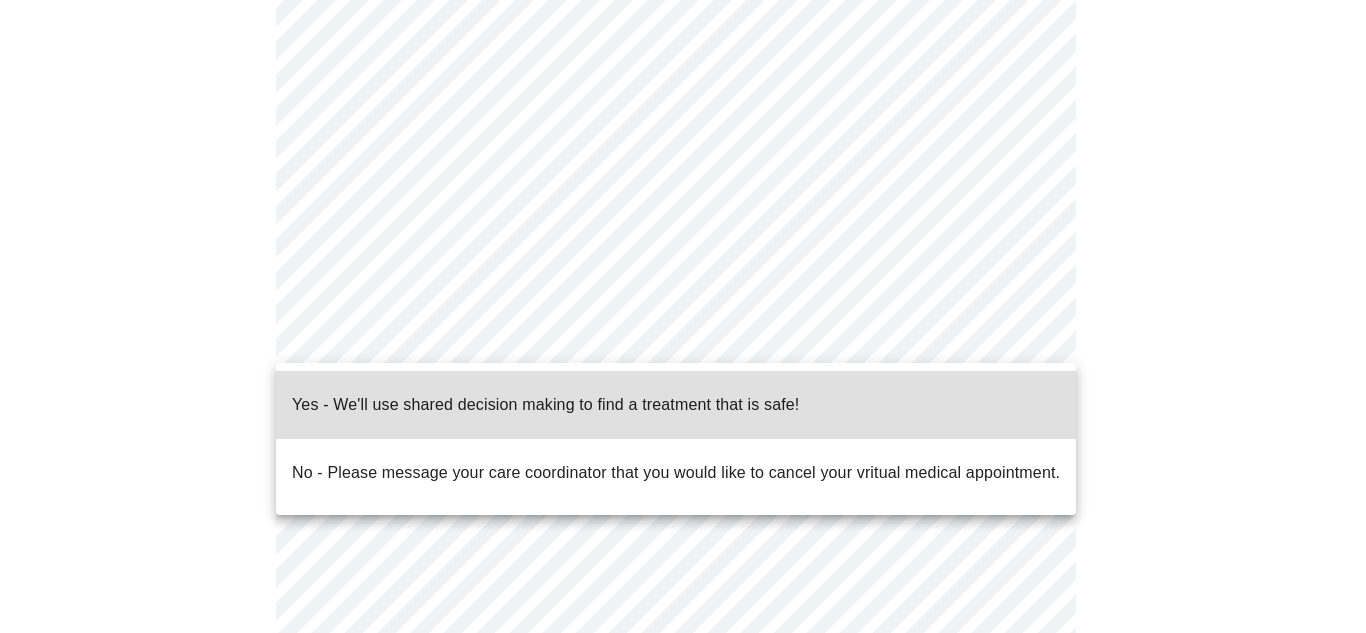click on "Hi [NAME]   Intake Questions for [DATE] @ [TIME]-[TIME] 2  /  13 Settings Billing Invoices Log out Yes - We'll use shared decision making to find a treatment that is safe!
No - Please message your care coordinator that you would like to cancel your vritual medical appointment." at bounding box center [683, 325] 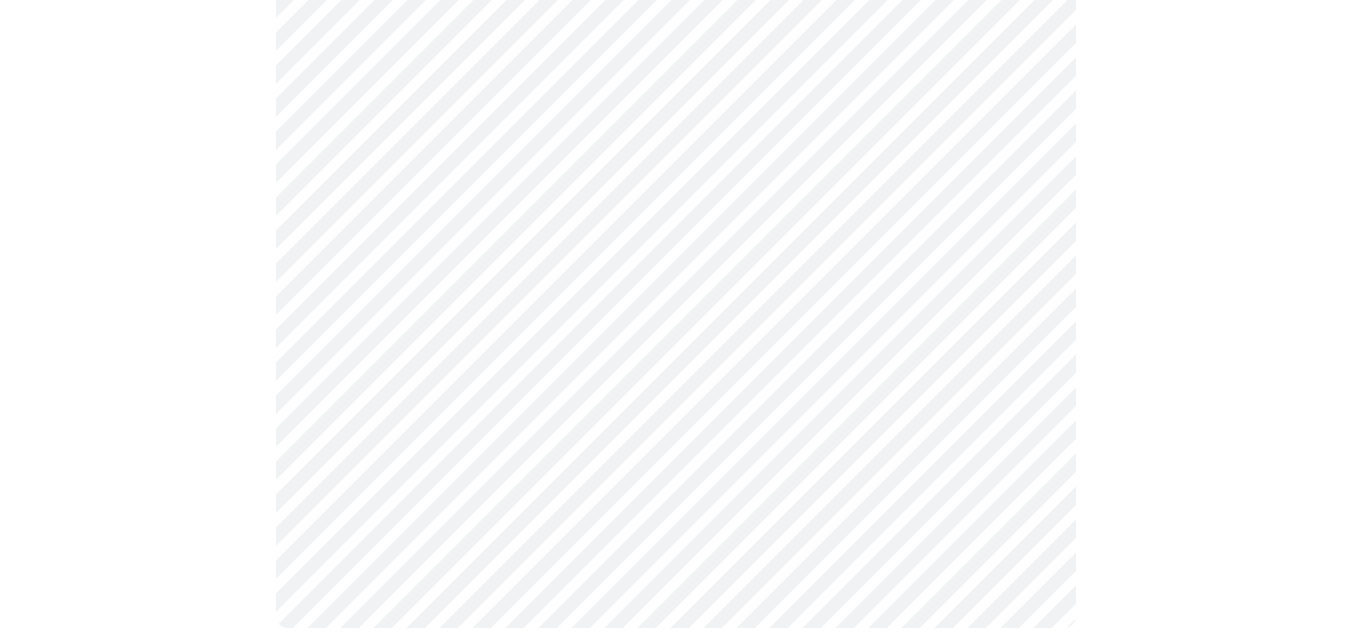 scroll, scrollTop: 545, scrollLeft: 0, axis: vertical 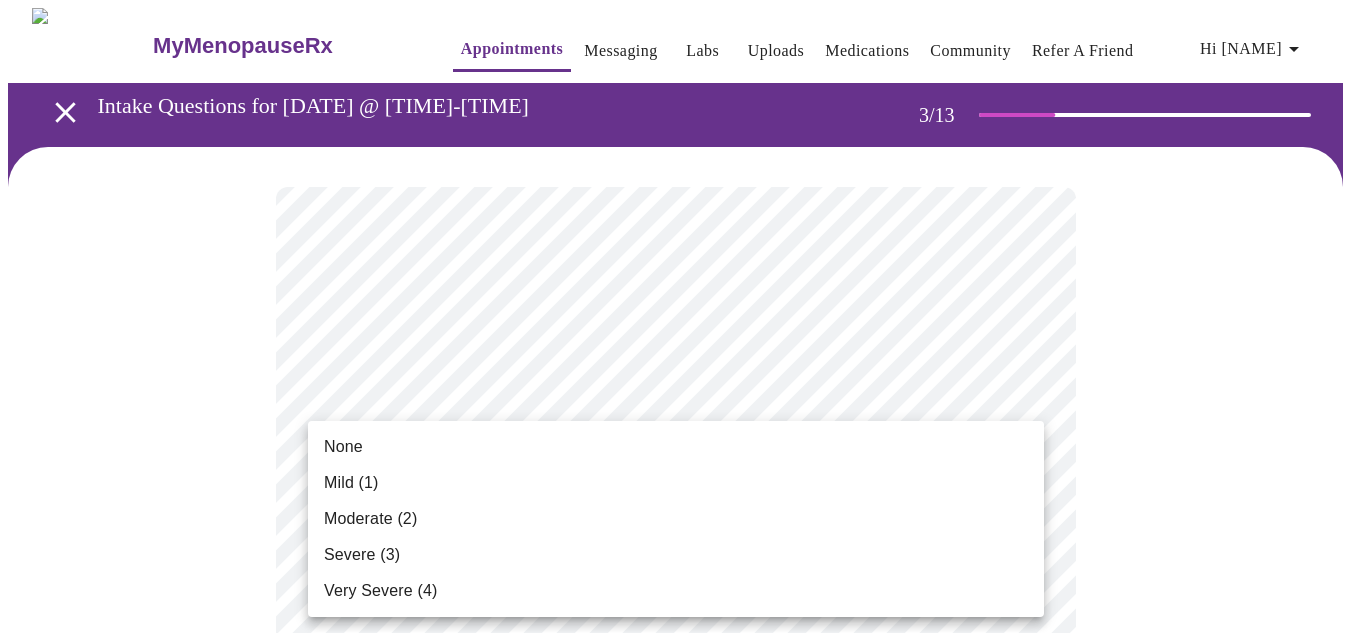 click on "Hi [NAME]   Intake Questions for [DATE] @ [TIME]-[TIME] 3  /  13 Settings Billing Invoices Log out None Mild (1) Moderate (2) Severe (3)  Very Severe (4)" at bounding box center [683, 1359] 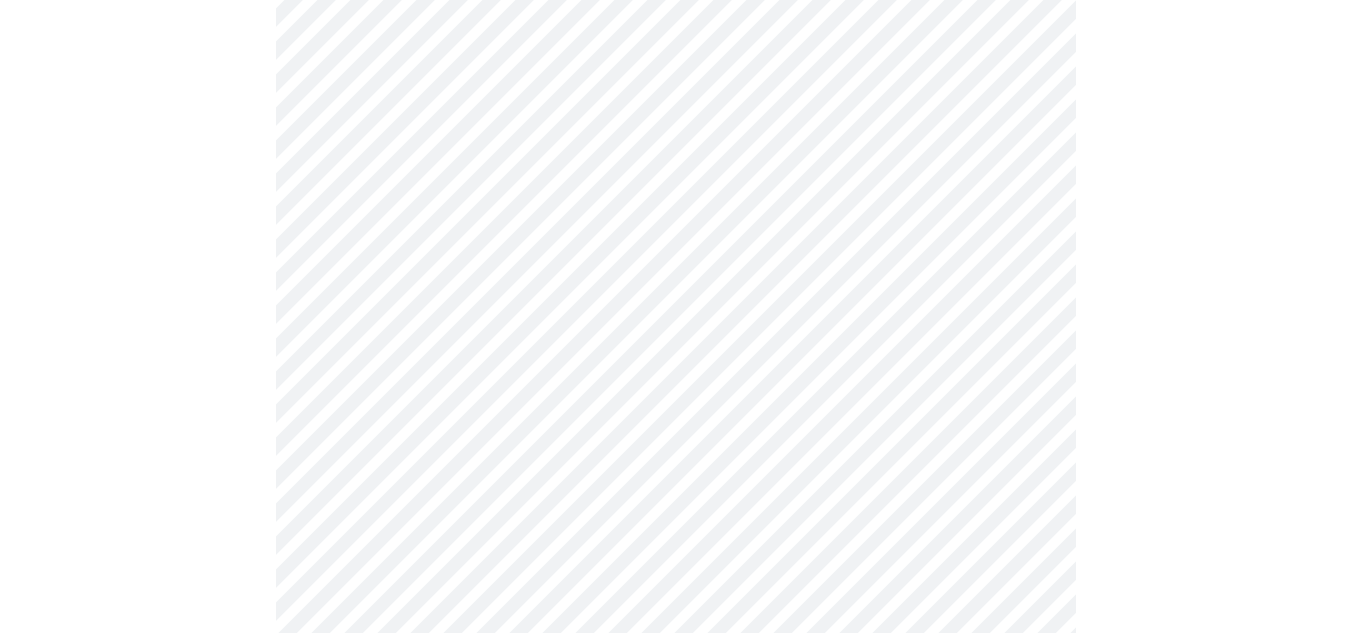 scroll, scrollTop: 366, scrollLeft: 0, axis: vertical 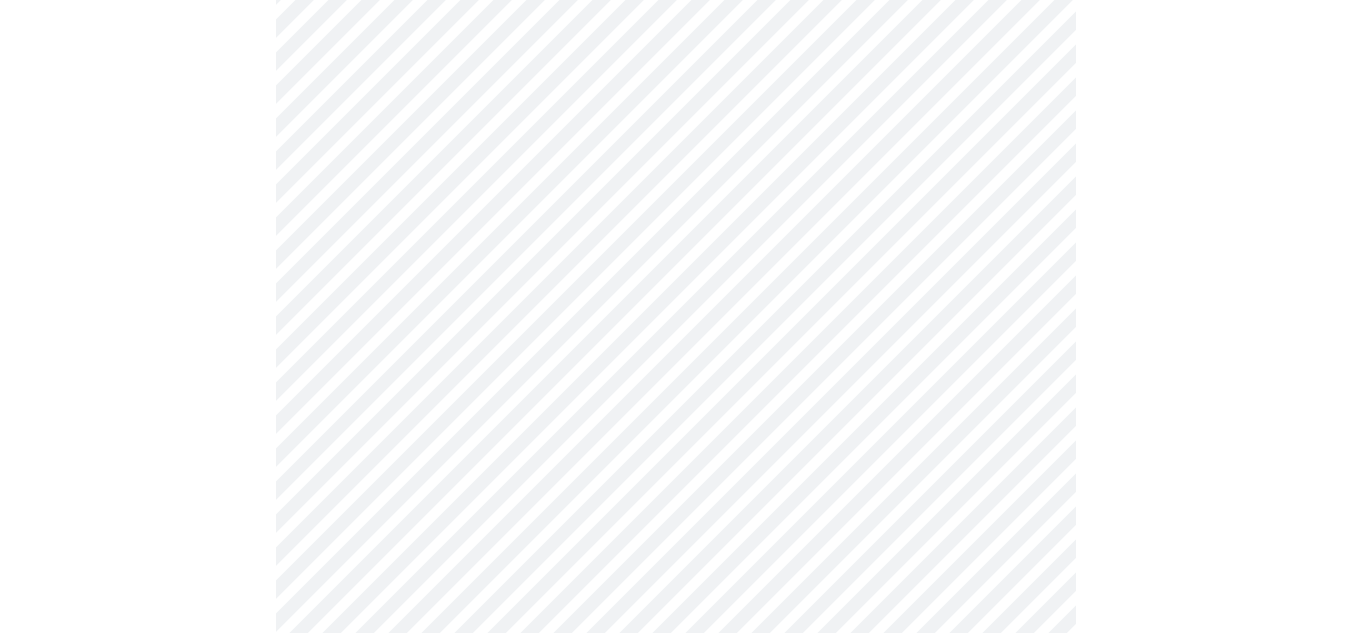click on "Hi [NAME]   Intake Questions for [DATE] @ [TIME]-[TIME] 3  /  13 Settings Billing Invoices Log out" at bounding box center (675, 958) 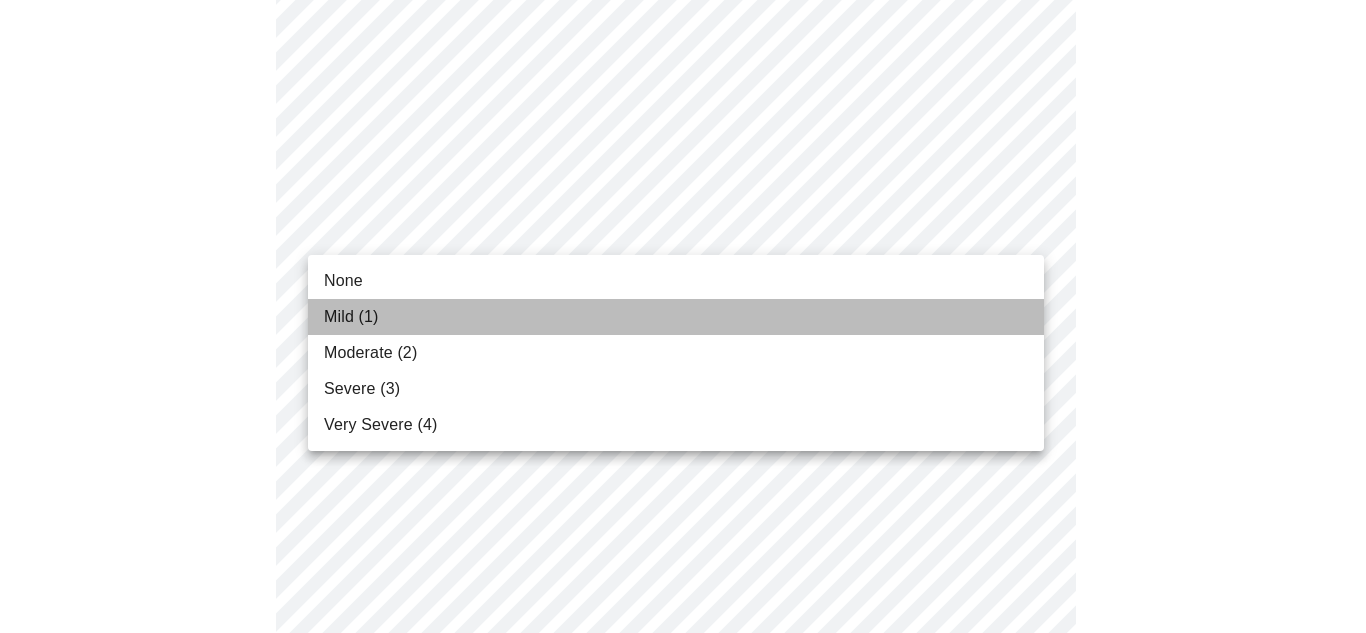 click on "Mild (1)" at bounding box center [676, 317] 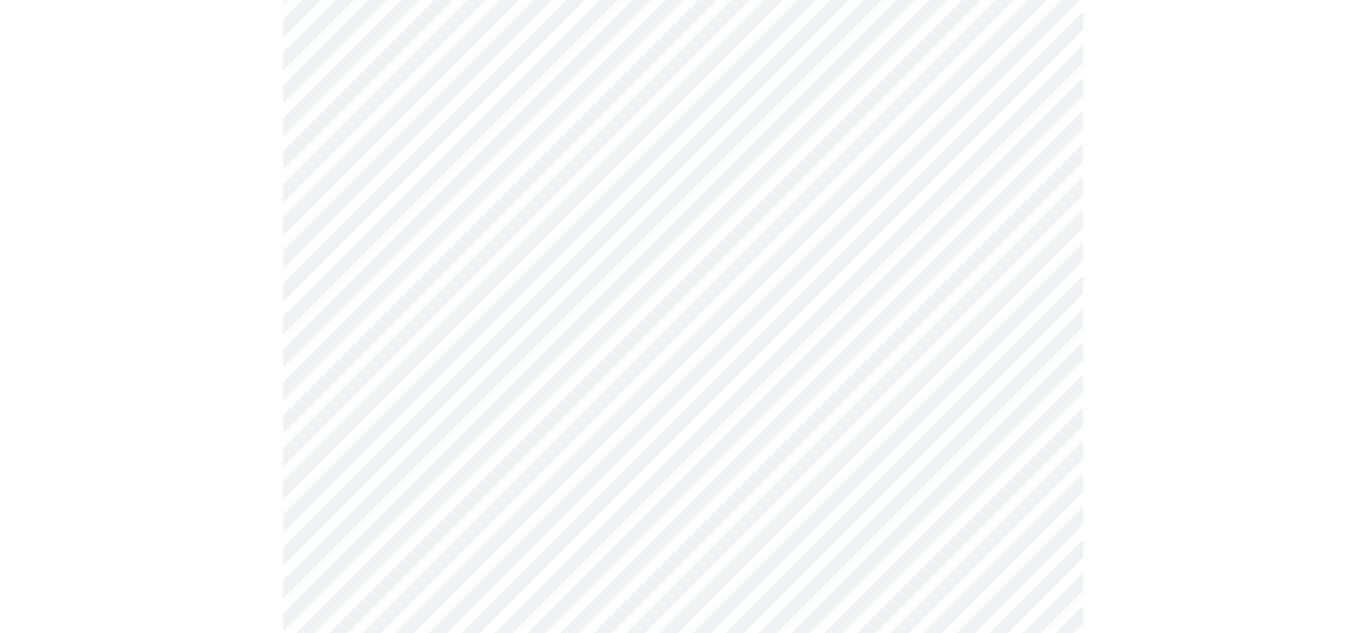 click on "Hi [NAME]   Intake Questions for [DATE] @ [TIME]-[TIME] 3  /  13 Settings Billing Invoices Log out" at bounding box center [683, 944] 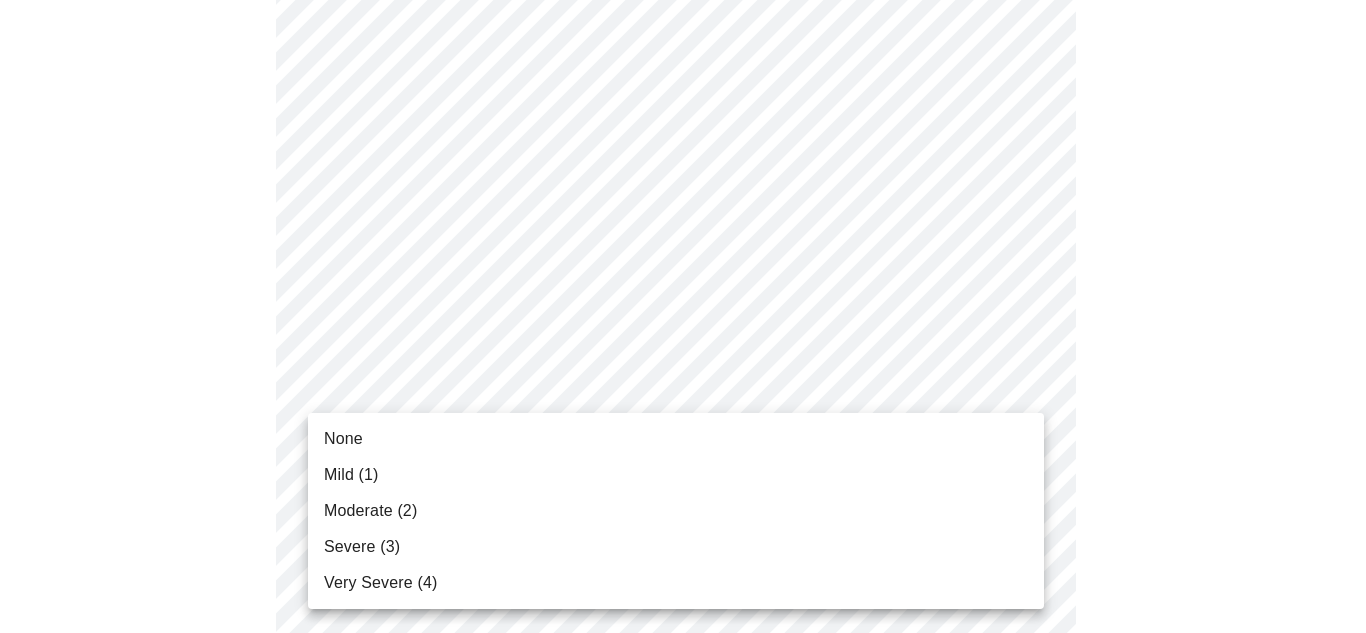 click on "Very Severe (4)" at bounding box center [676, 583] 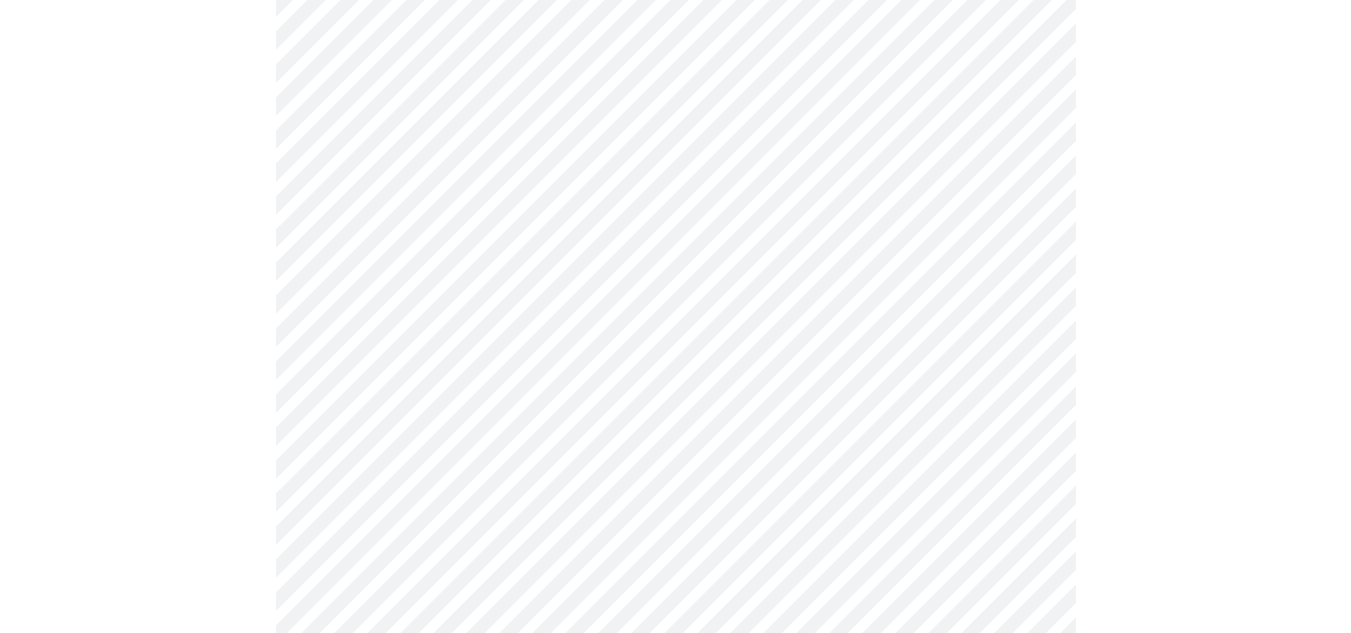 scroll, scrollTop: 673, scrollLeft: 0, axis: vertical 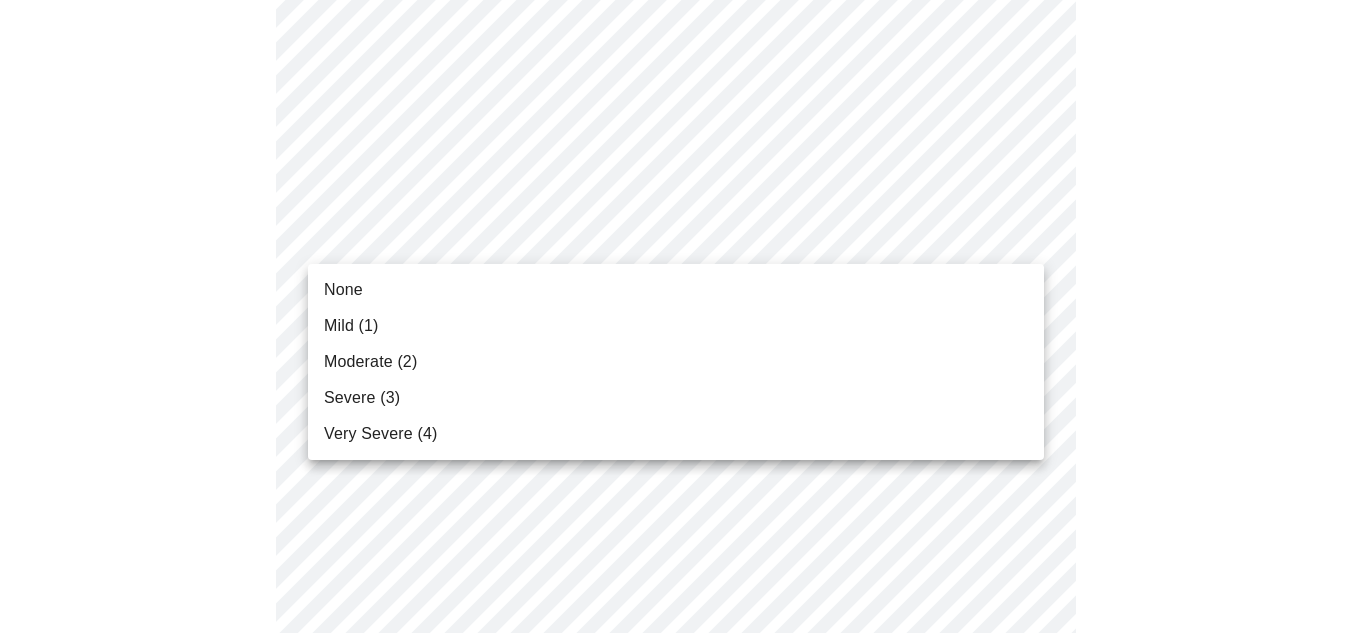 click on "Hi [NAME]   Intake Questions for [DATE] @ [TIME]-[TIME] 3  /  13 Settings Billing Invoices Log out None Mild (1) Moderate (2) Severe (3) Very Severe (4)" at bounding box center [683, 623] 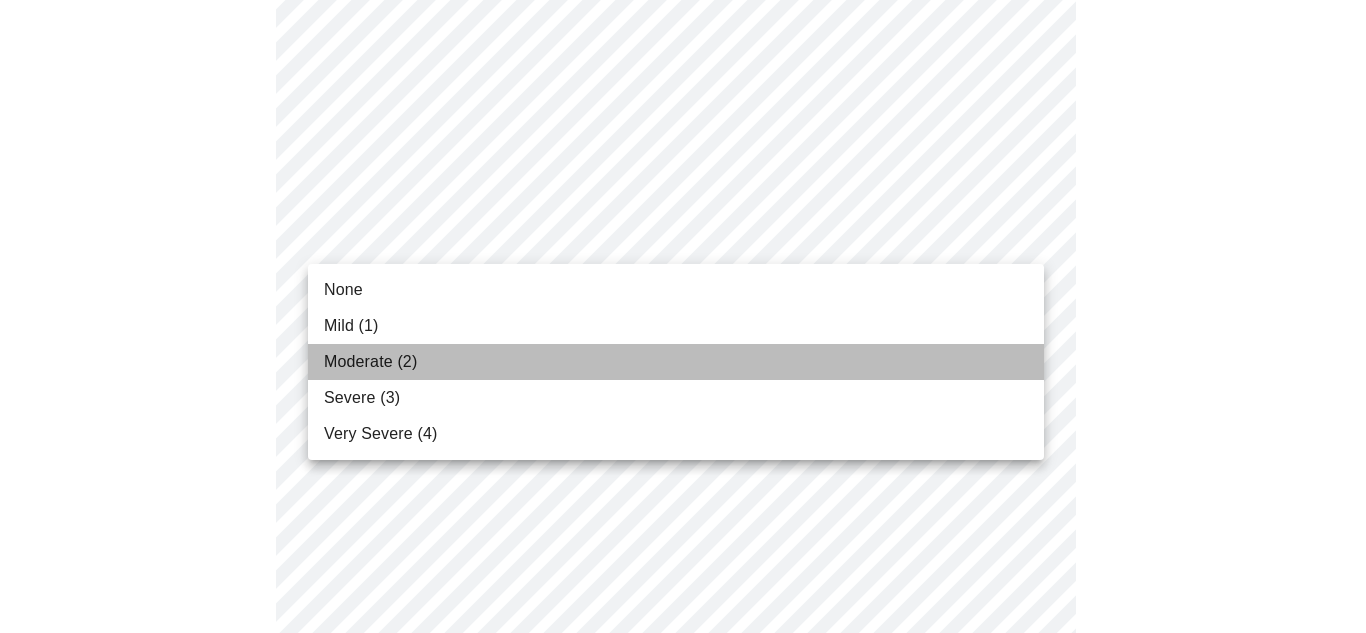 click on "Moderate (2)" at bounding box center (676, 362) 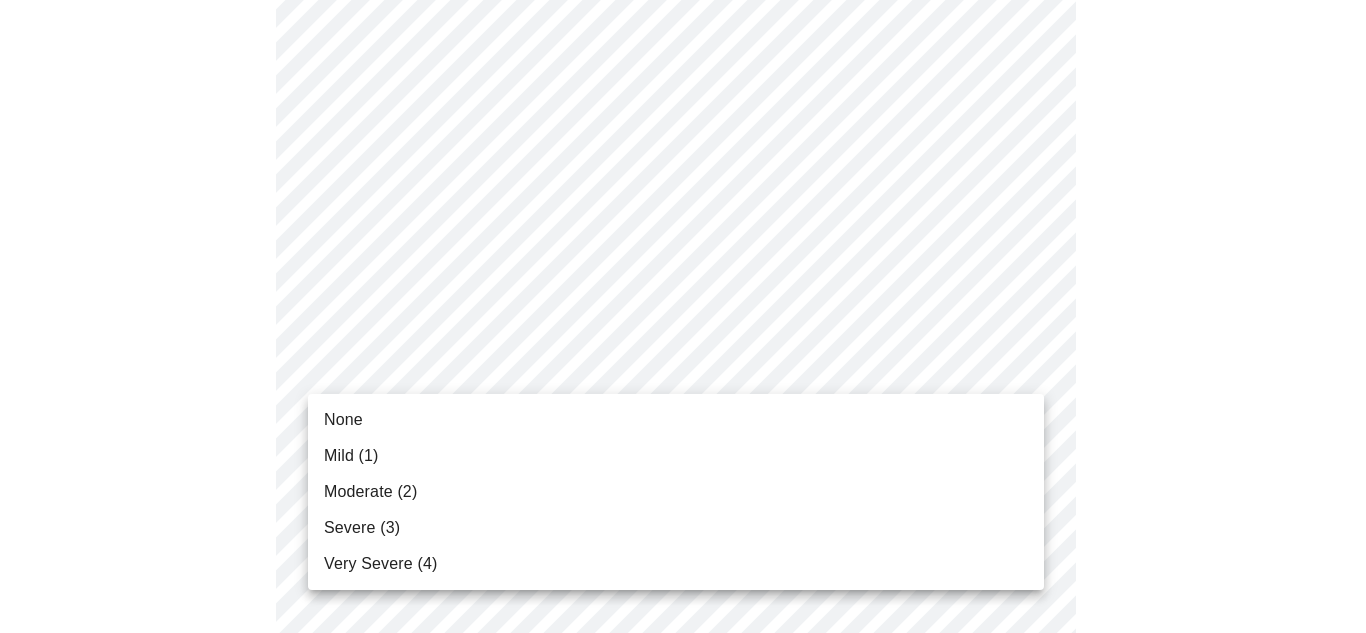 click on "Hi [NAME]   Intake Questions for [DATE] @ [TIME]-[TIME] 3  /  13 Settings Billing Invoices Log out None Mild (1) Moderate (2) Severe (3) Very Severe (4)" at bounding box center [683, 609] 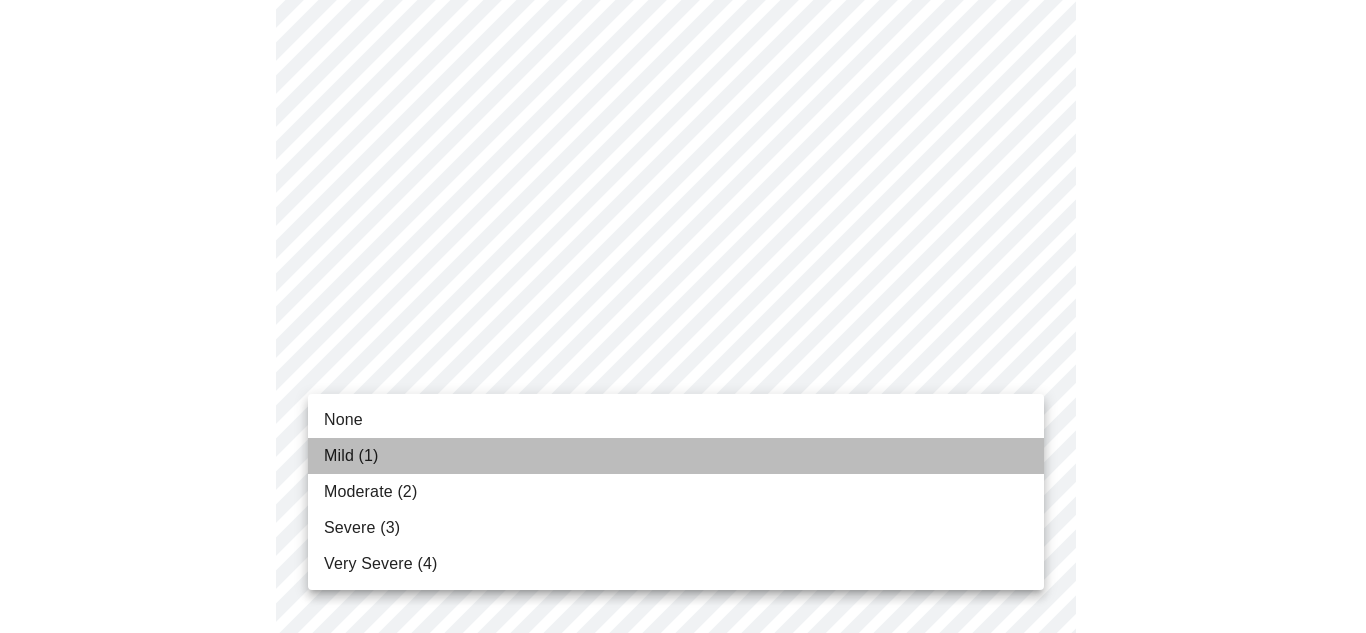 click on "Mild (1)" at bounding box center (676, 456) 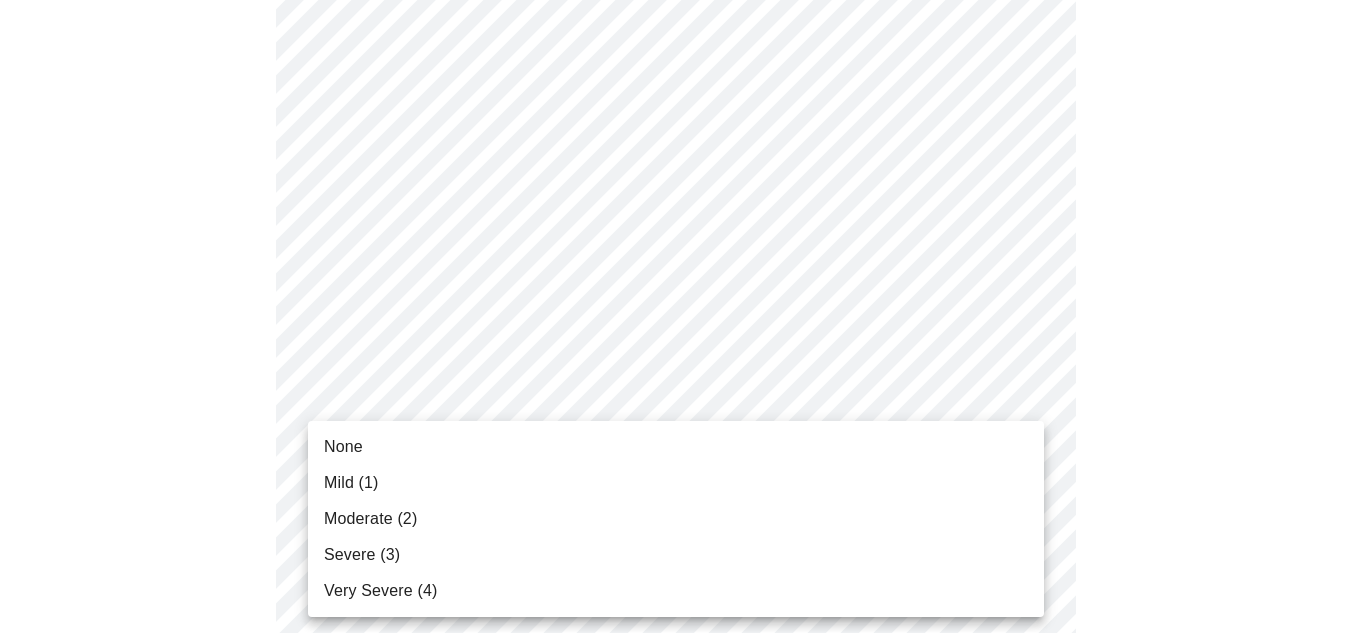 click on "Hi [NAME]   Intake Questions for [DATE] @ [TIME]-[TIME] 3  /  13 Settings Billing Invoices Log out None Mild (1) Moderate (2) Severe (3) Very Severe (4)" at bounding box center (683, 595) 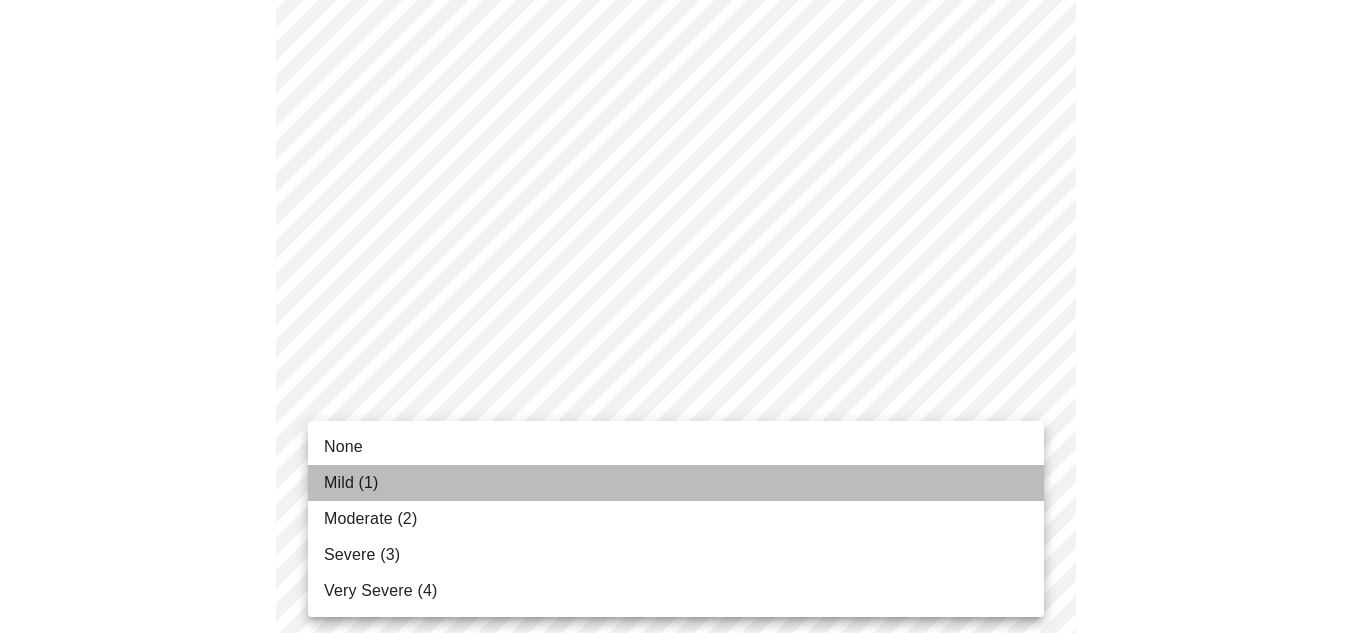 click on "Mild (1)" at bounding box center [676, 483] 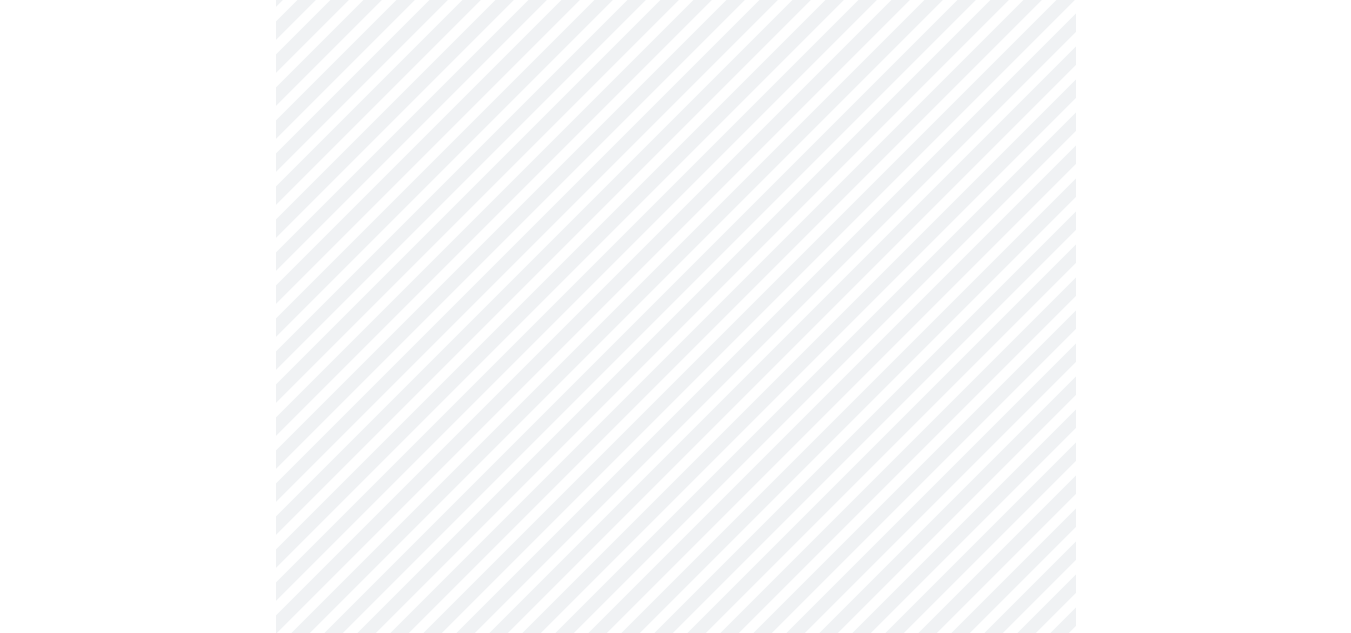 scroll, scrollTop: 1040, scrollLeft: 0, axis: vertical 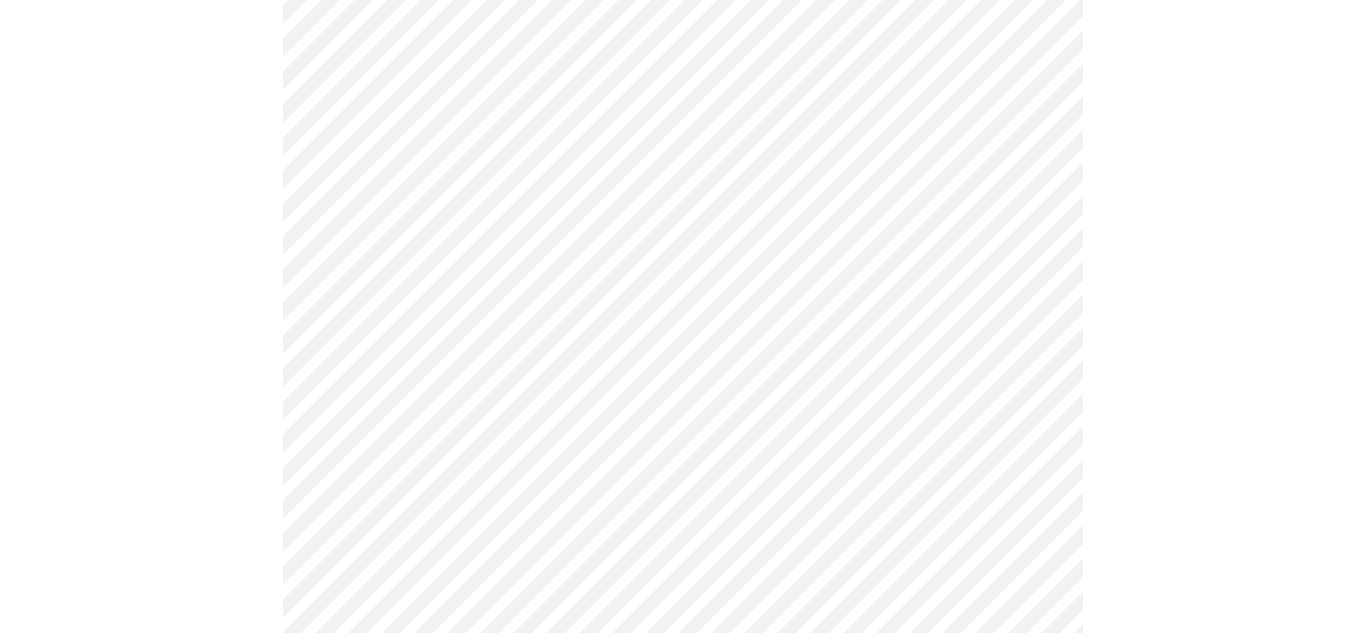click on "Hi [NAME]   Intake Questions for [DATE] @ [TIME]-[TIME] 3  /  13 Settings Billing Invoices Log out" at bounding box center (683, 214) 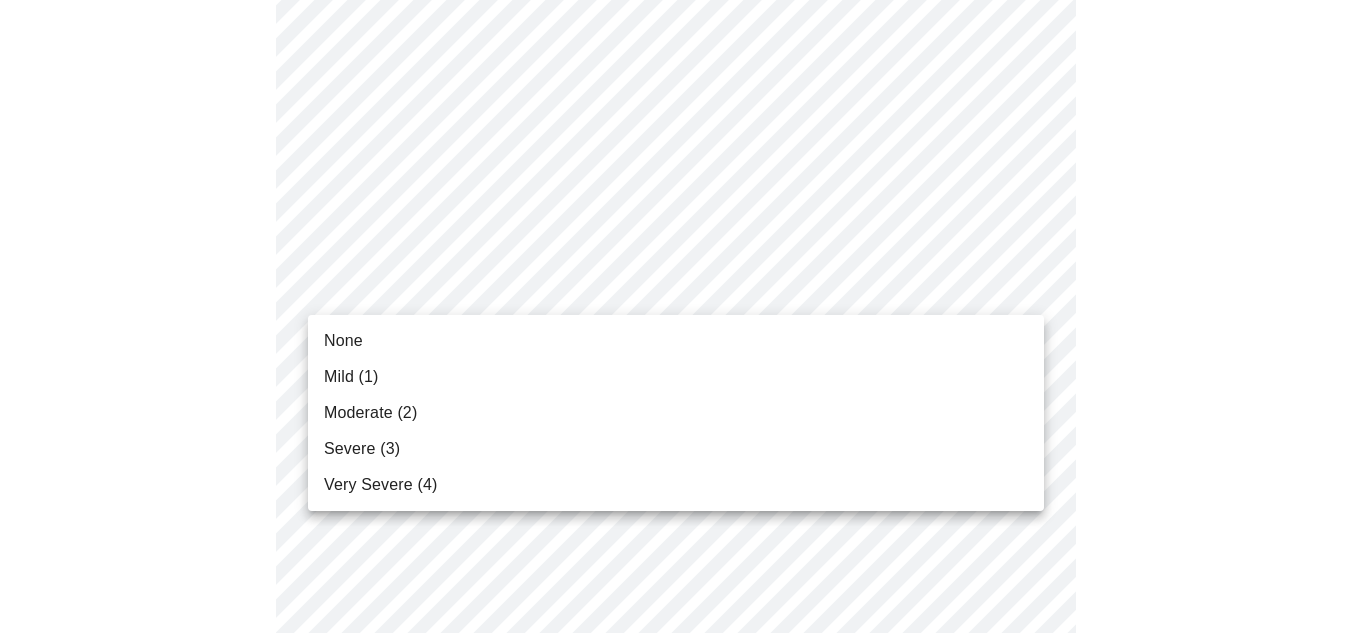 click on "Severe (3)" at bounding box center [676, 449] 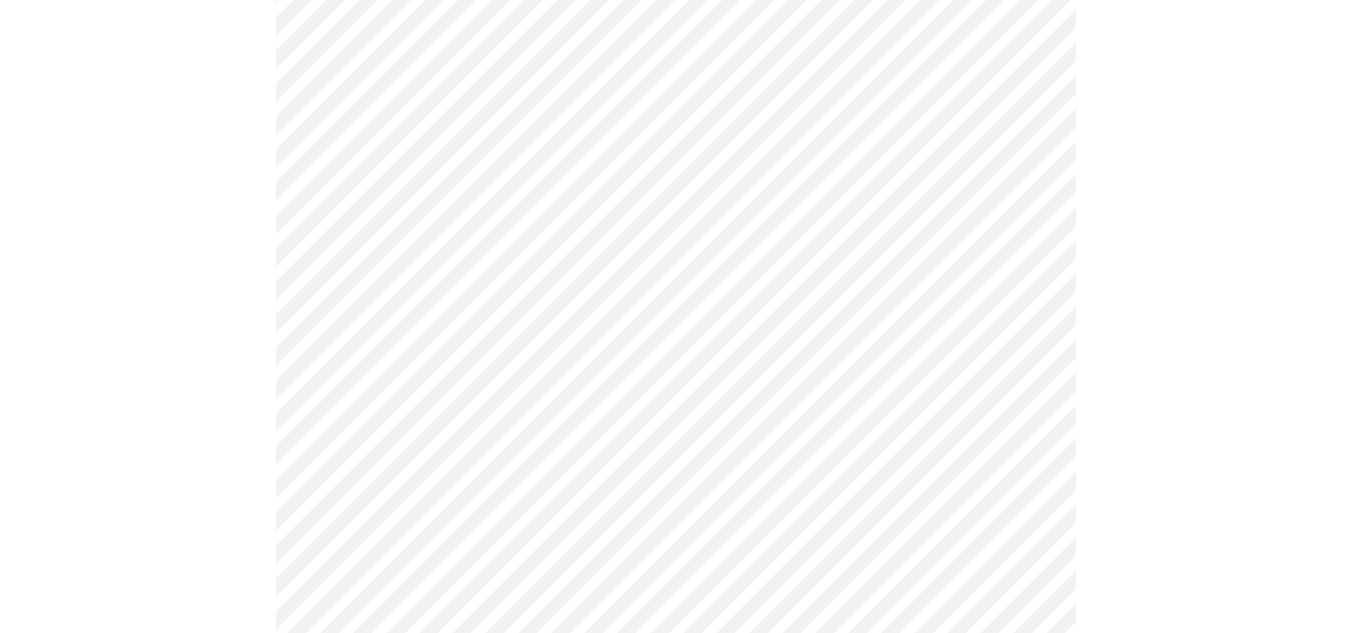 scroll, scrollTop: 1201, scrollLeft: 0, axis: vertical 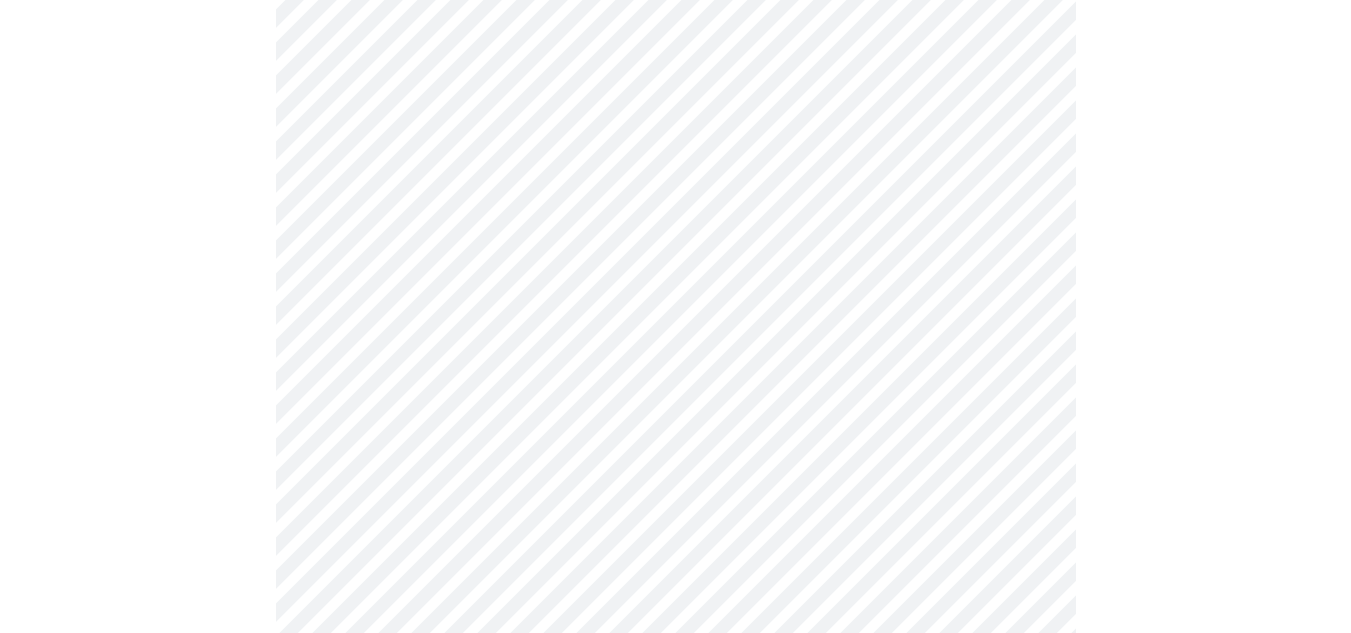 click on "Hi [NAME]   Intake Questions for [DATE] @ [TIME]-[TIME] 3  /  13 Settings Billing Invoices Log out" at bounding box center [675, 39] 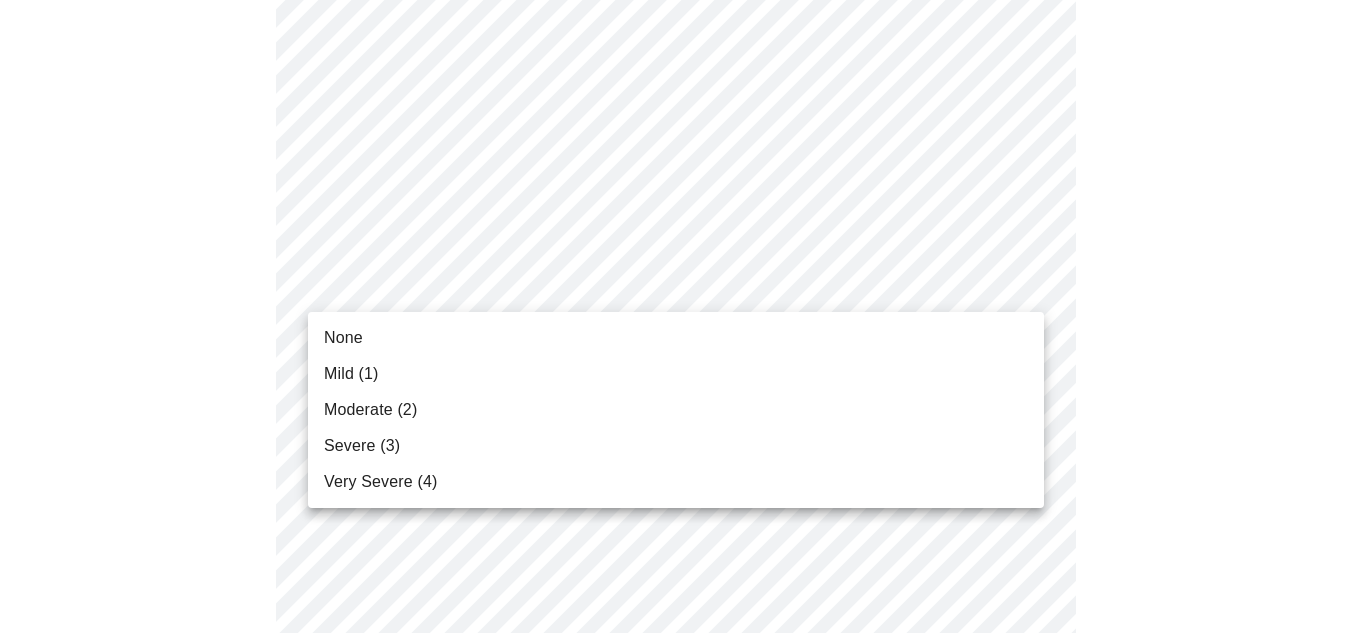click on "Very Severe (4)" at bounding box center (676, 482) 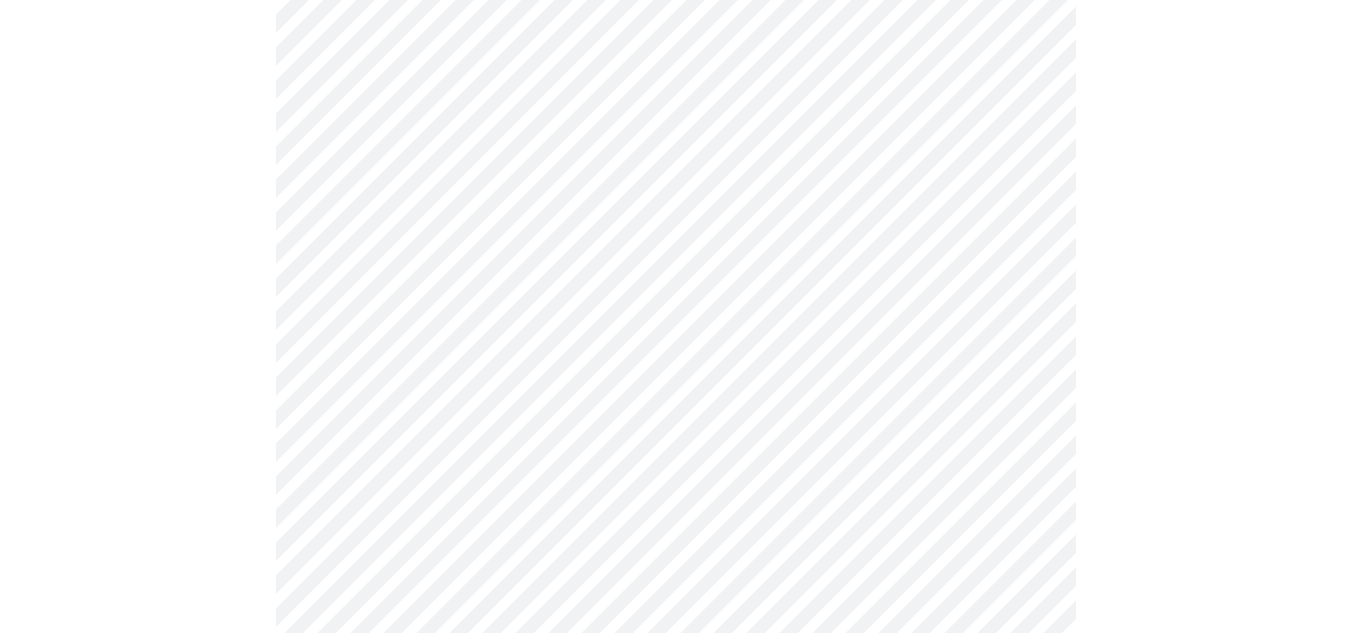 scroll, scrollTop: 1348, scrollLeft: 0, axis: vertical 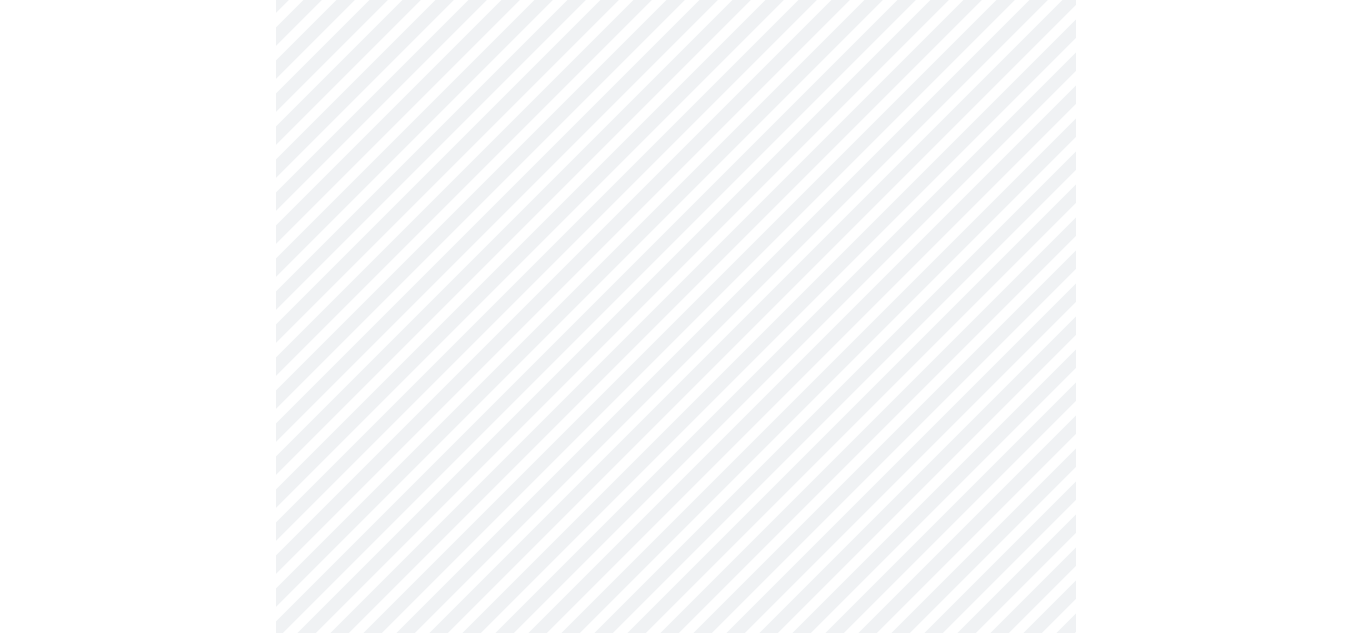 click on "Hi [NAME]   Intake Questions for [DATE] @ [TIME]-[TIME] 3  /  13 Settings Billing Invoices Log out" at bounding box center (675, -122) 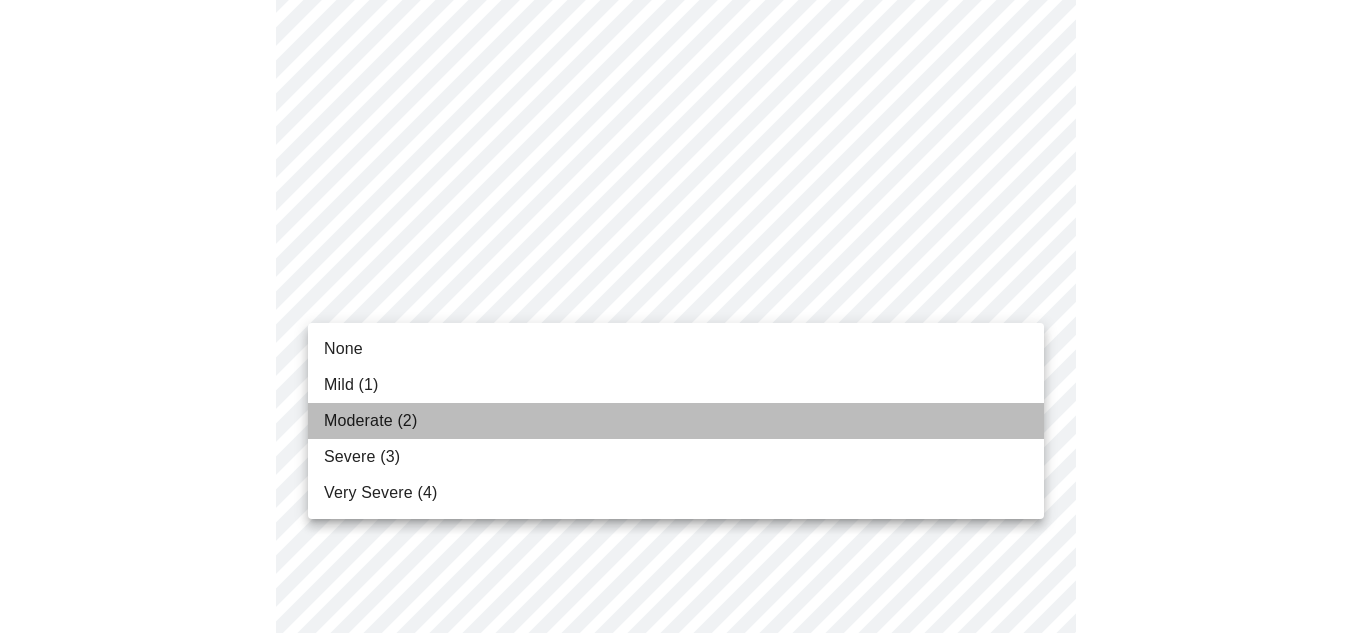 click on "Moderate (2)" at bounding box center (676, 421) 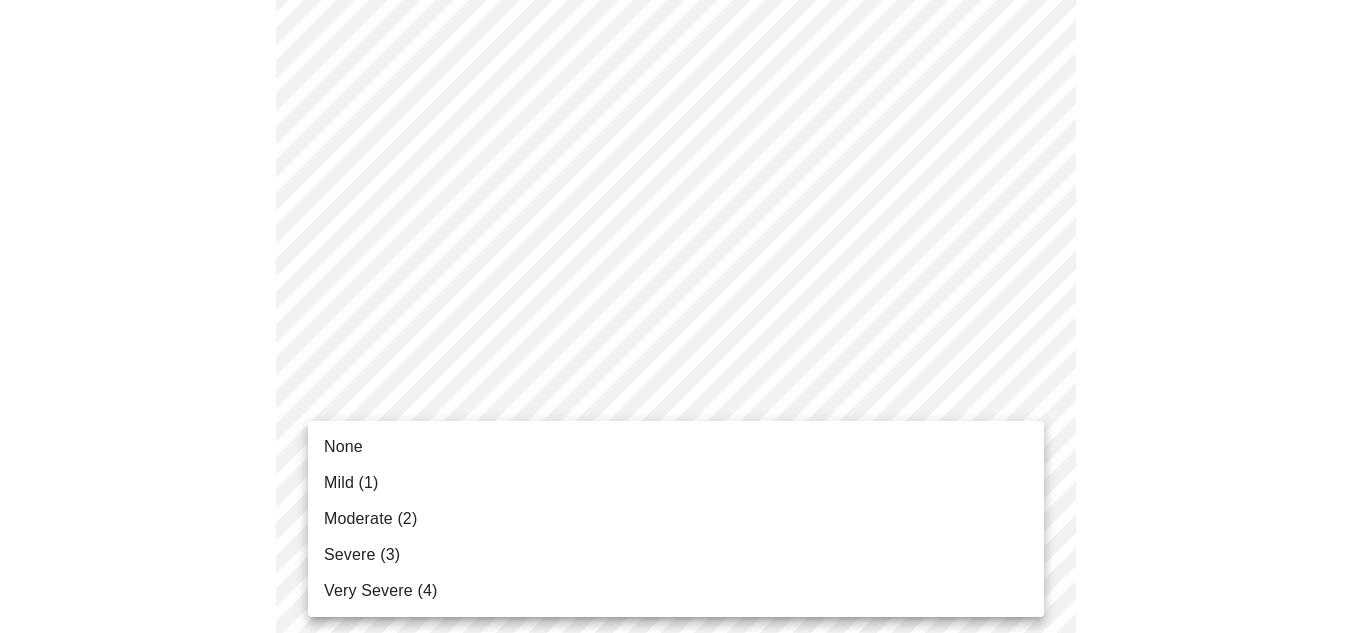 click on "Hi [NAME]   Intake Questions for [DATE] @ [TIME]-[TIME] 3  /  13 Settings Billing Invoices Log out None Mild (1) Moderate (2) Severe (3) Very Severe (4)" at bounding box center (683, -136) 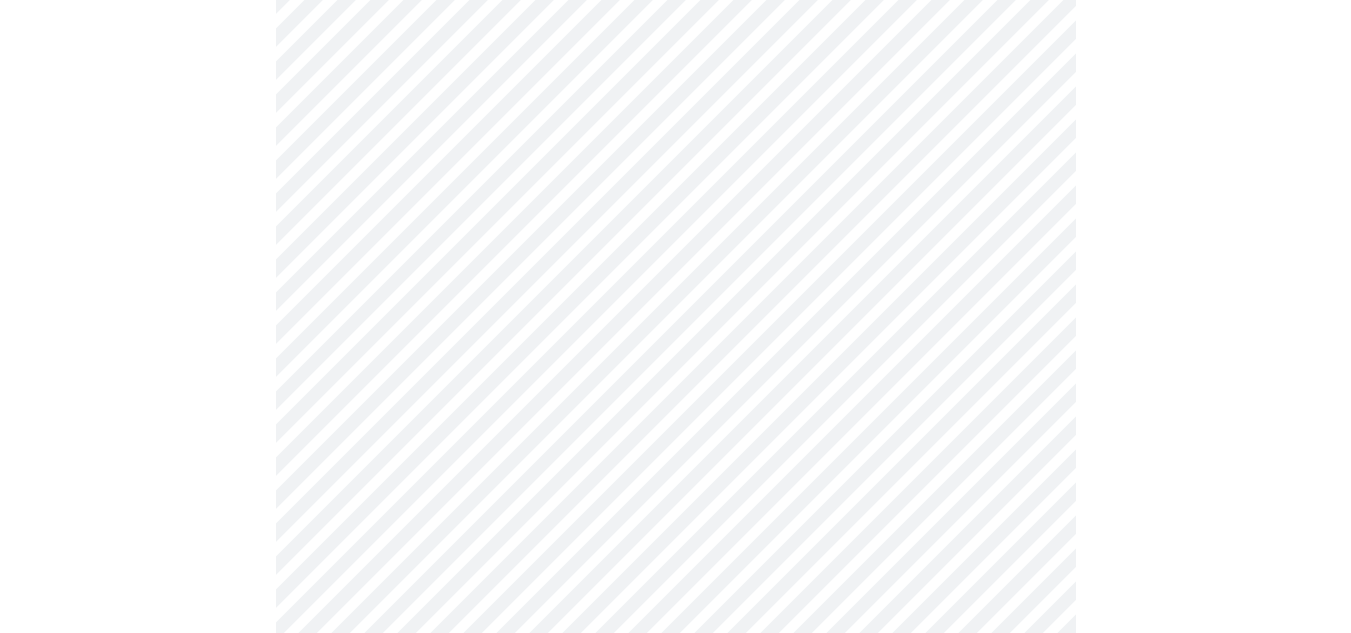 scroll, scrollTop: 1627, scrollLeft: 0, axis: vertical 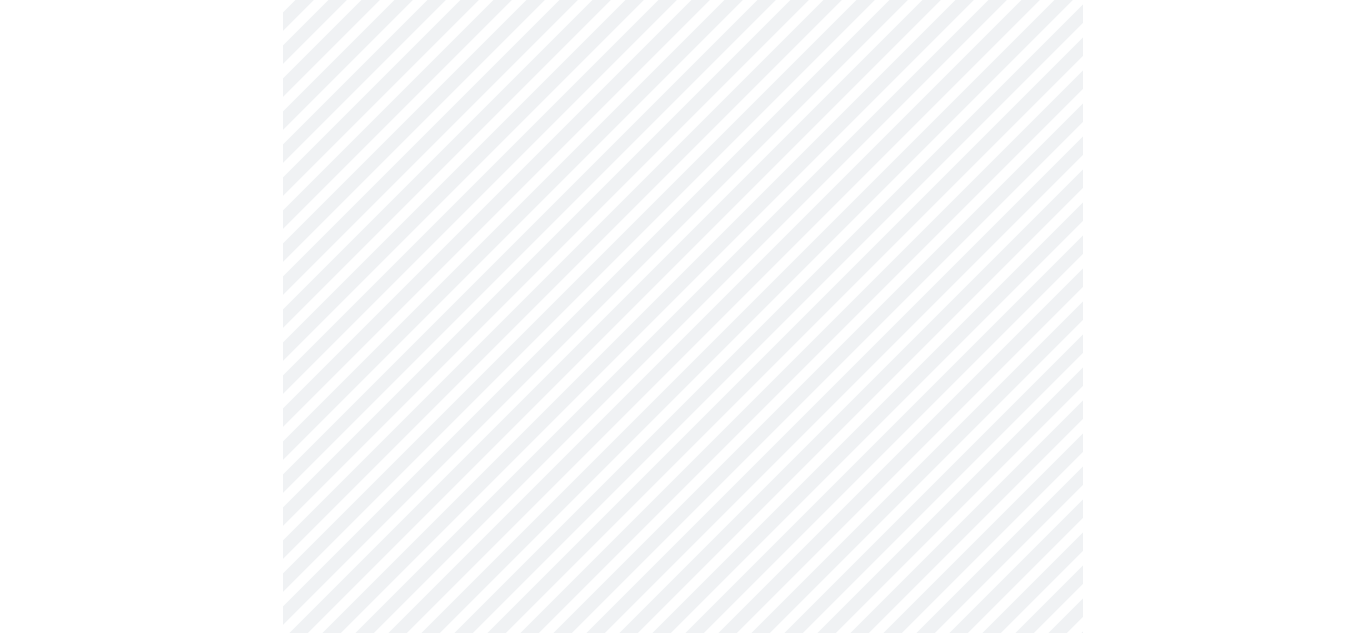 click on "Hi [NAME]   Intake Questions for [DATE] @ [TIME]-[TIME] 3  /  13 Settings Billing Invoices Log out" at bounding box center [683, -429] 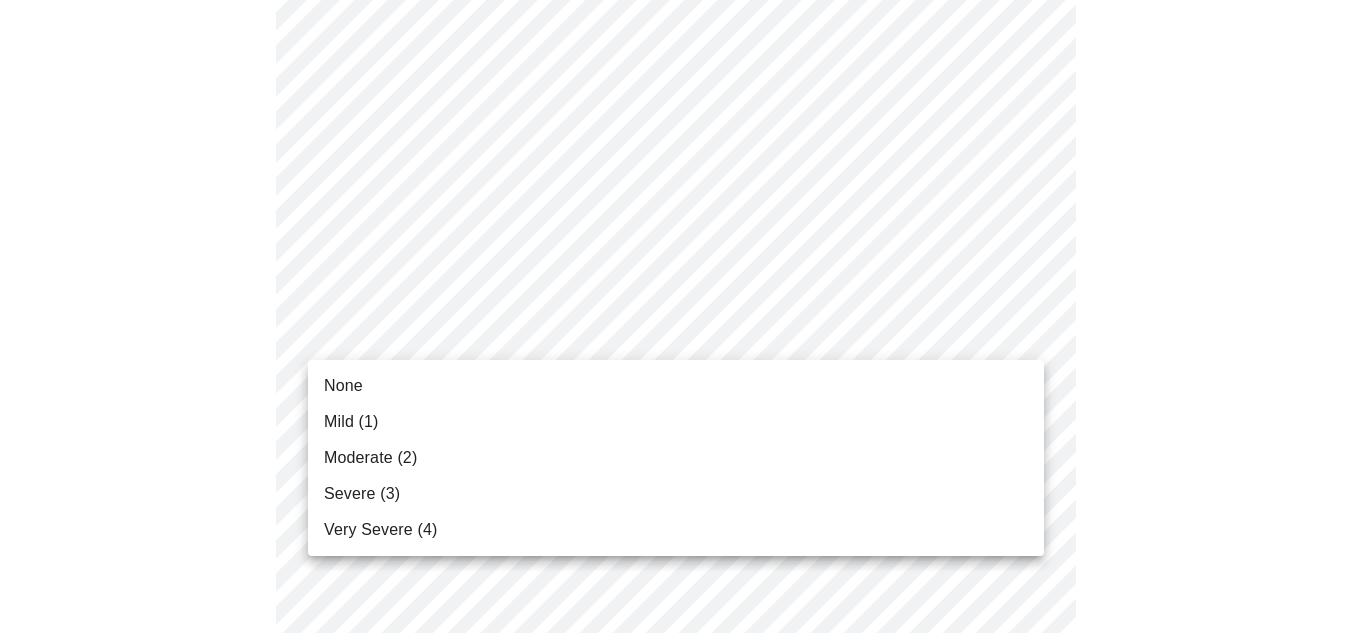click on "None" at bounding box center (676, 386) 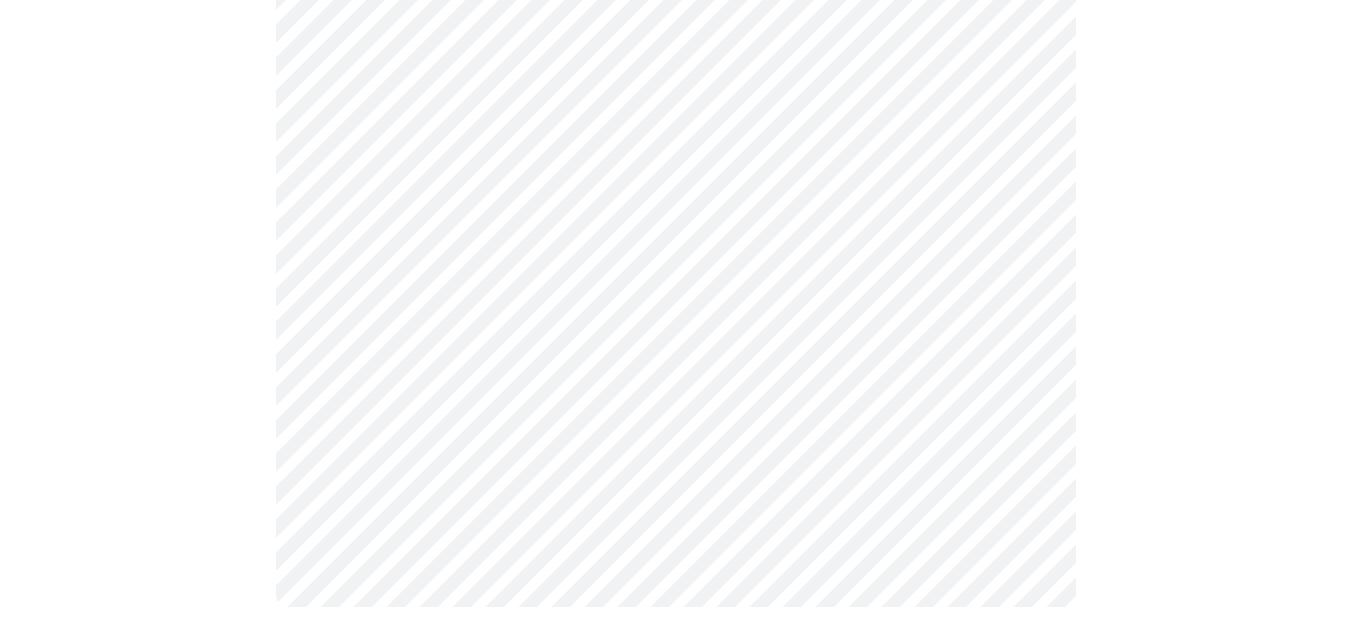 scroll, scrollTop: 1720, scrollLeft: 0, axis: vertical 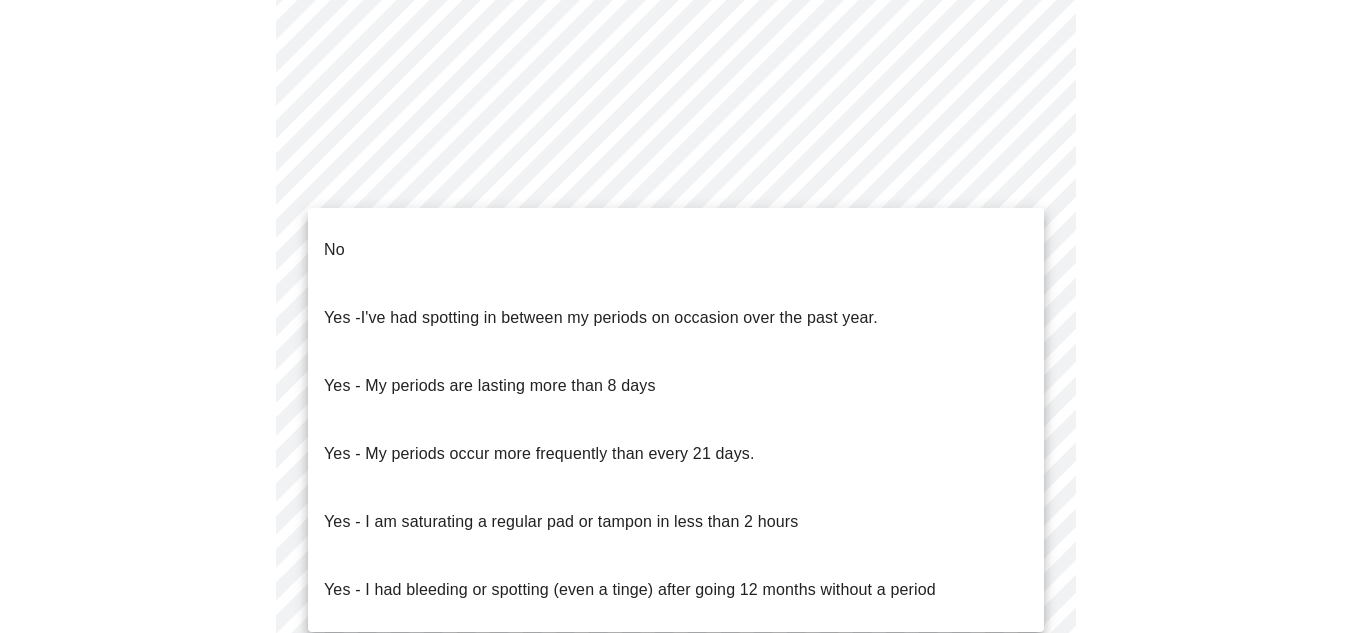 click on "Hi [NAME]   Intake Questions for [DATE] @ [TIME]-[TIME] 4  /  13 Settings Billing Invoices Log out No
Yes -  I've had spotting in between my periods on occasion over the past year.
Yes - My periods are lasting more than 8 days
Yes - My periods occur more frequently than every 21 days.
Yes - I am saturating a regular pad or tampon in less than 2 hours
Yes - I had bleeding or spotting (even a tinge) after going 12 months without a period" at bounding box center [683, -4] 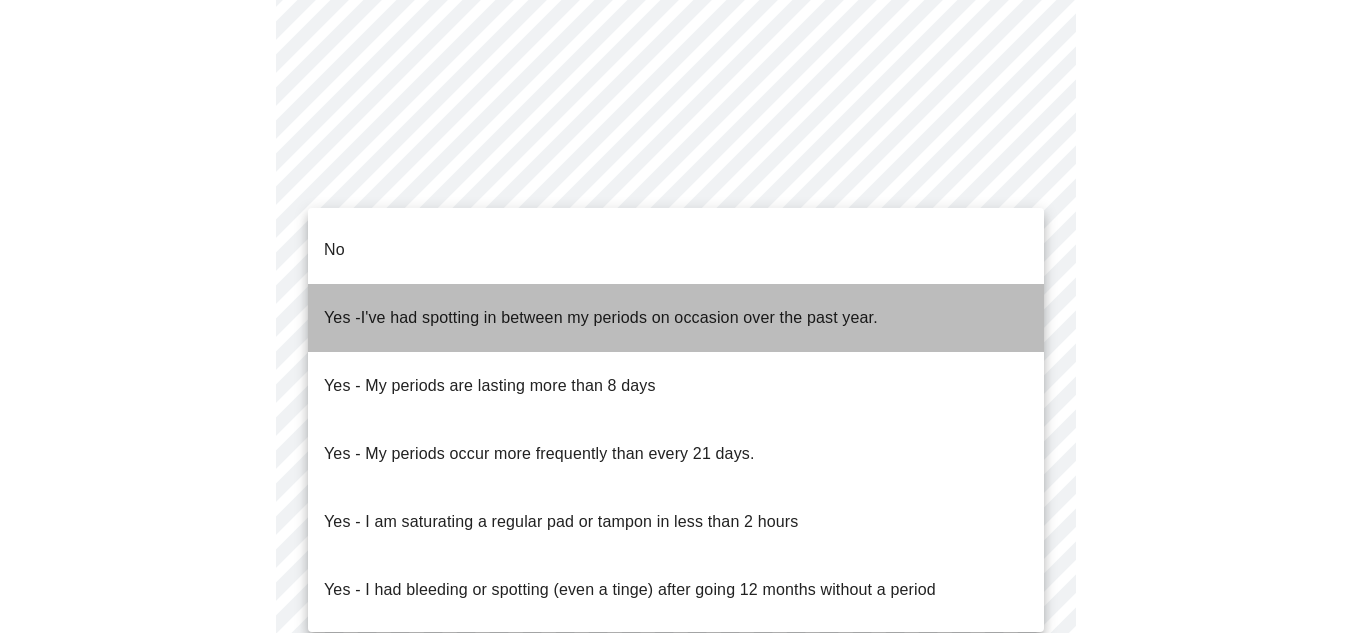 click on "I've had spotting in between my periods on occasion over the past year." at bounding box center [619, 317] 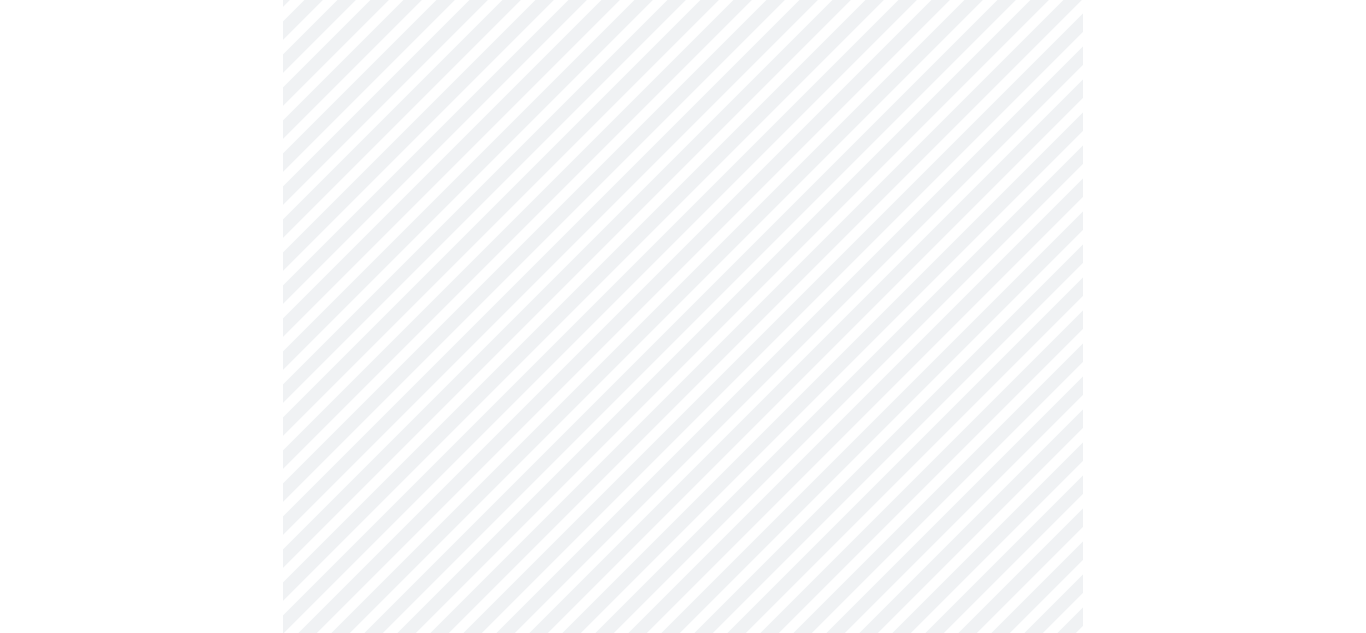 click on "Hi [NAME]   Intake Questions for [DATE] @ [TIME]-[TIME] 4  /  13 Settings Billing Invoices Log out" at bounding box center [683, -10] 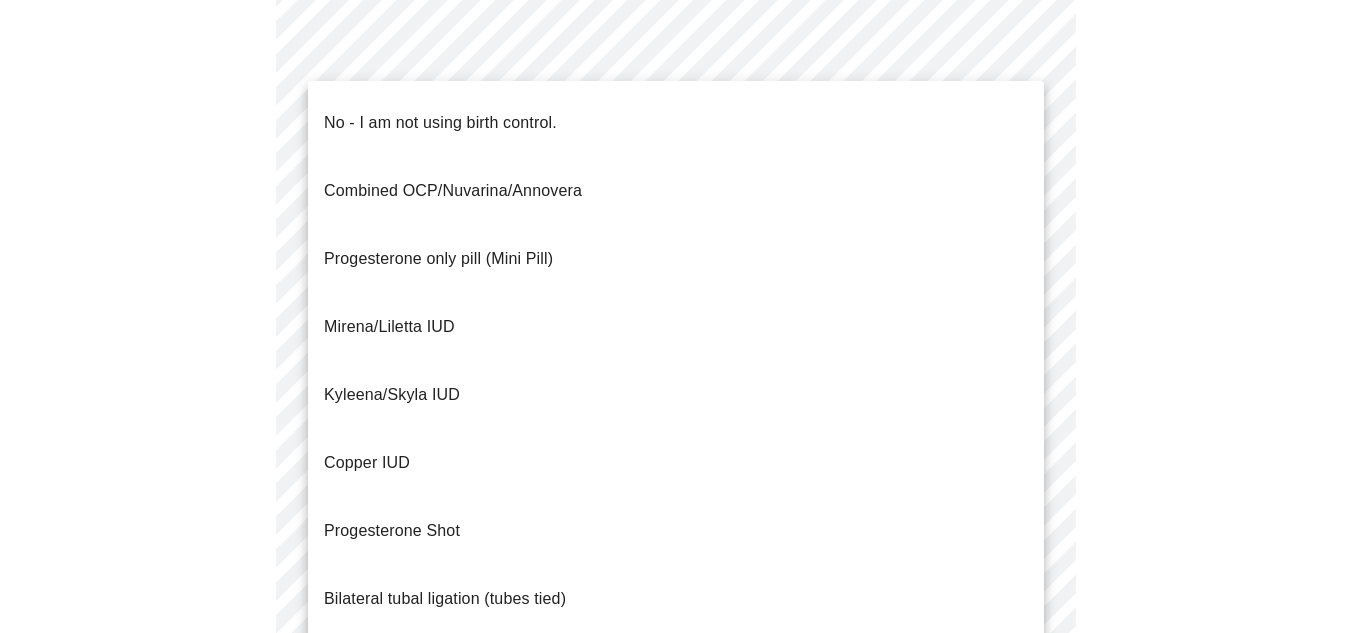 click on "Mirena/Liletta IUD" at bounding box center (389, 327) 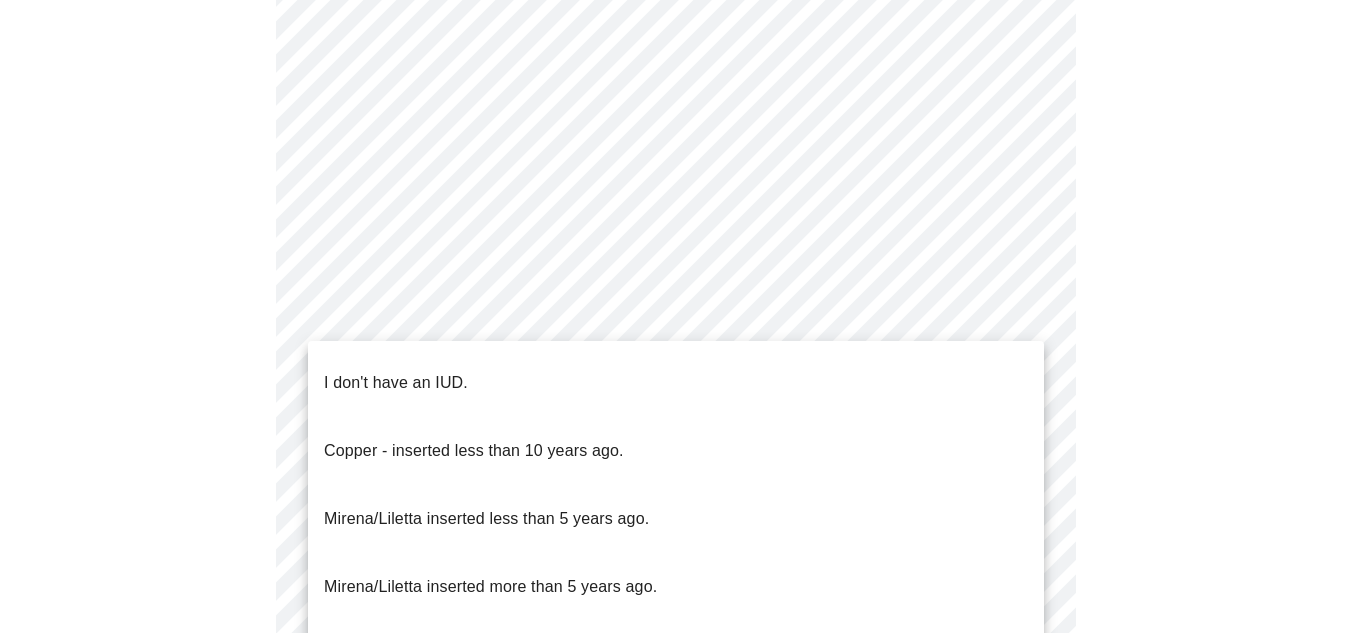 click on "Hi [NAME]   Intake Questions for [DATE] @ [TIME]-[TIME] 4  /  13 Settings Billing Invoices Log out I don't have an IUD.
Copper - inserted less than 10 years ago.
Mirena/Liletta inserted less than 5 years ago.
Mirena/Liletta inserted more than 5 years ago.
Kyleena, inserted more than 5 years ago." at bounding box center (683, -16) 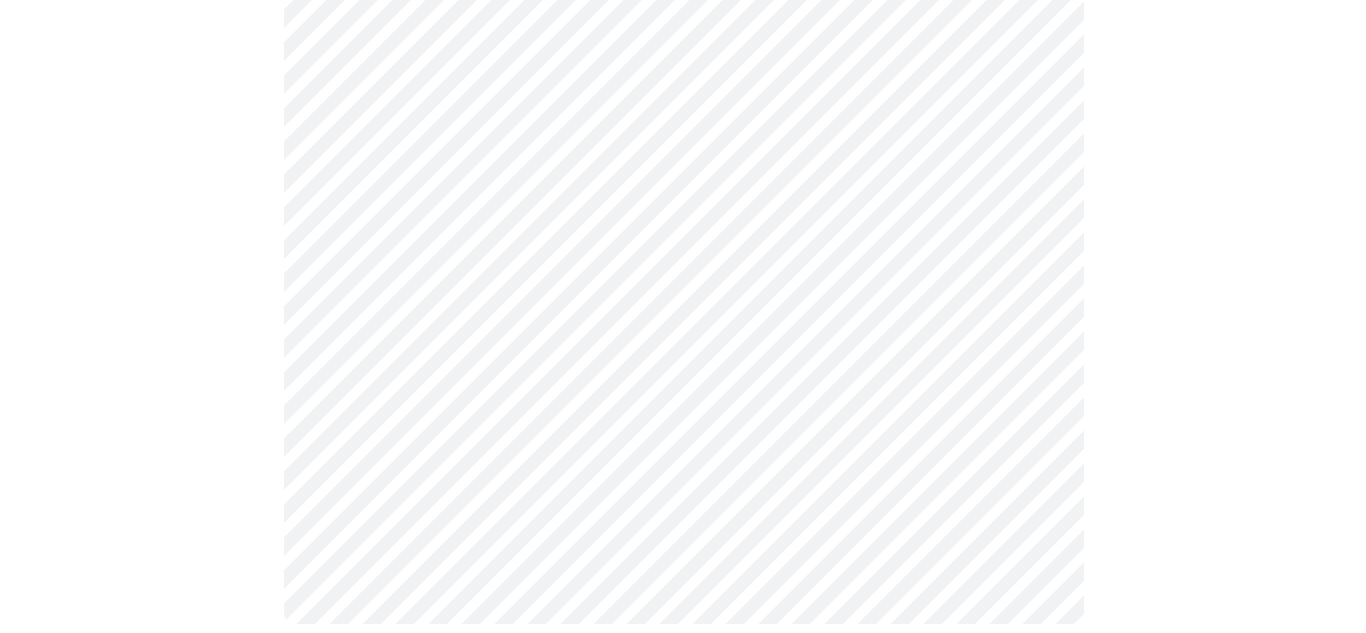 scroll, scrollTop: 1220, scrollLeft: 0, axis: vertical 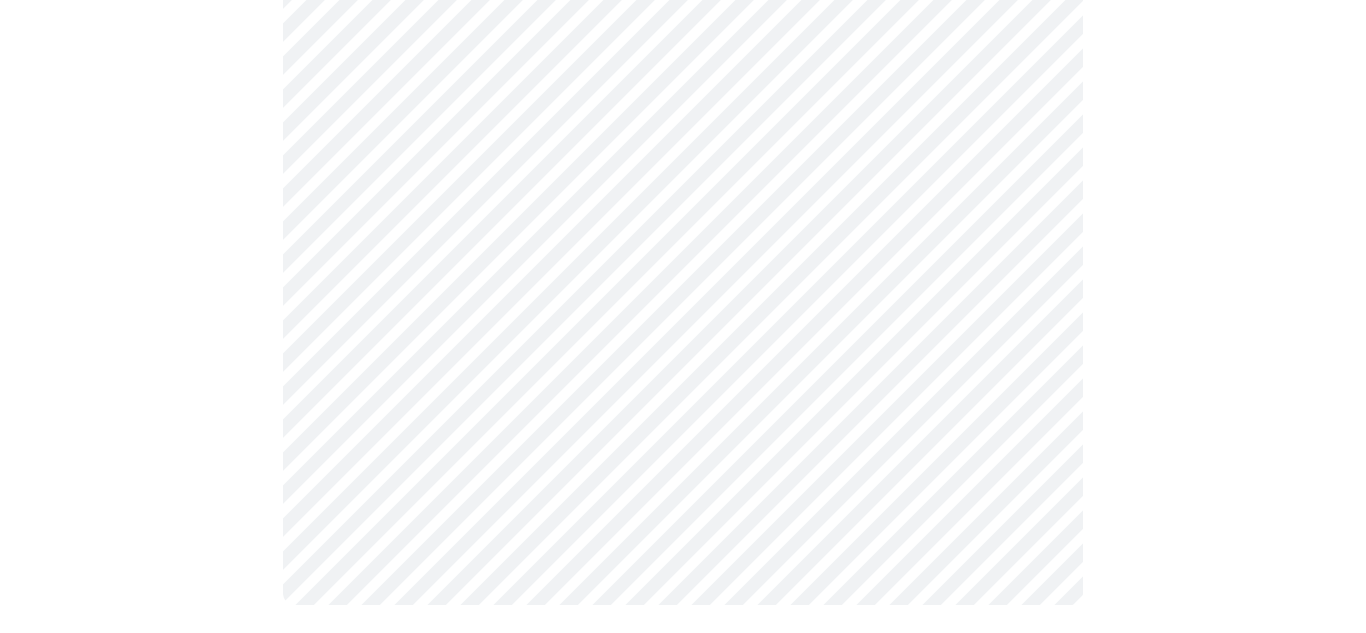 click on "Hi [NAME]   Intake Questions for [DATE] @ [TIME]-[TIME] 4  /  13 Settings Billing Invoices Log out" at bounding box center (683, -284) 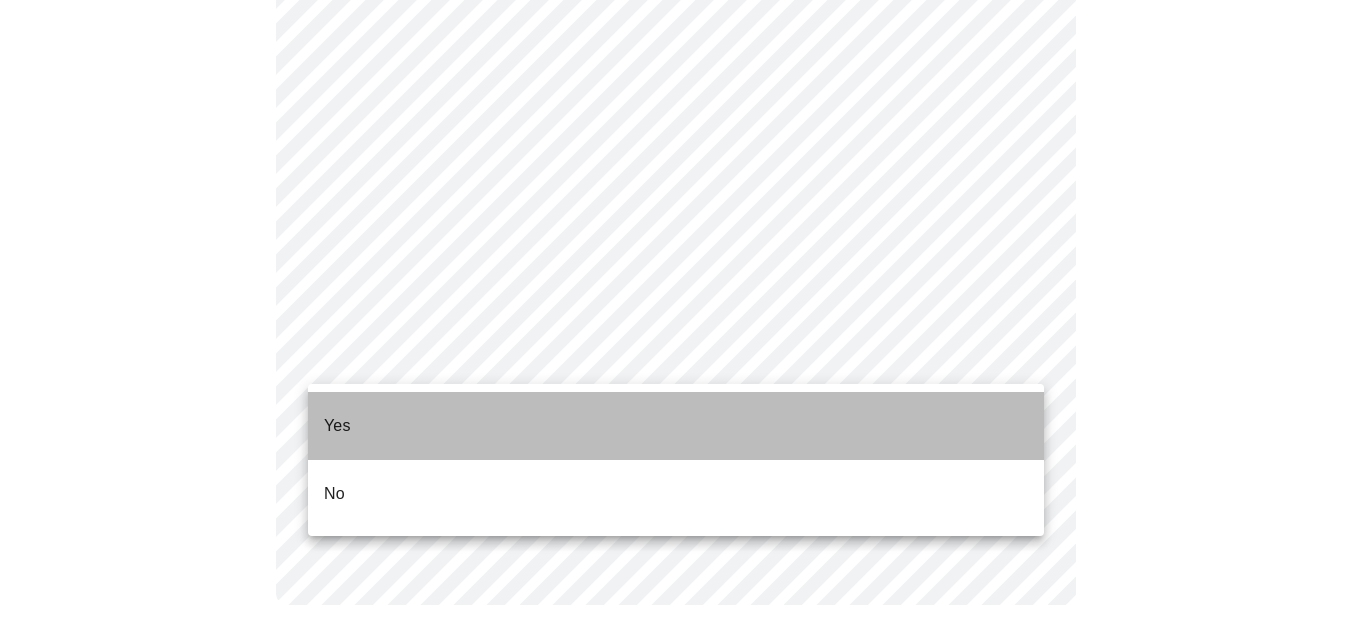 click on "Yes" at bounding box center (676, 426) 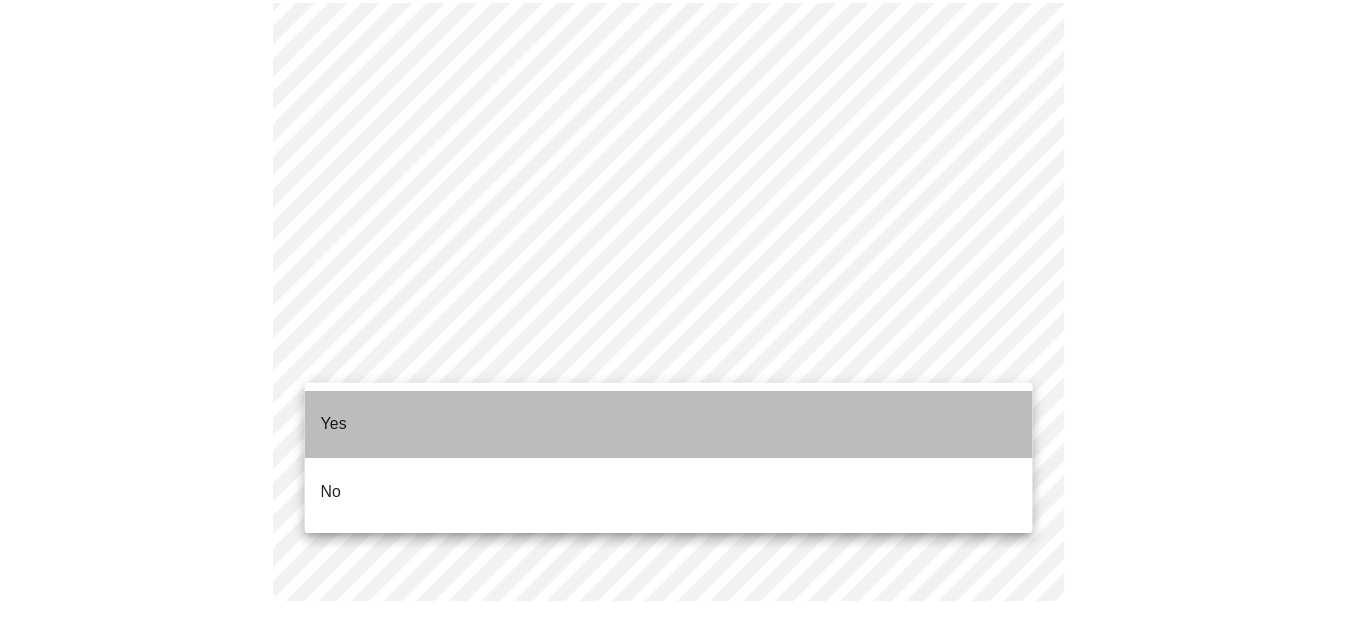 scroll, scrollTop: 1212, scrollLeft: 0, axis: vertical 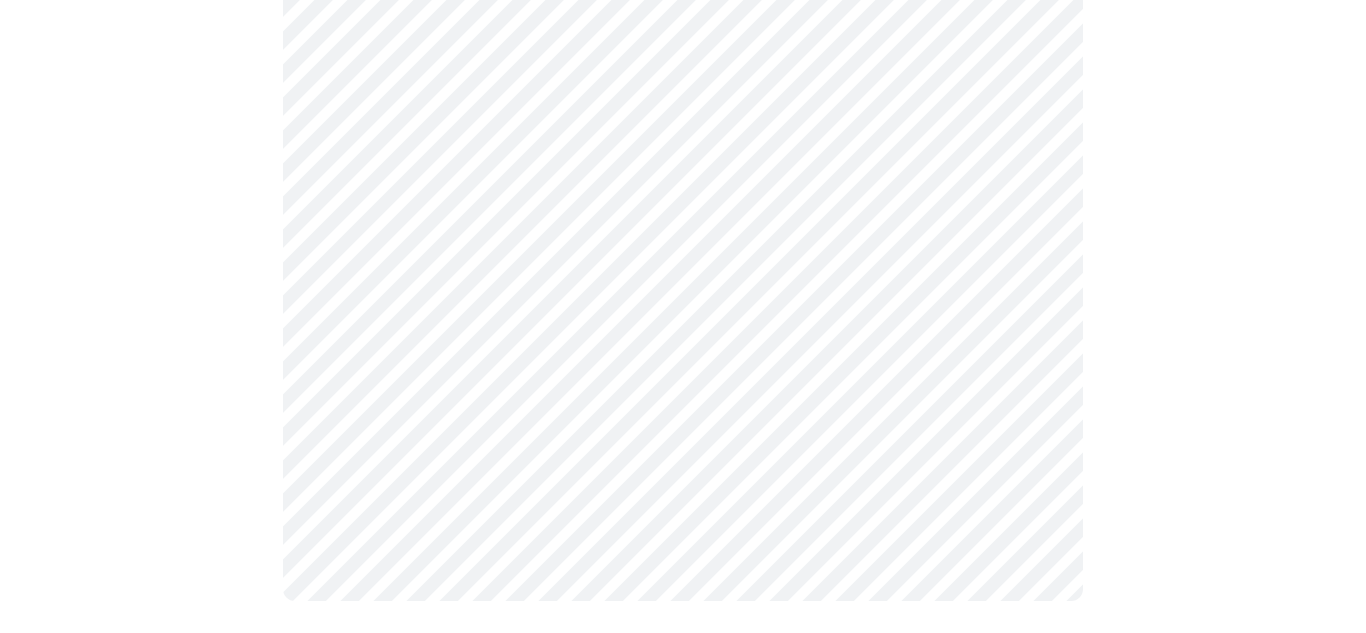 click on "Hi [NAME]   Intake Questions for [DATE] @ [TIME]-[TIME] 4  /  13 Settings Billing Invoices Log out" at bounding box center (683, -282) 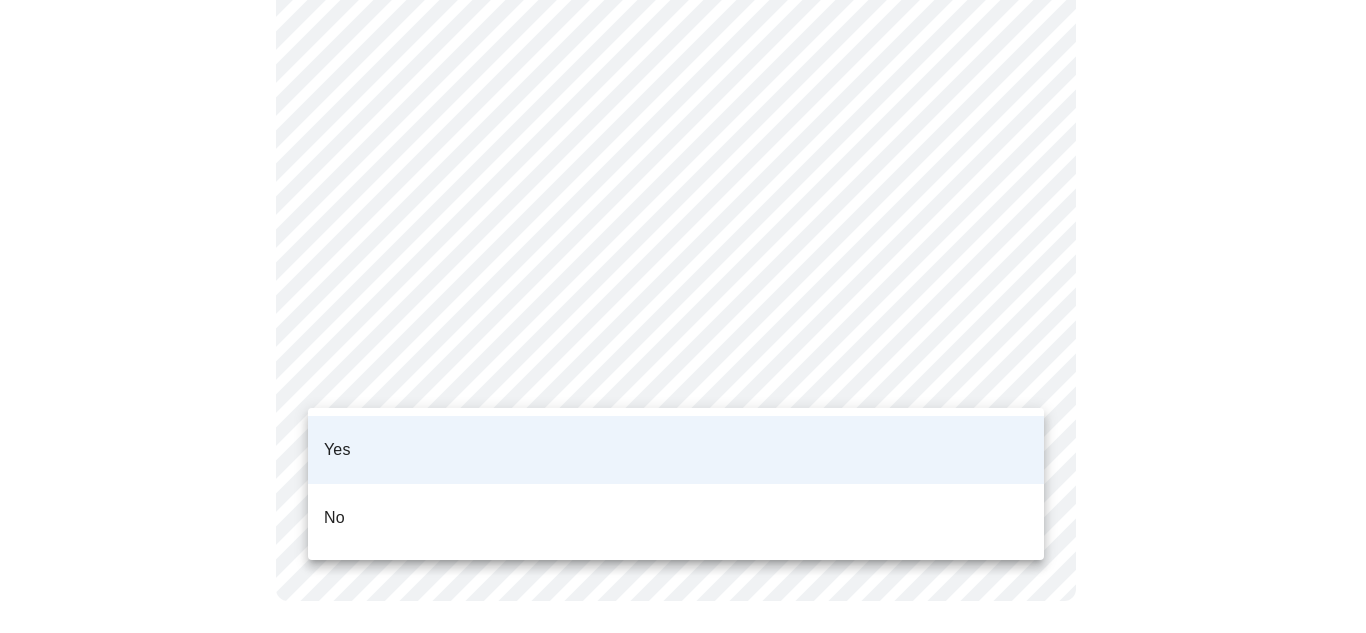 click on "No" at bounding box center [676, 518] 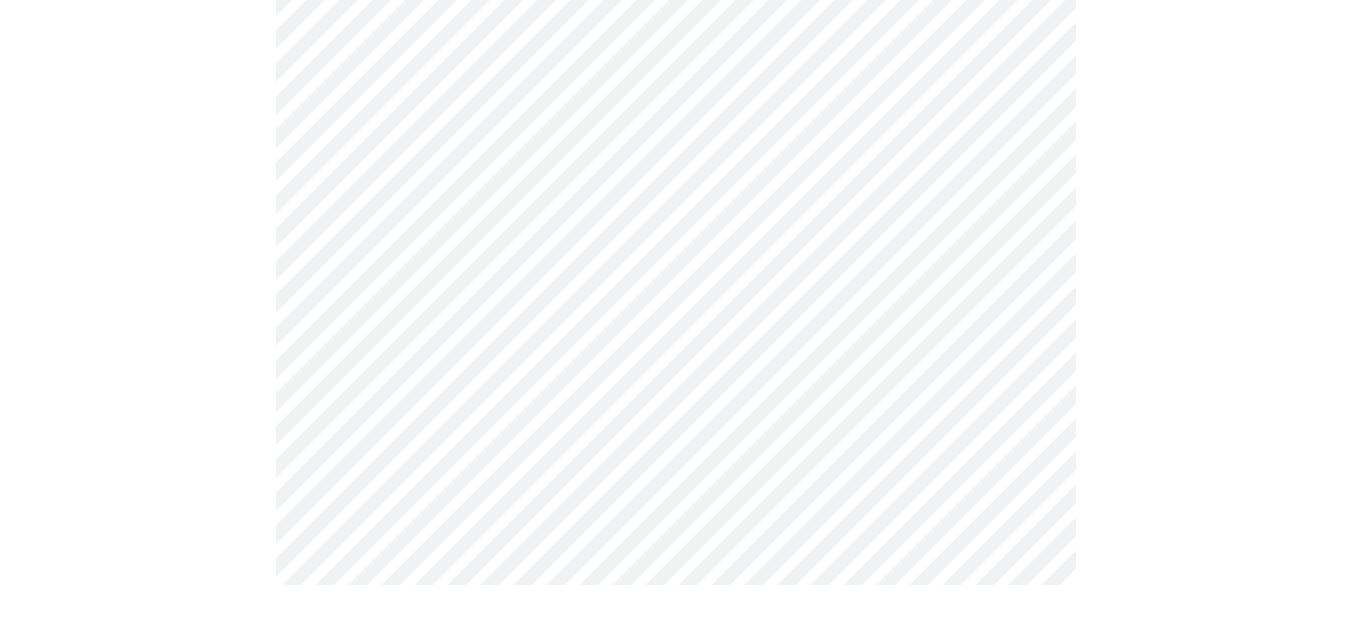 scroll, scrollTop: 0, scrollLeft: 0, axis: both 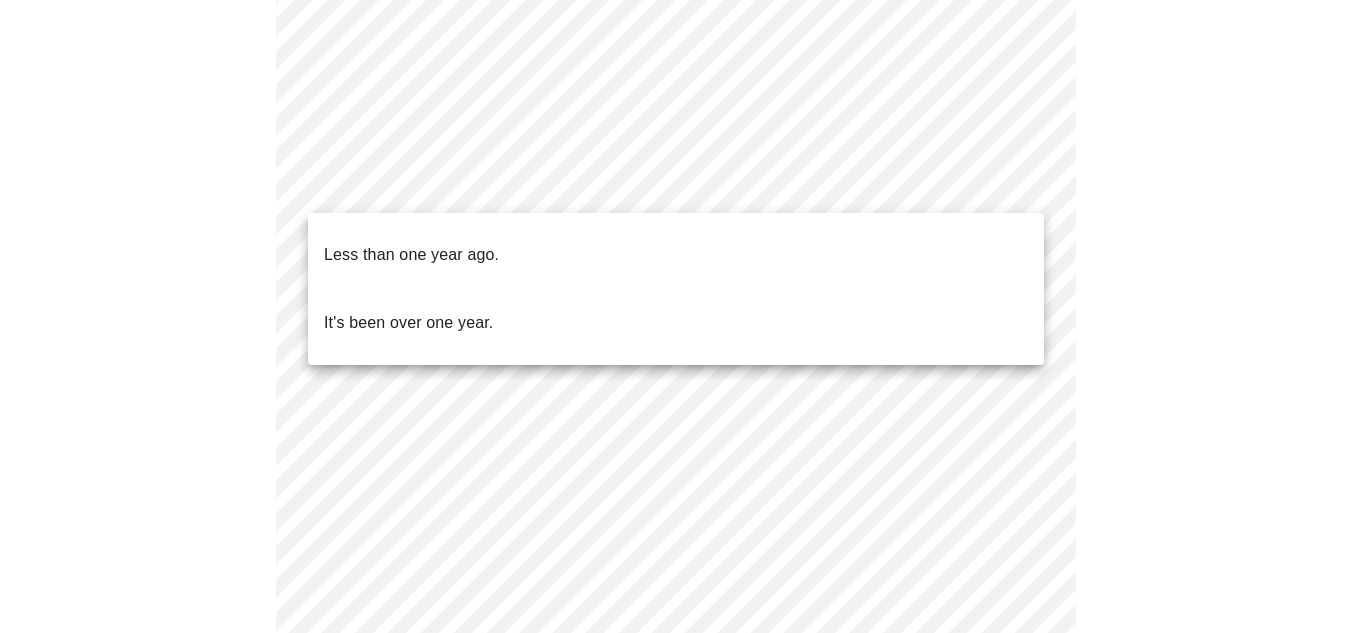 click on "Hi [NAME]   Intake Questions for [DATE] @ [TIME]-[TIME] 5  /  13 Settings Billing Invoices Log out Less than one year ago.
It's been over one year." at bounding box center (683, 391) 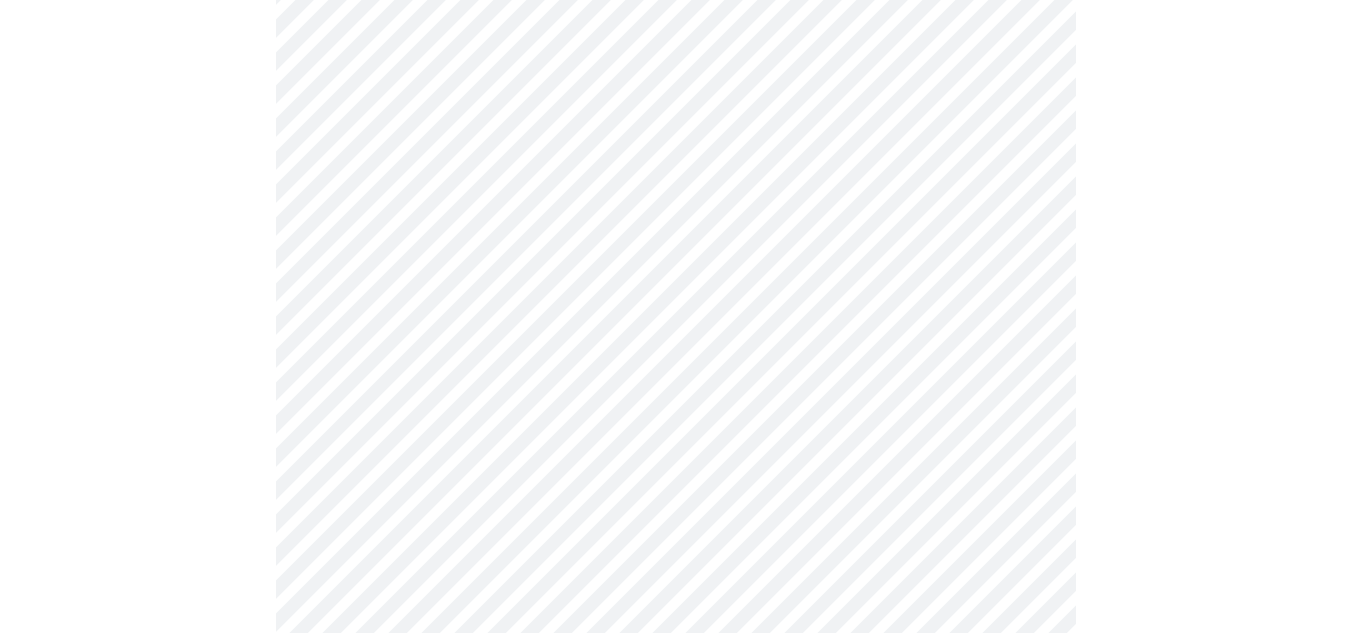 scroll, scrollTop: 703, scrollLeft: 0, axis: vertical 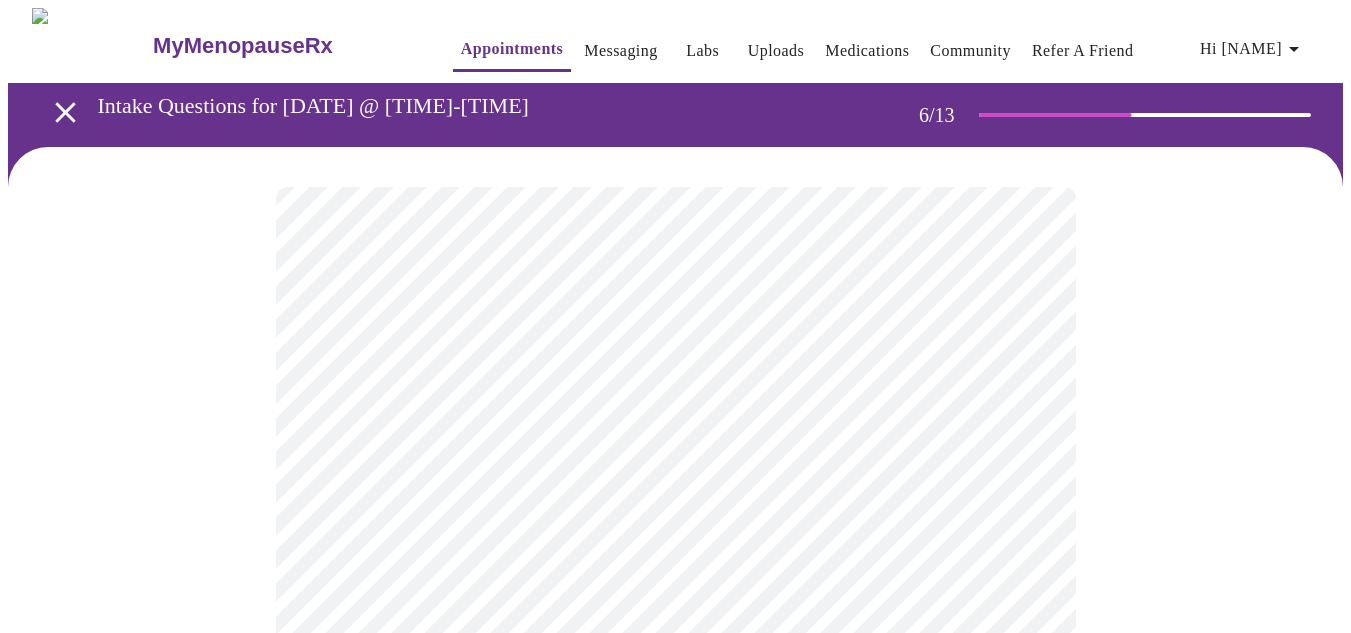 click on "Hi [NAME]   Intake Questions for [DATE] @ [TIME]-[TIME] 6  /  13 Settings Billing Invoices Log out" at bounding box center [675, 542] 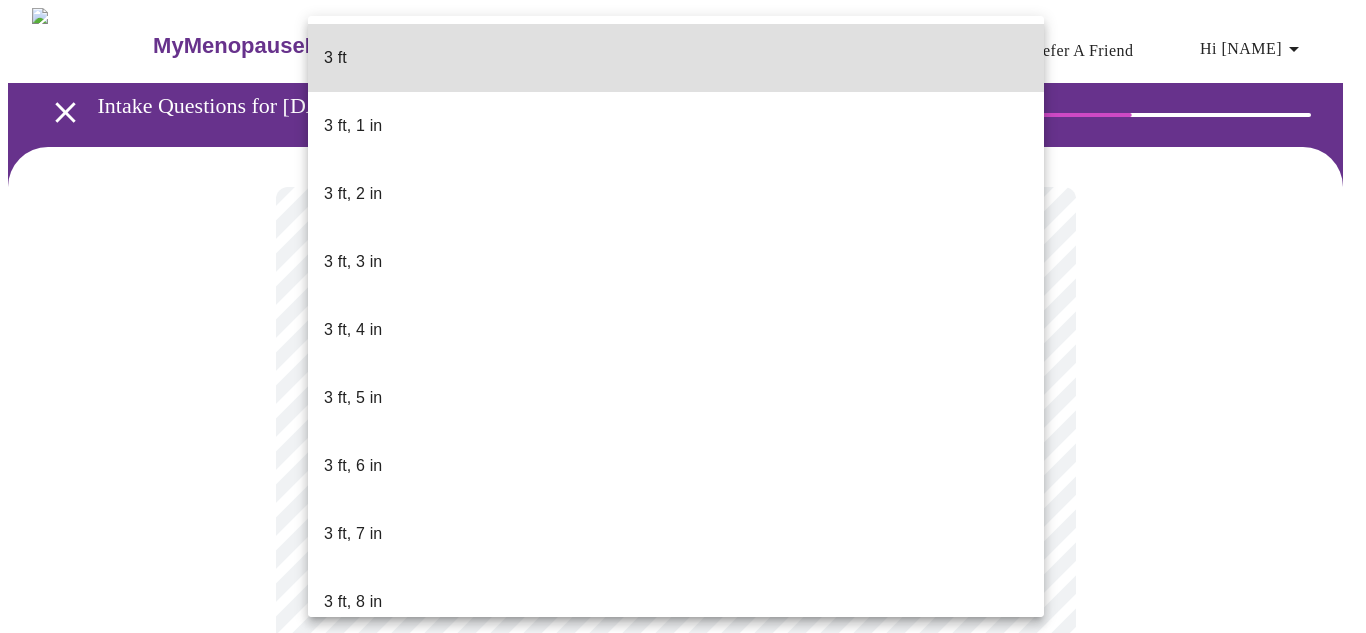 type 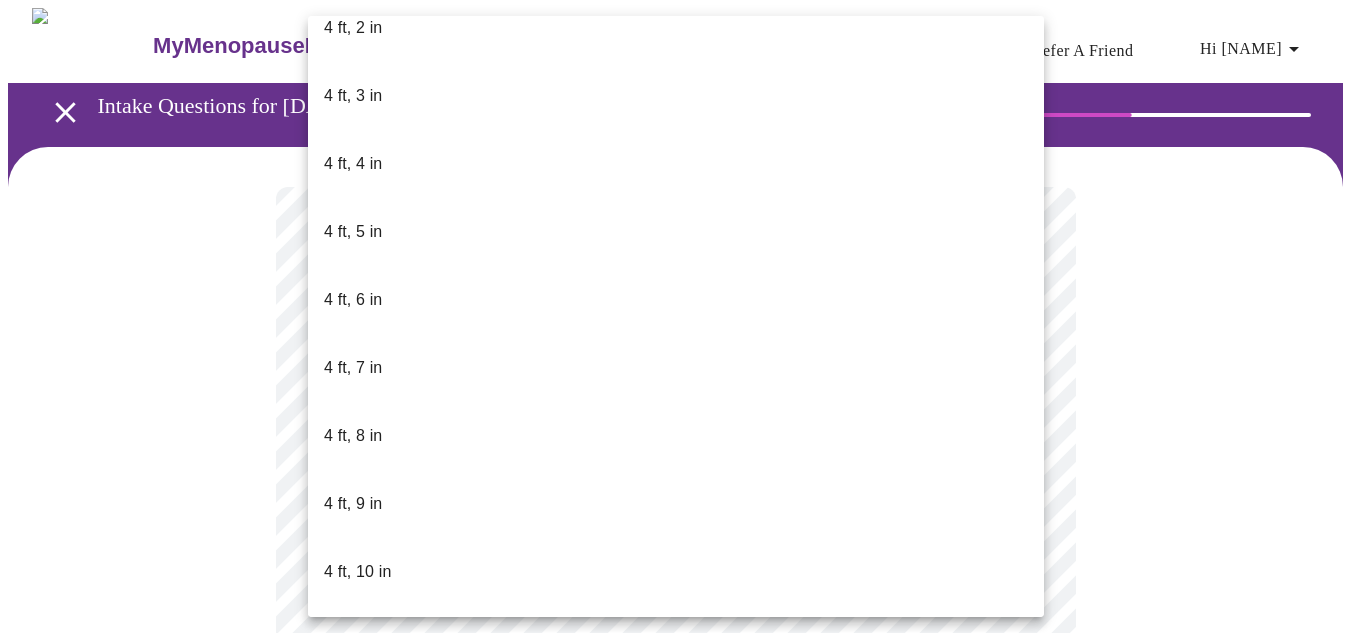 type 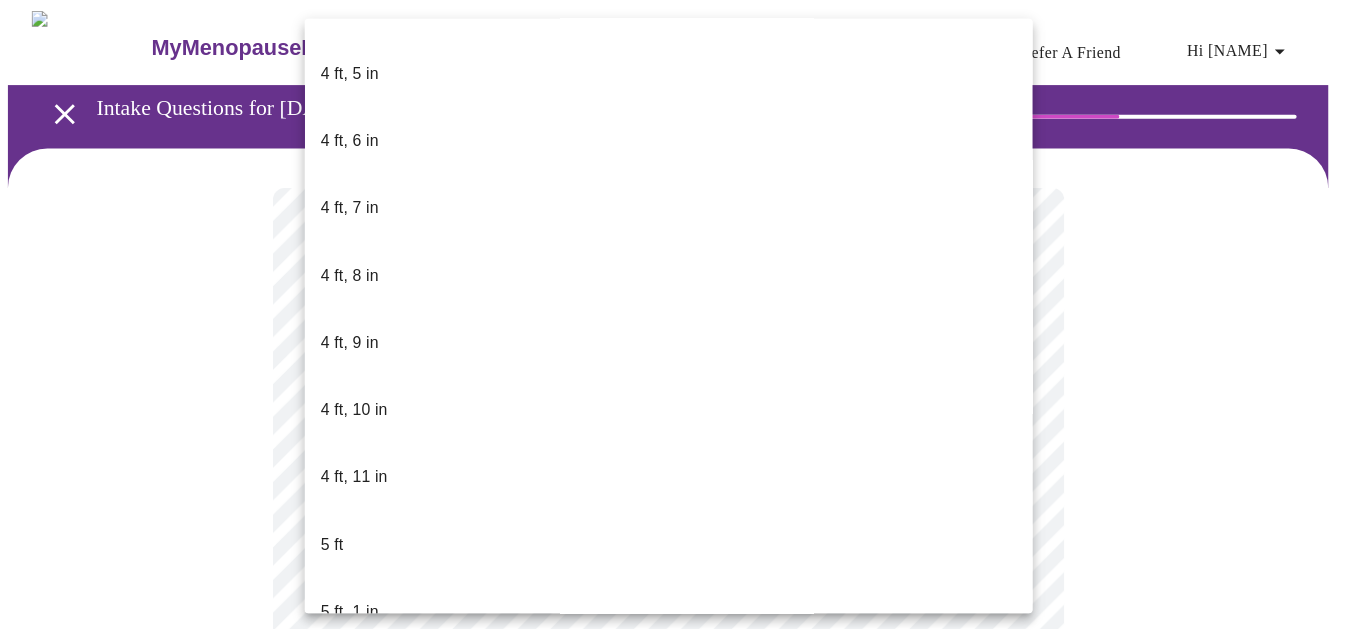 scroll, scrollTop: 1182, scrollLeft: 0, axis: vertical 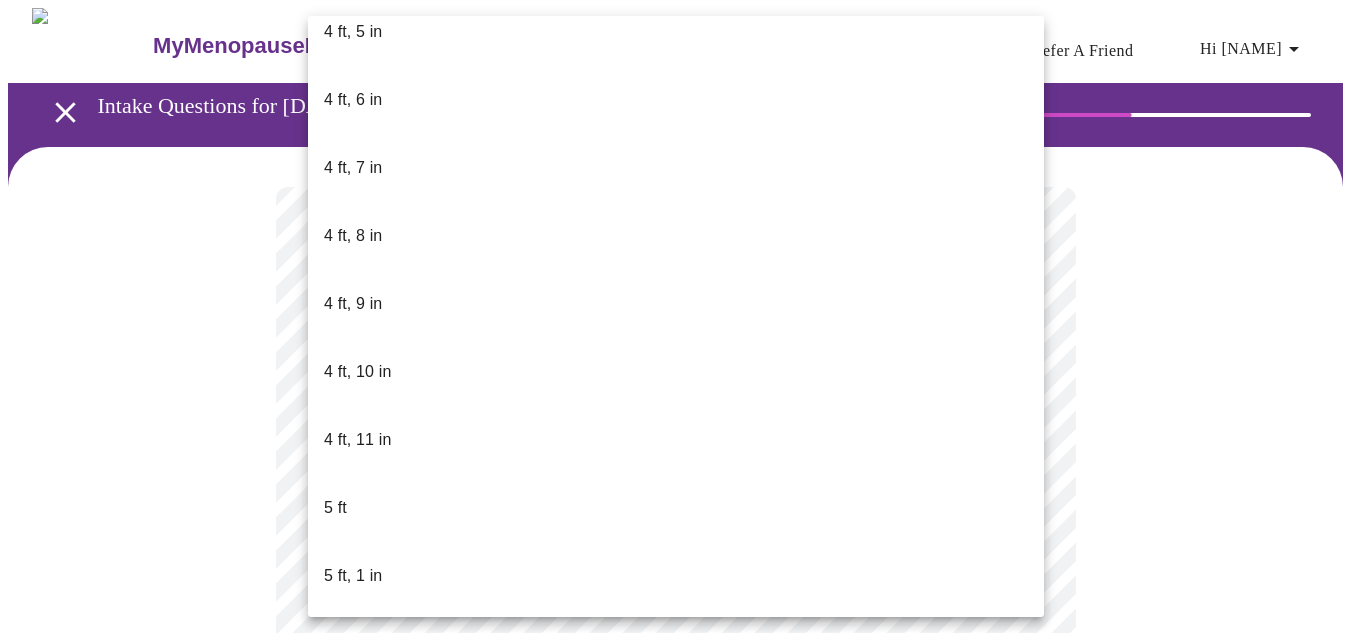 click on "5 ft, 9 in" at bounding box center (353, 1120) 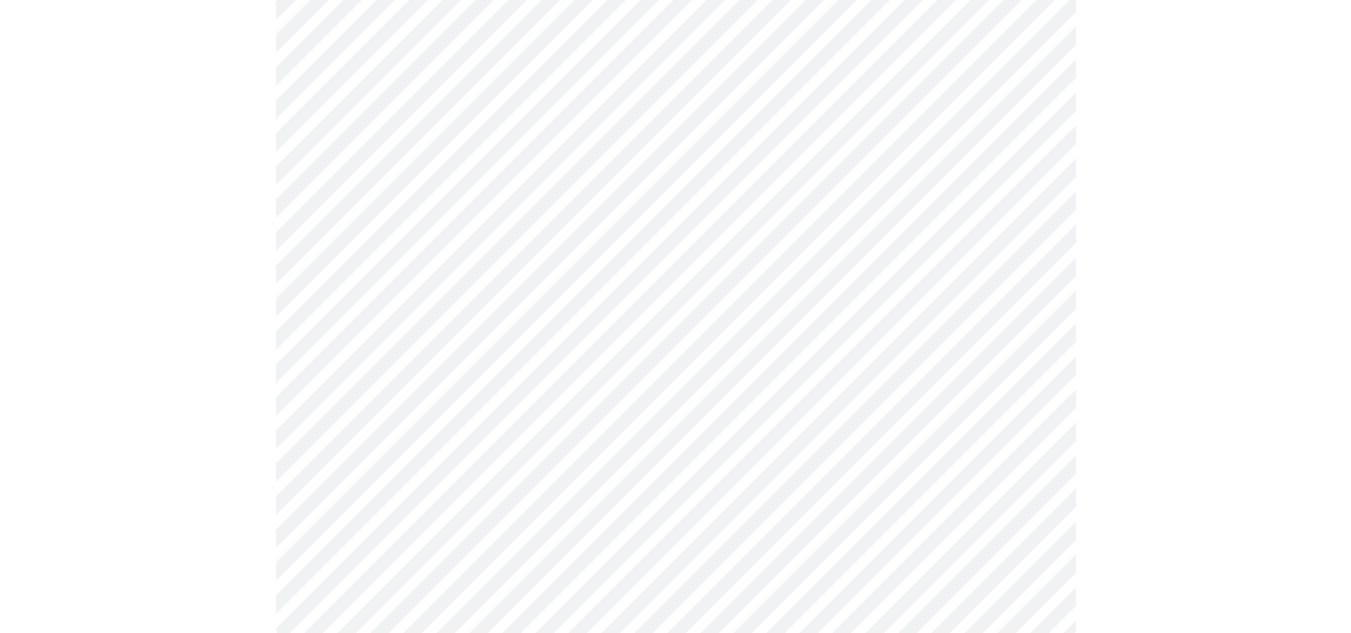 scroll, scrollTop: 423, scrollLeft: 0, axis: vertical 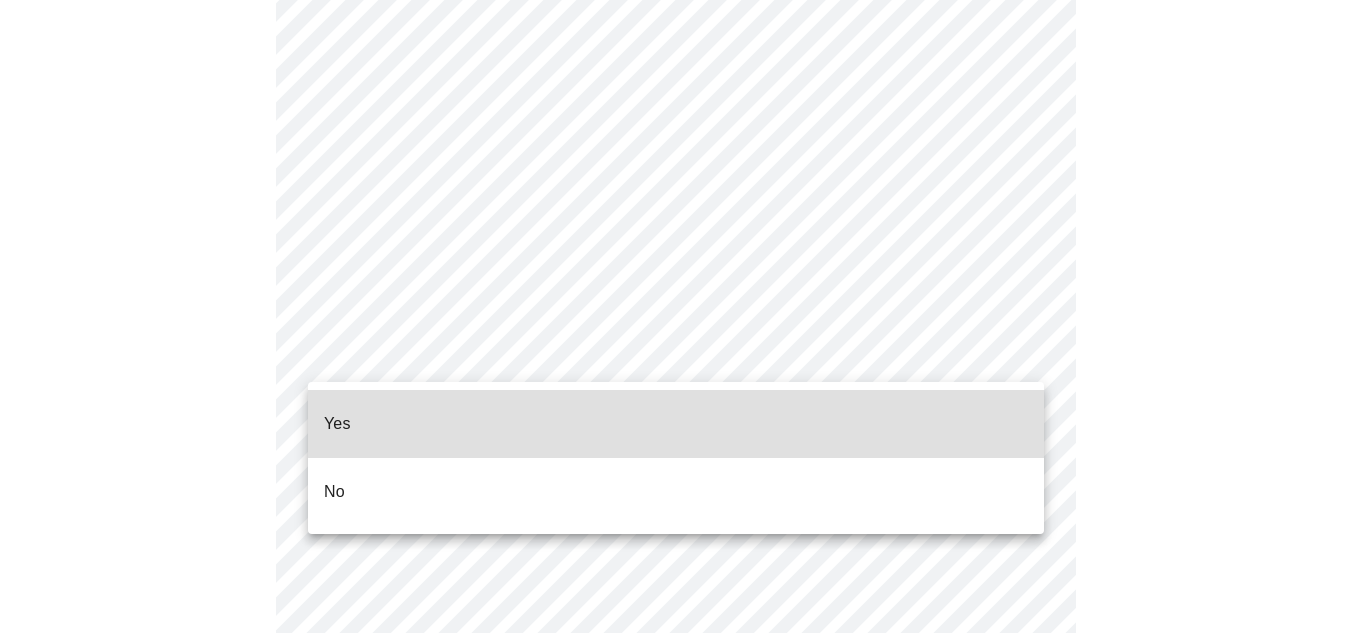 click on "Hi [NAME]   Intake Questions for [DATE] @ [TIME]-[TIME] 7  /  13 Settings Billing Invoices Log out Yes
No" at bounding box center (683, -2007) 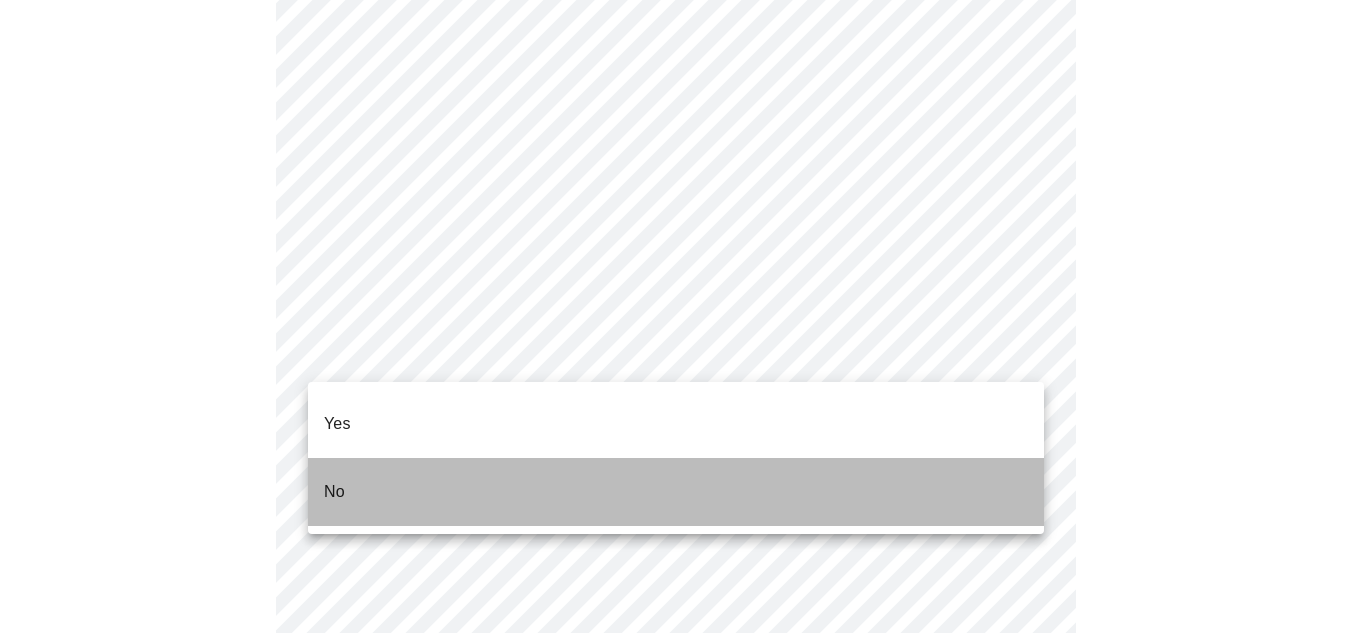 click on "No" at bounding box center (676, 492) 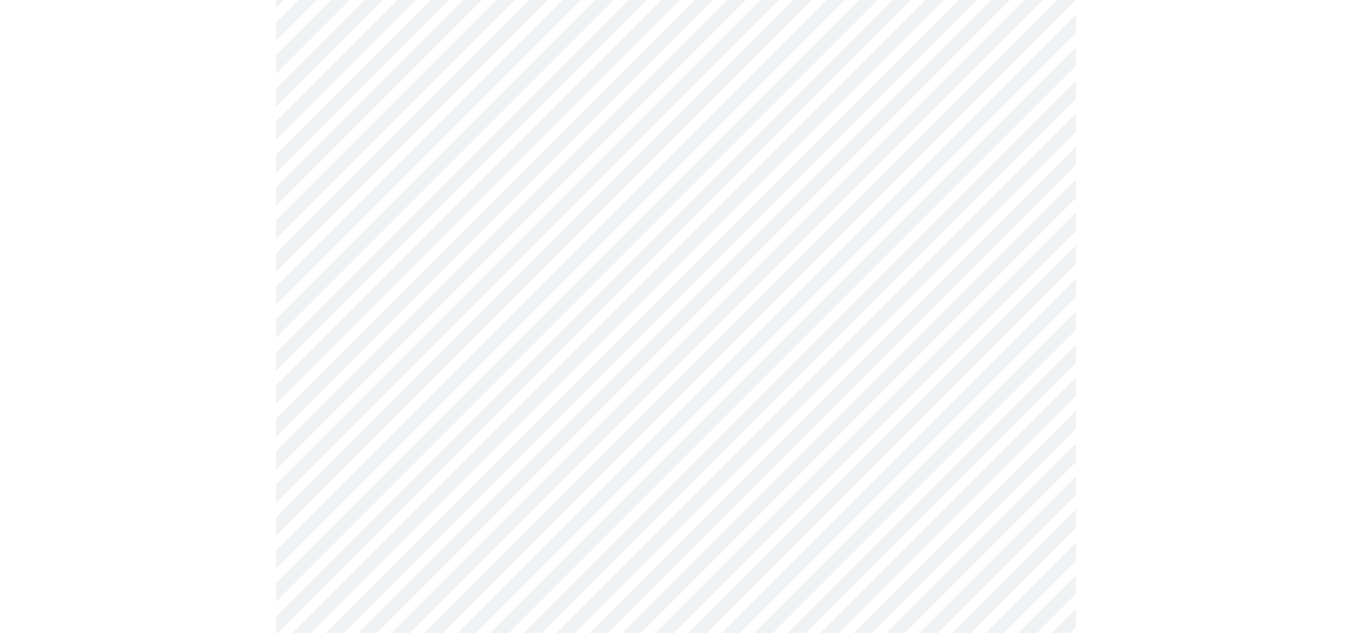 scroll, scrollTop: 5466, scrollLeft: 0, axis: vertical 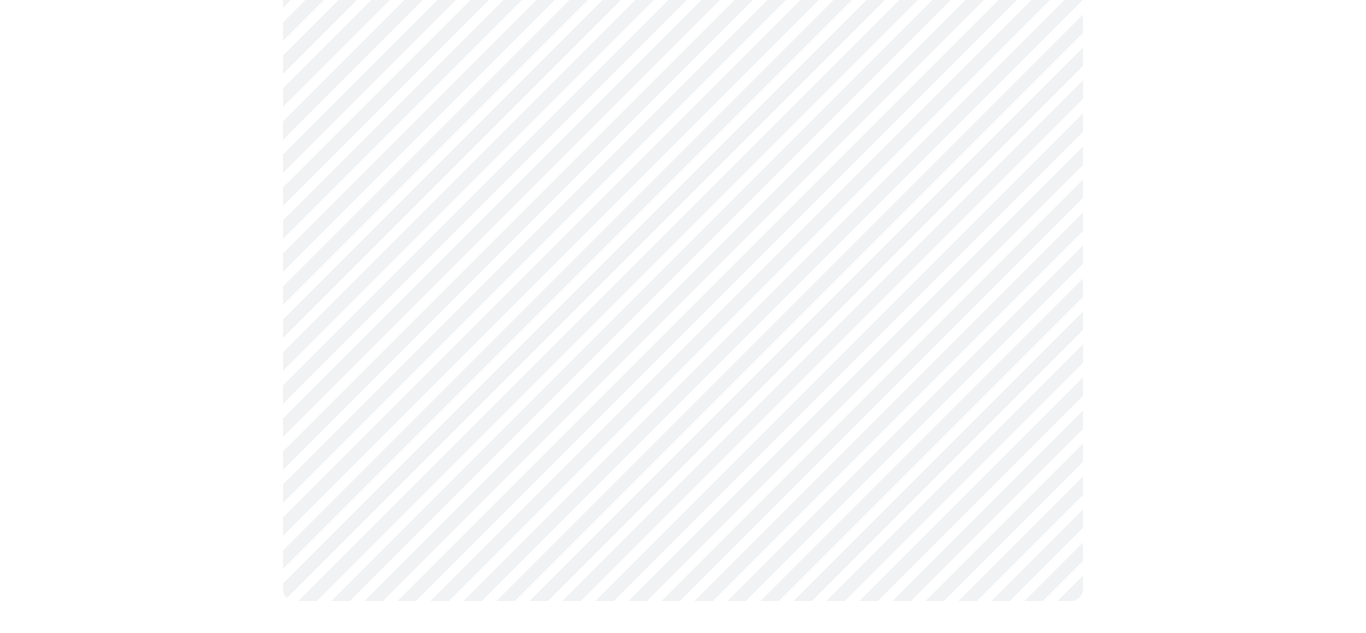click on "Hi [NAME]   Intake Questions for [DATE] @ [TIME]-[TIME] 8  /  13 Settings Billing Invoices Log out" at bounding box center (683, -336) 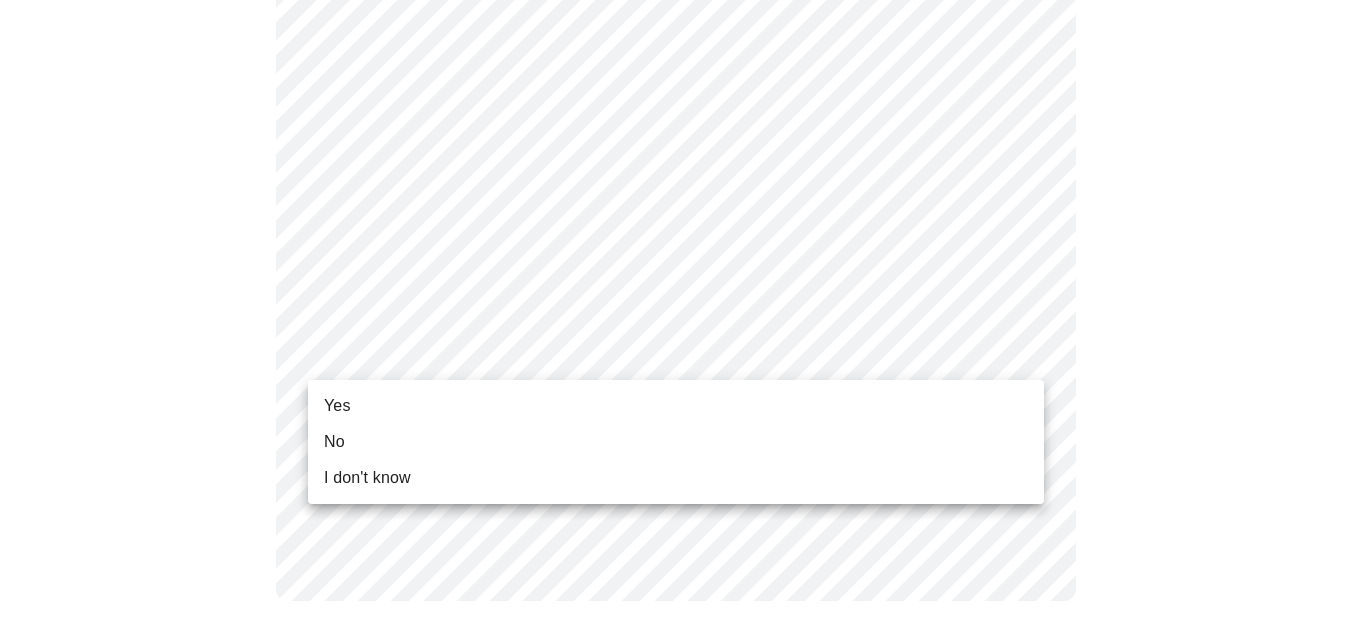 click on "No" at bounding box center (676, 442) 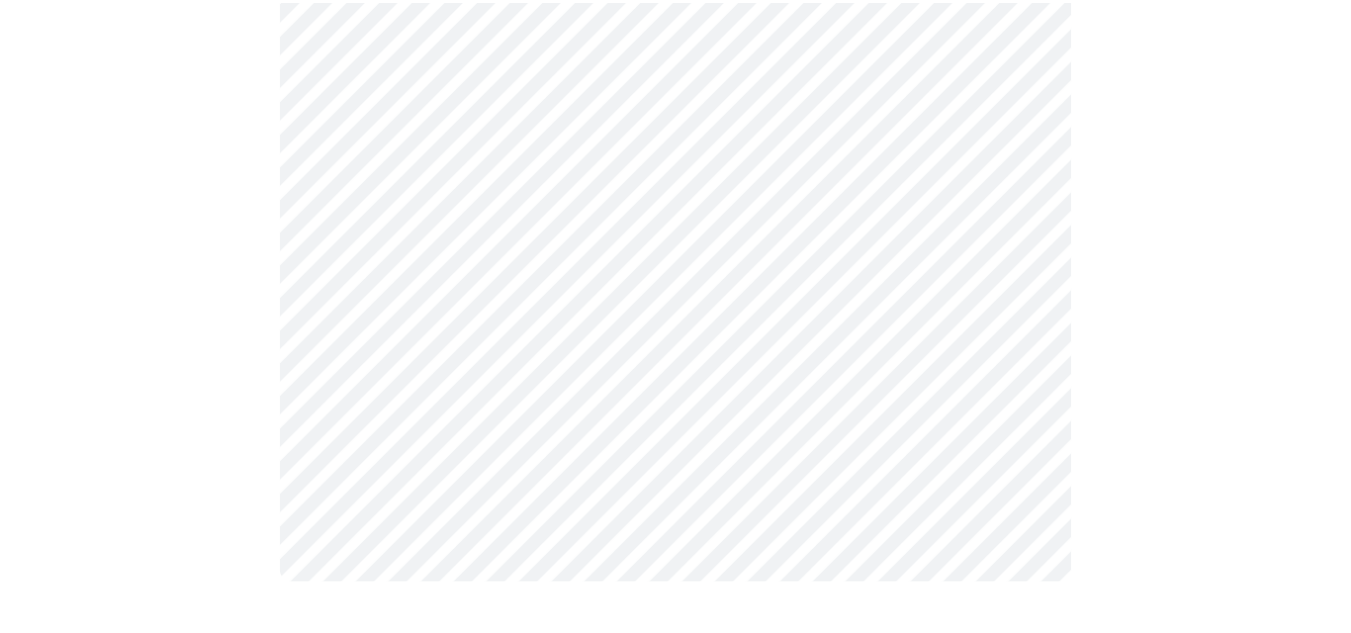 scroll, scrollTop: 1292, scrollLeft: 0, axis: vertical 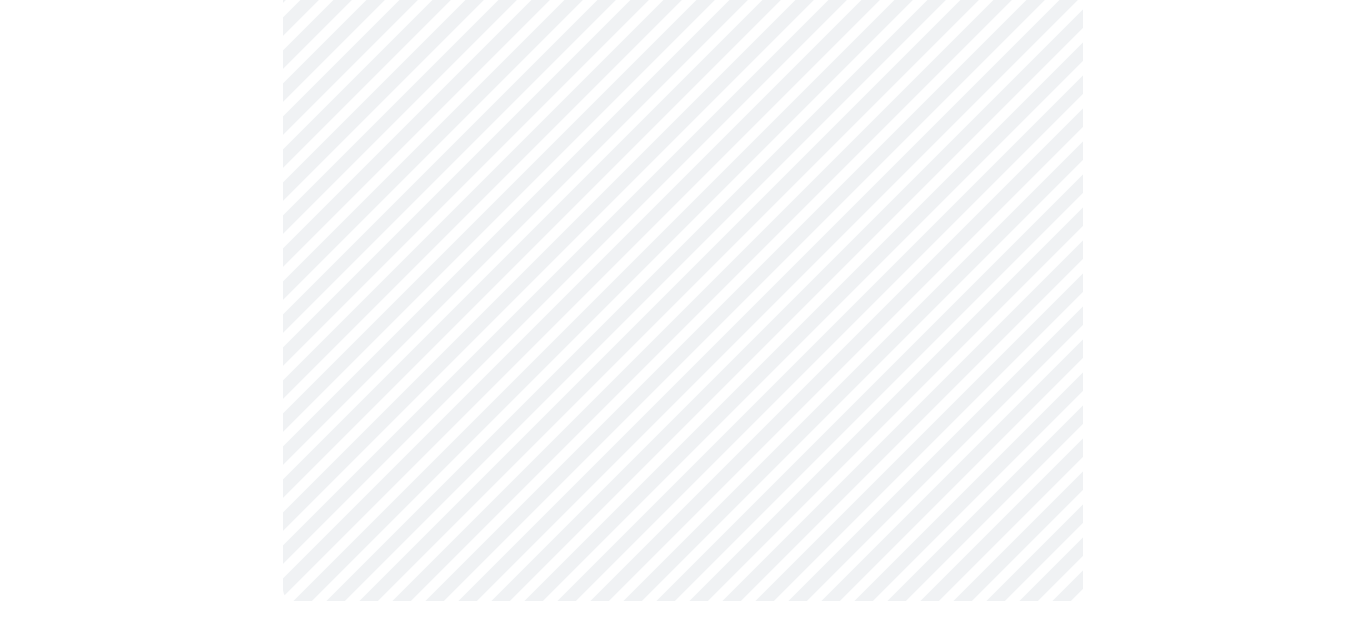 click on "Hi [NAME]   Intake Questions for [DATE] @ [TIME]-[TIME] 8  /  13 Settings Billing Invoices Log out" at bounding box center (683, -322) 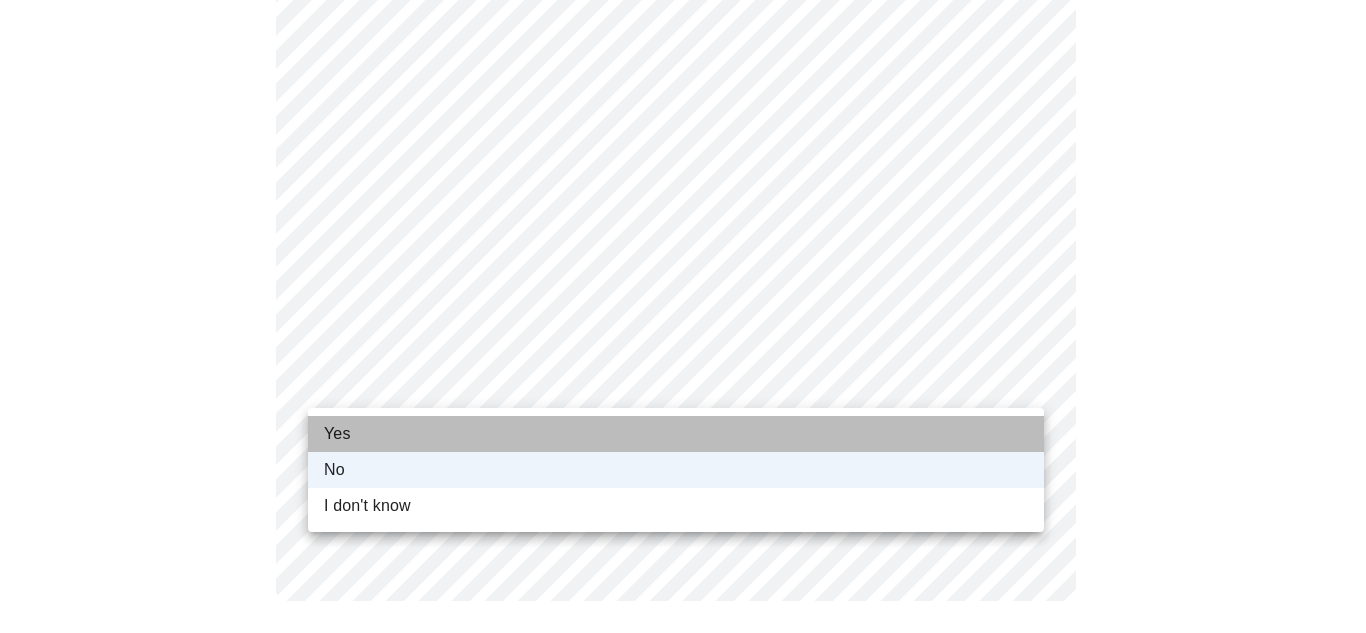 click on "Yes" at bounding box center (676, 434) 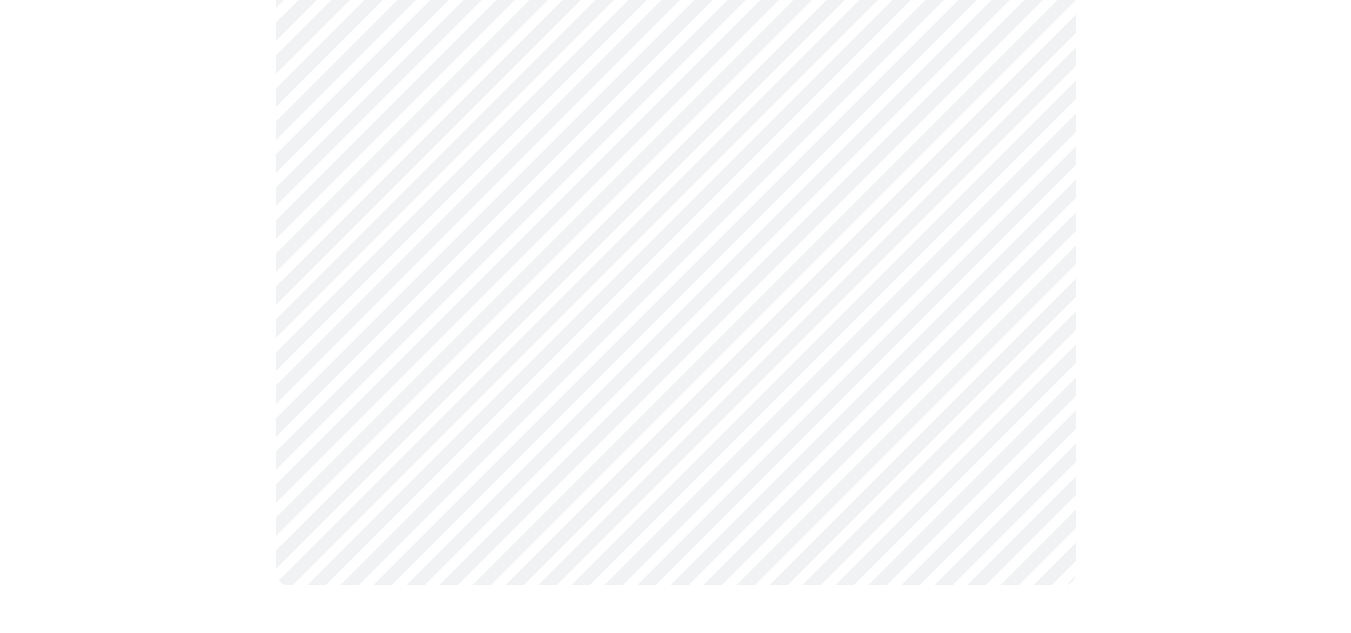 scroll, scrollTop: 0, scrollLeft: 0, axis: both 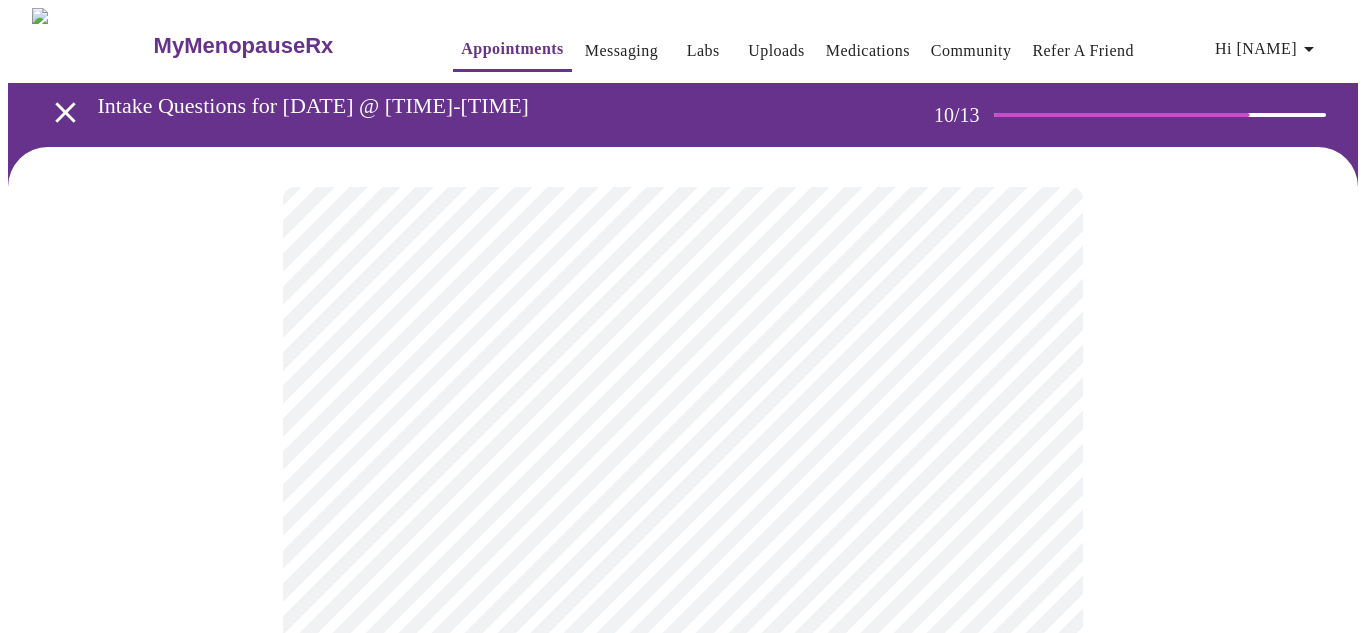 click on "Hi [NAME]   Intake Questions for [DATE] @ [TIME]-[TIME] 10  /  13 Settings Billing Invoices Log out" at bounding box center (683, 1332) 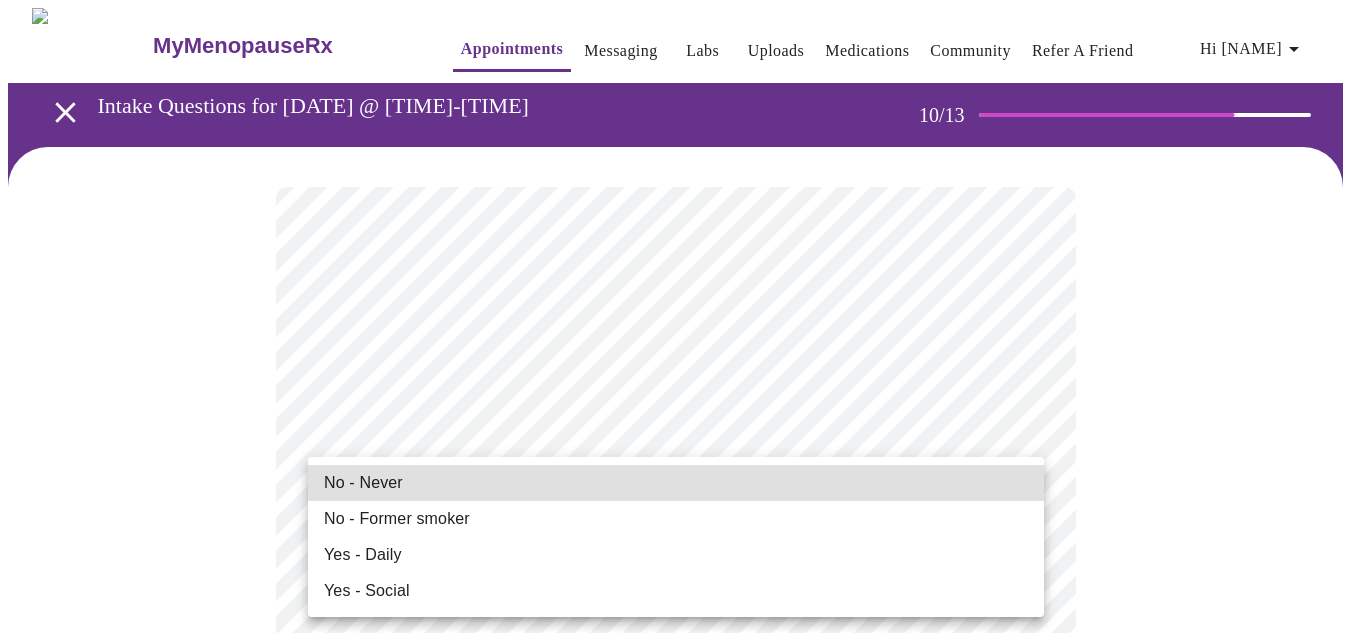 click on "No - Former smoker" at bounding box center [676, 519] 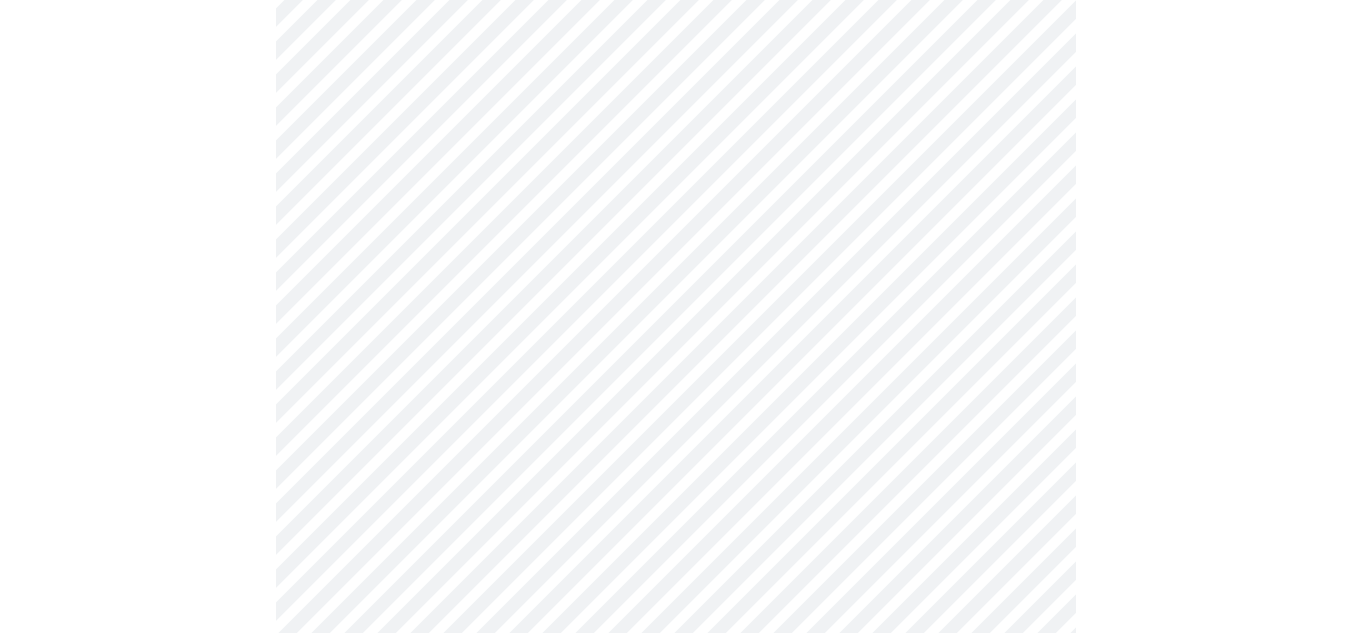 scroll, scrollTop: 513, scrollLeft: 0, axis: vertical 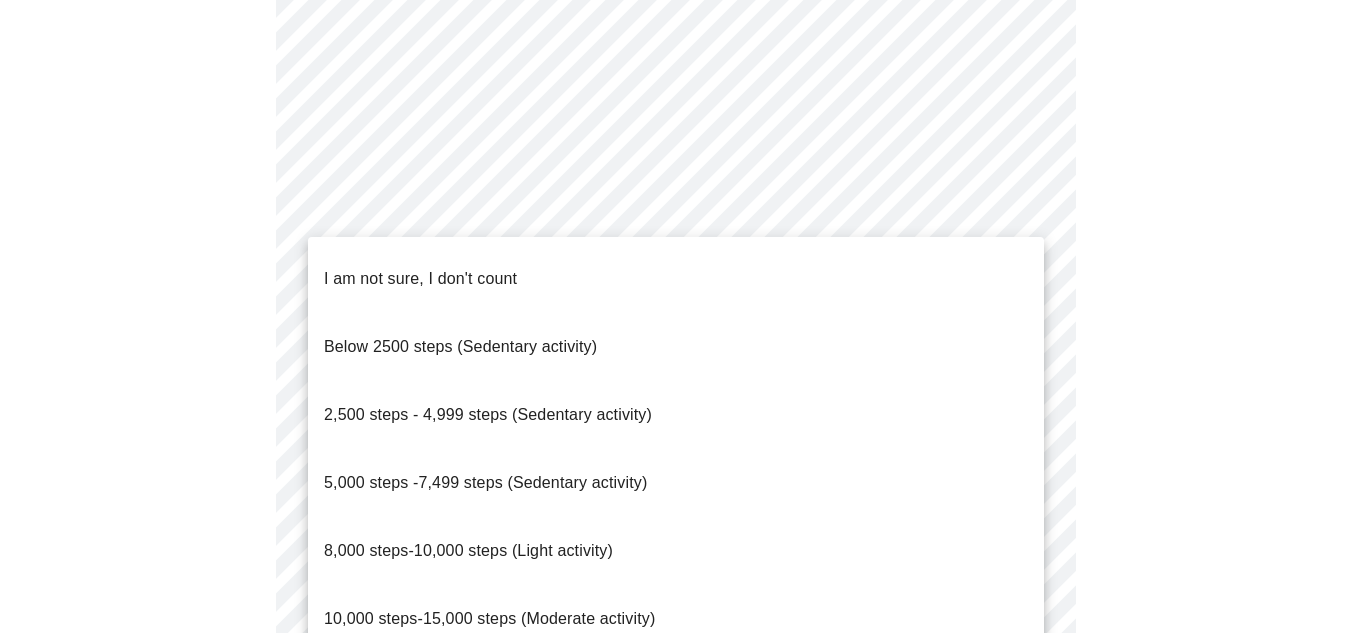 click on "Hi [NAME]   Intake Questions for [DATE] @ [TIME]-[TIME] 10  /  13 Settings Billing Invoices Log out I am not sure, I don't count
Below 2500 steps (Sedentary activity)
2,500 steps - 4,999 steps (Sedentary activity)
5,000 steps -7,499 steps (Sedentary activity)
8,000 steps-10,000 steps (Light activity)
10,000 steps-15,000 steps (Moderate activity)
15,000 steps-20,000 steps per day (Heavy Activity)" at bounding box center [683, -388] 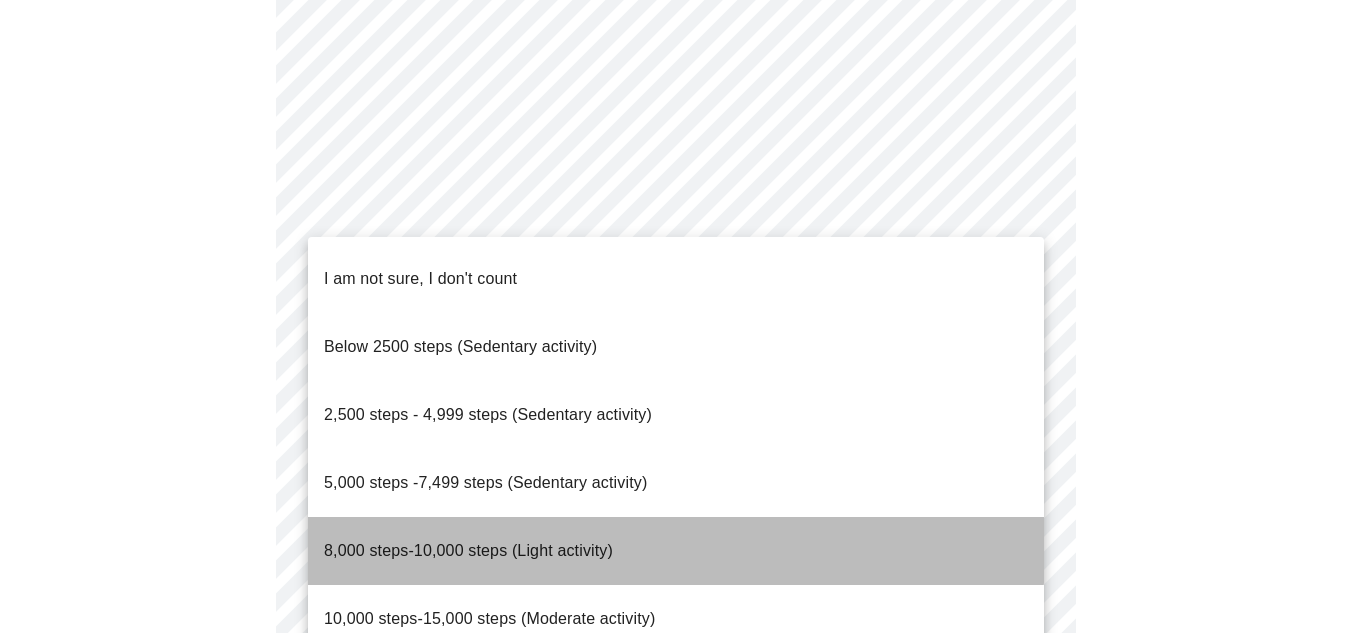 click on "8,000 steps-10,000 steps (Light activity)" at bounding box center [468, 550] 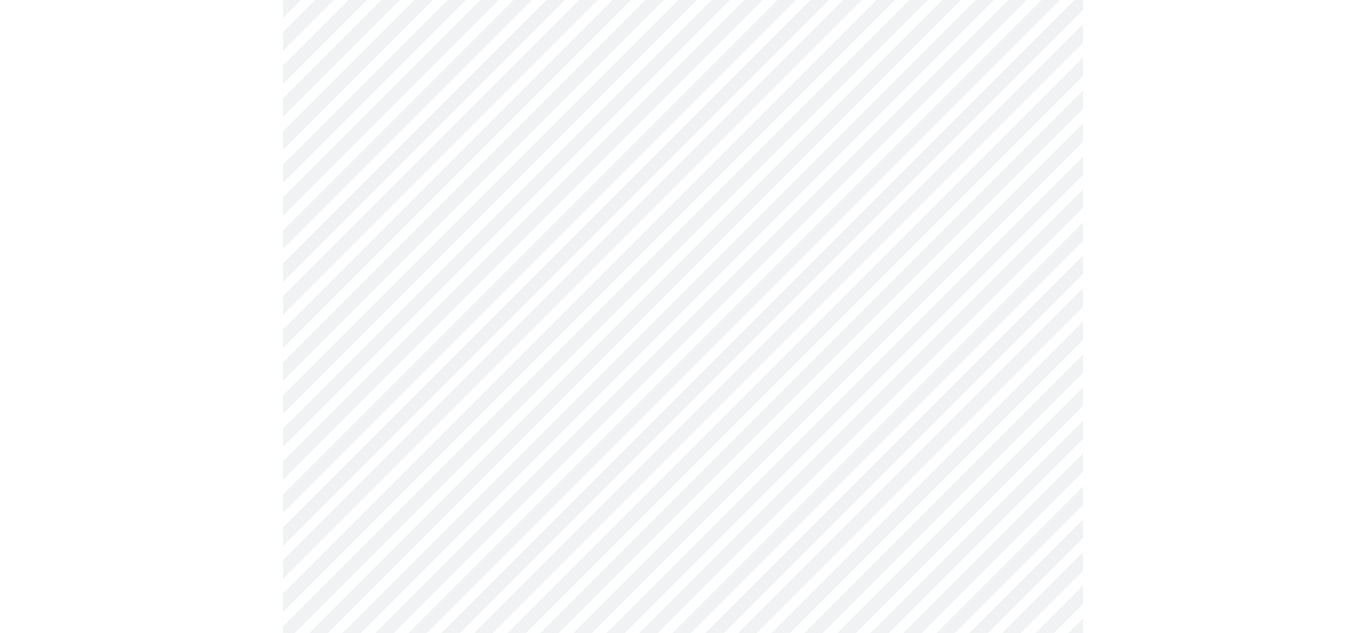 click on "Hi [NAME]   Intake Questions for [DATE] @ [TIME]-[TIME] 10  /  13 Settings Billing Invoices Log out" at bounding box center [683, -394] 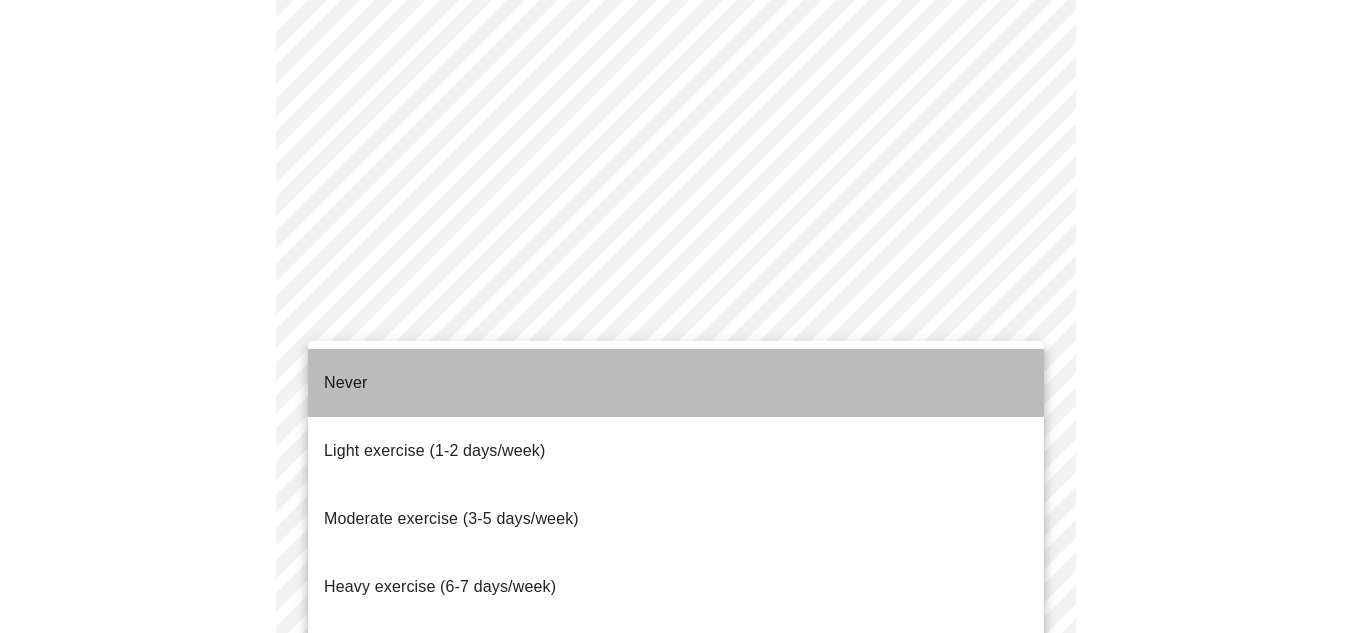 click on "Never" at bounding box center [676, 383] 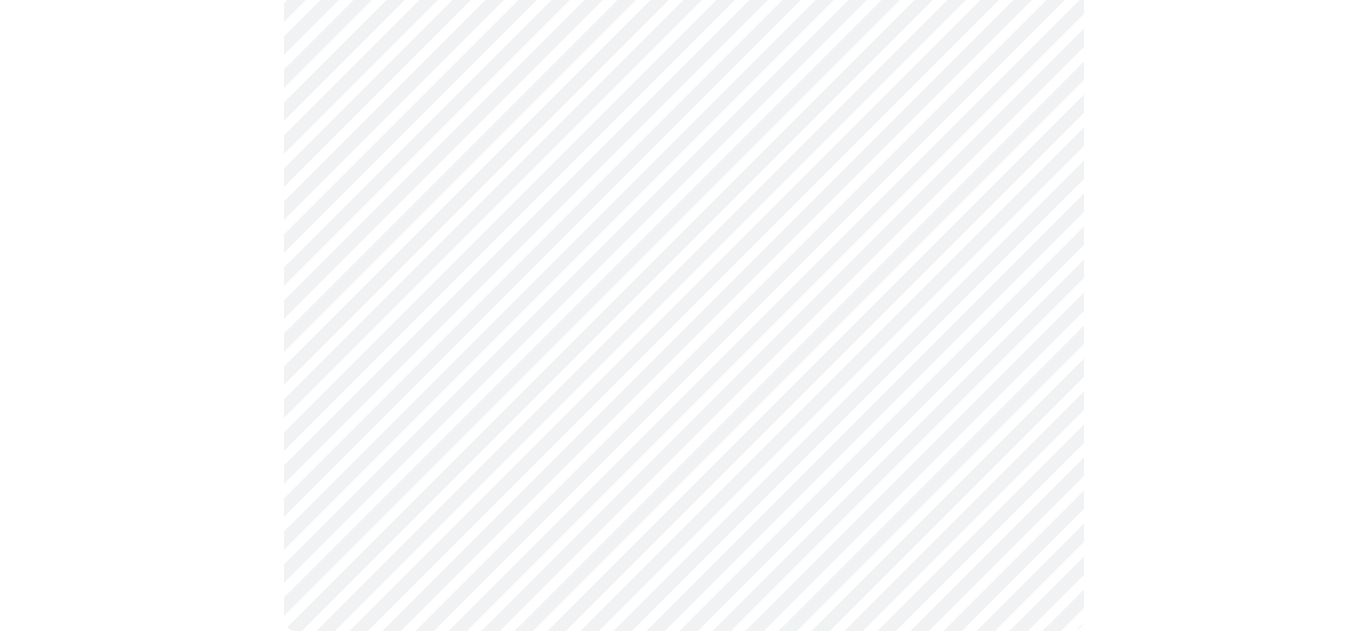 scroll, scrollTop: 1963, scrollLeft: 0, axis: vertical 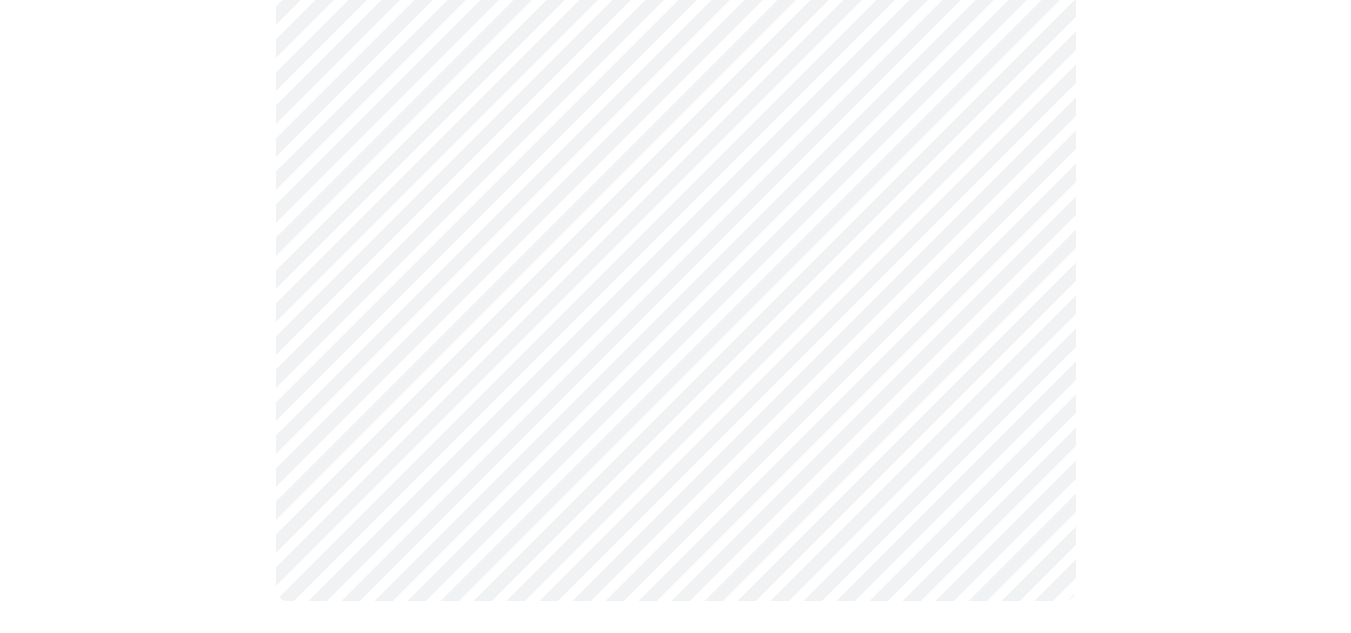 click on "Hi [NAME]   Intake Questions for [DATE] @ [TIME]-[TIME] 10  /  13 Settings Billing Invoices Log out" at bounding box center [675, -657] 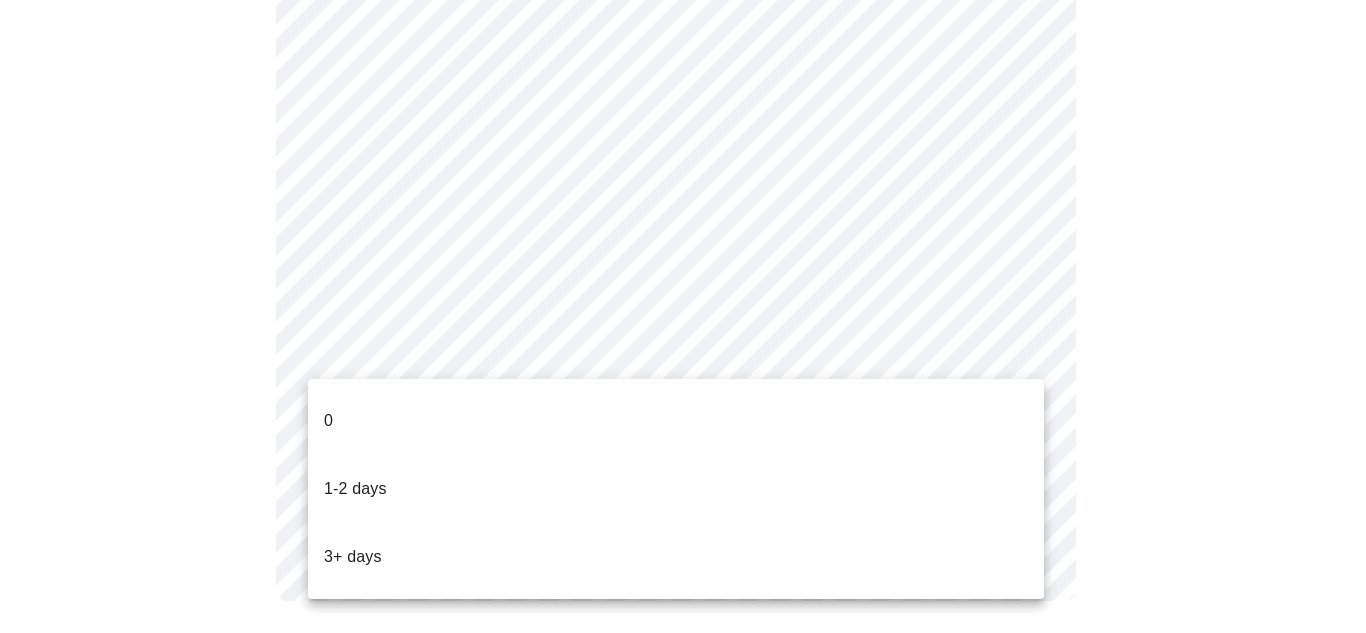 click on "0" at bounding box center (676, 421) 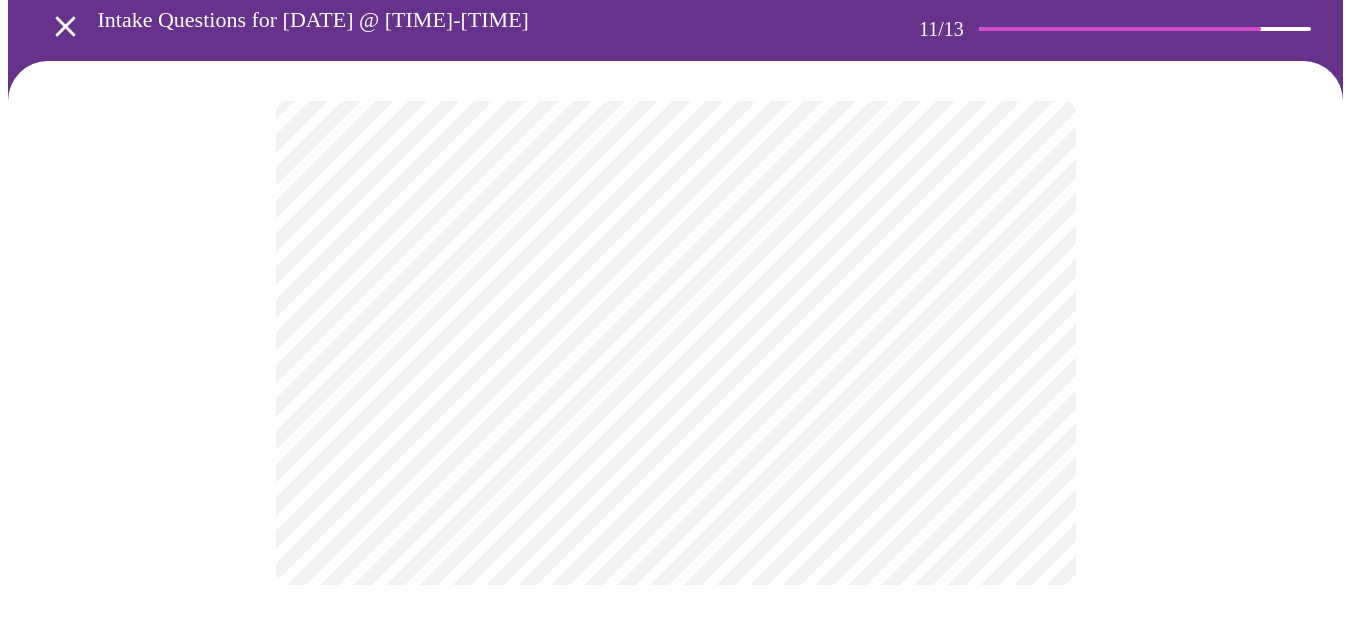 scroll, scrollTop: 0, scrollLeft: 0, axis: both 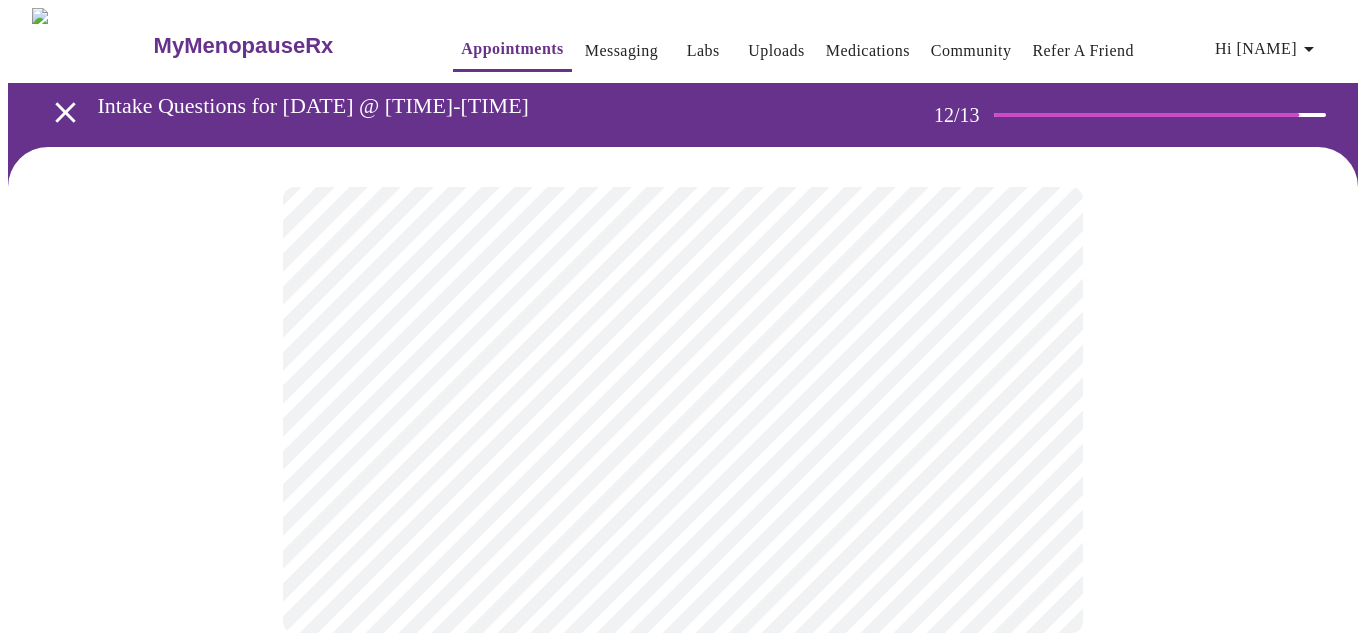 click on "Hi [NAME]   Intake Questions for [DATE] @ [TIME]-[TIME] 12  /  13 Settings Billing Invoices Log out" at bounding box center (683, 340) 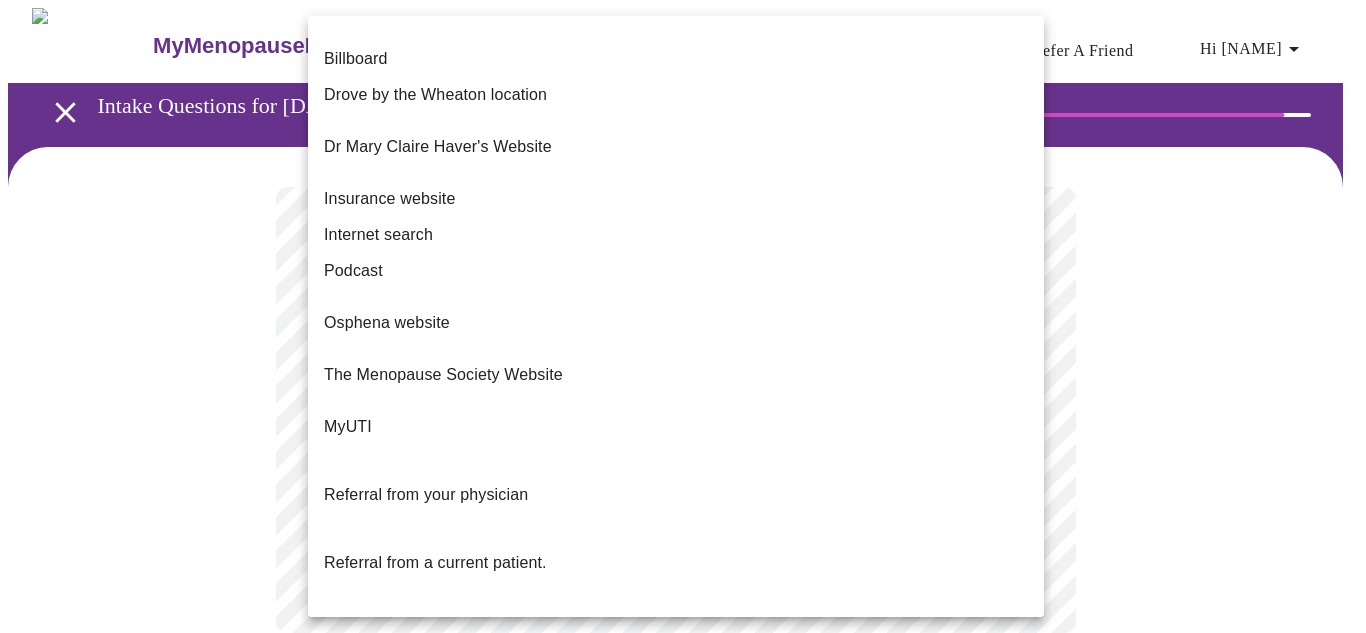 scroll, scrollTop: 240, scrollLeft: 0, axis: vertical 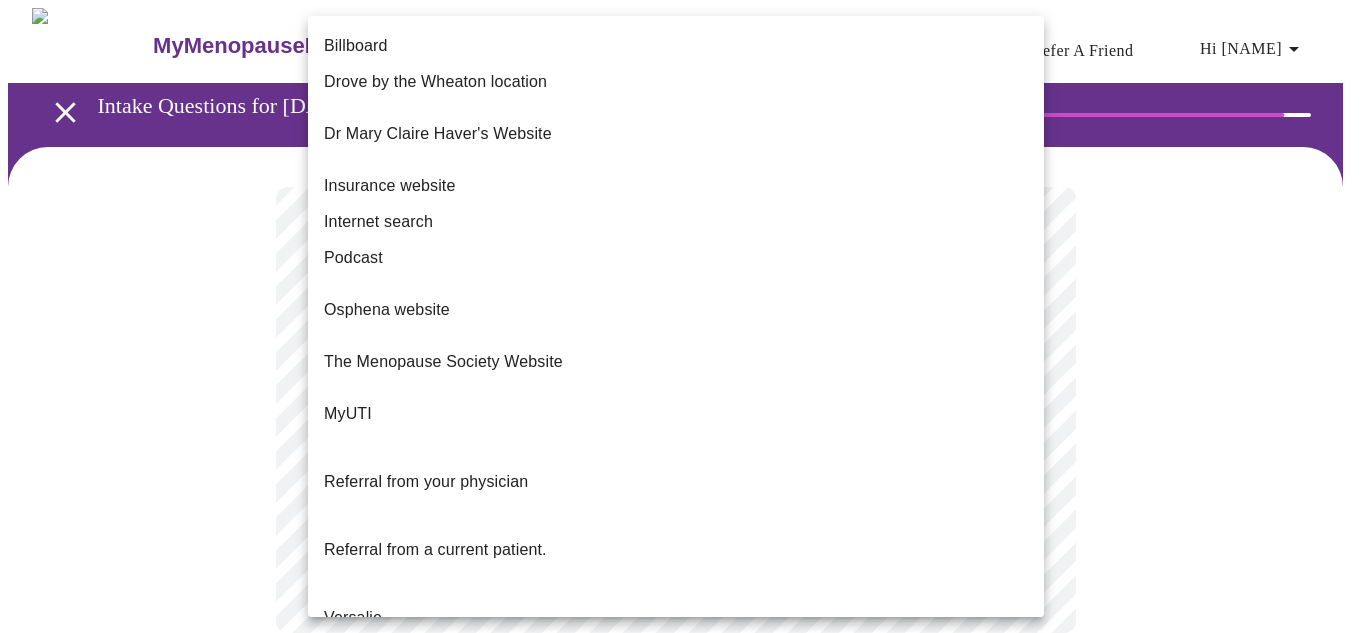click on "Referral from a current patient." at bounding box center (435, 549) 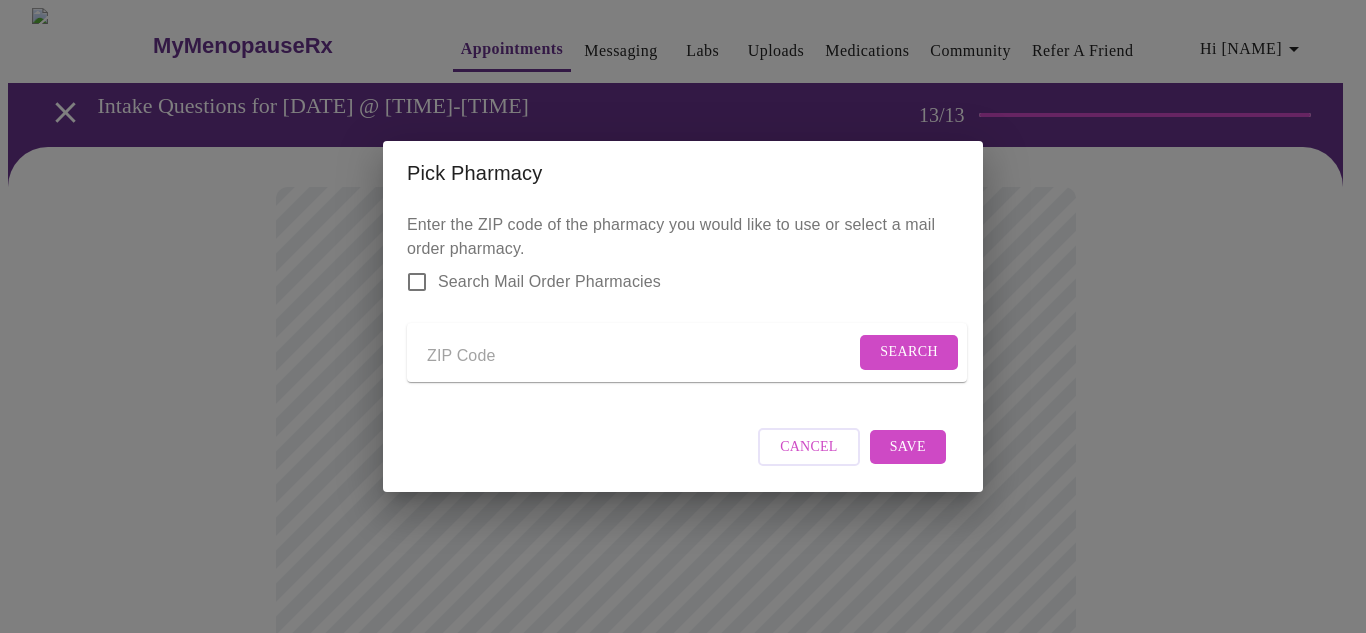 click at bounding box center [641, 356] 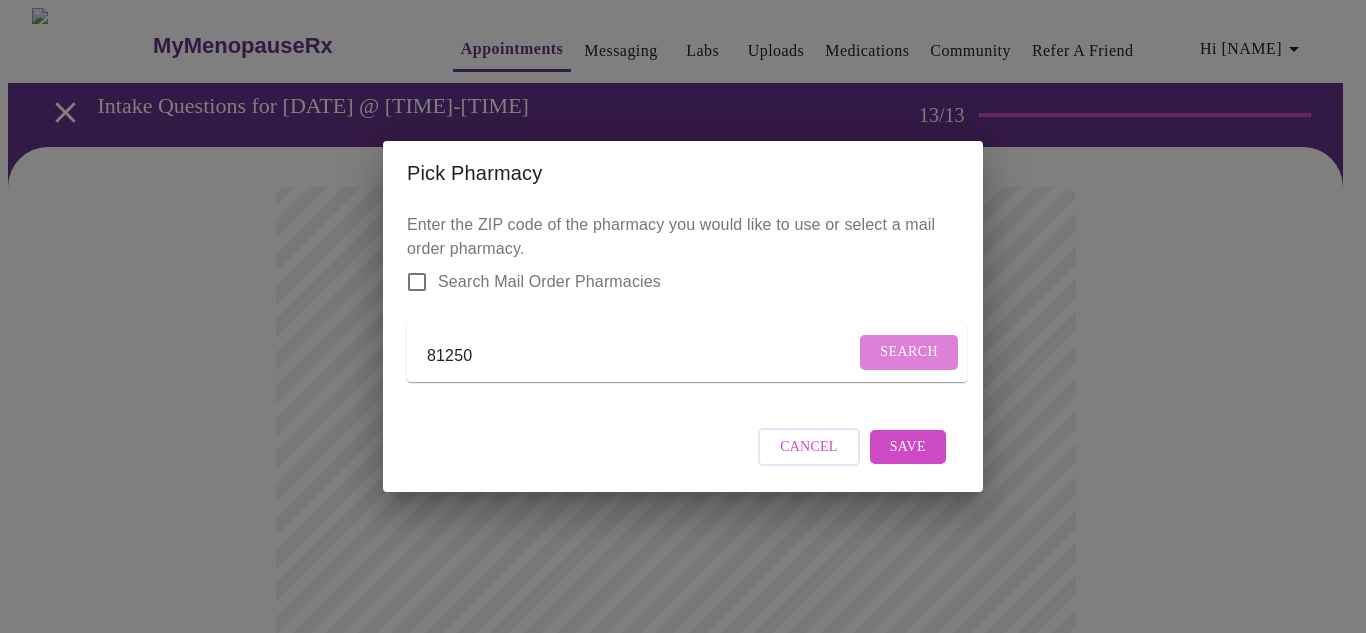 click on "Search" at bounding box center (909, 352) 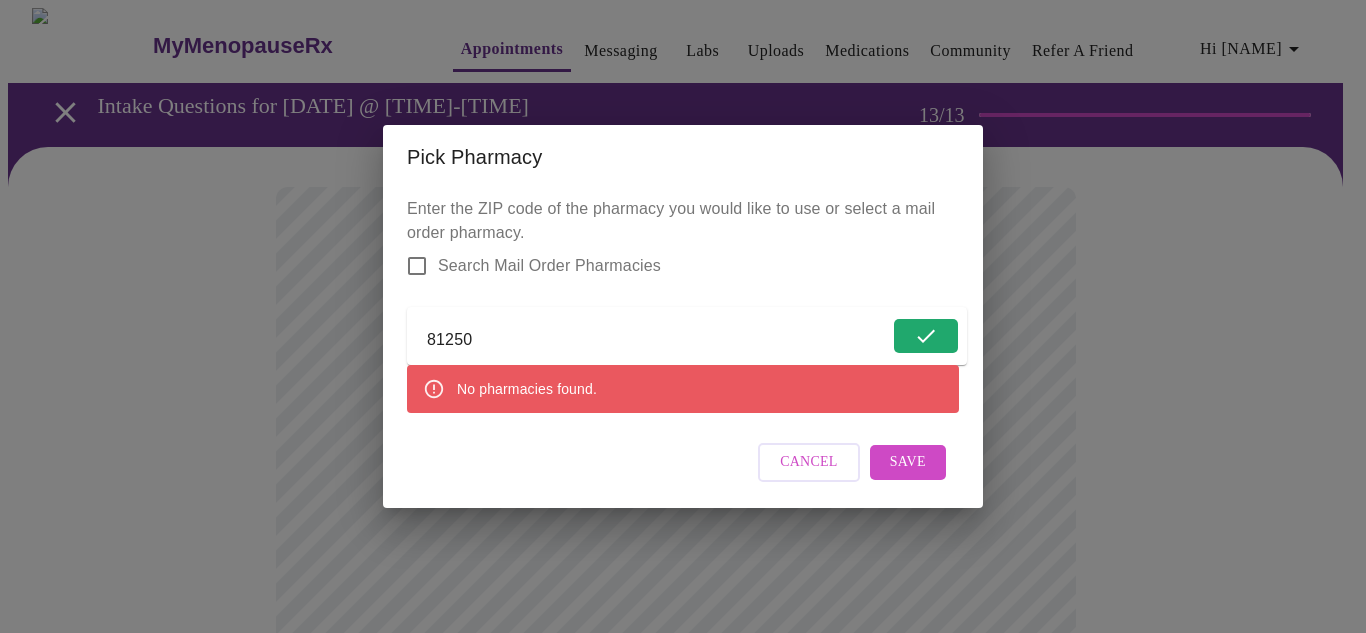 click on "81250" at bounding box center (658, 340) 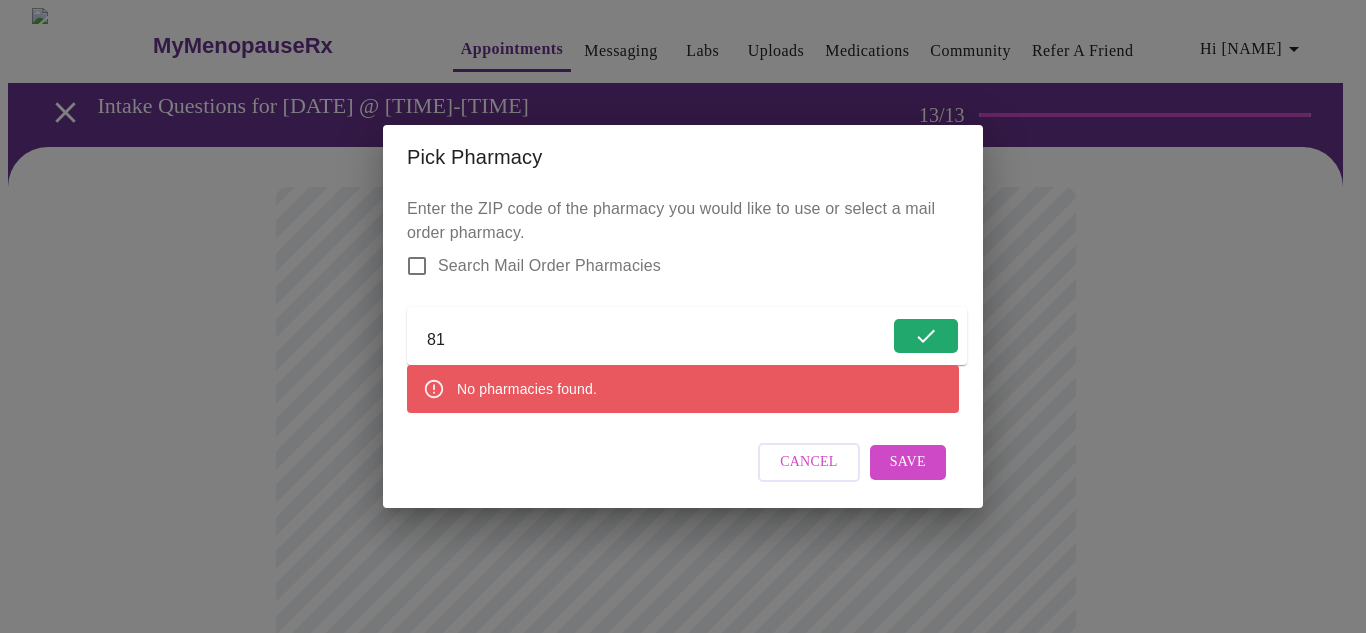 type on "8" 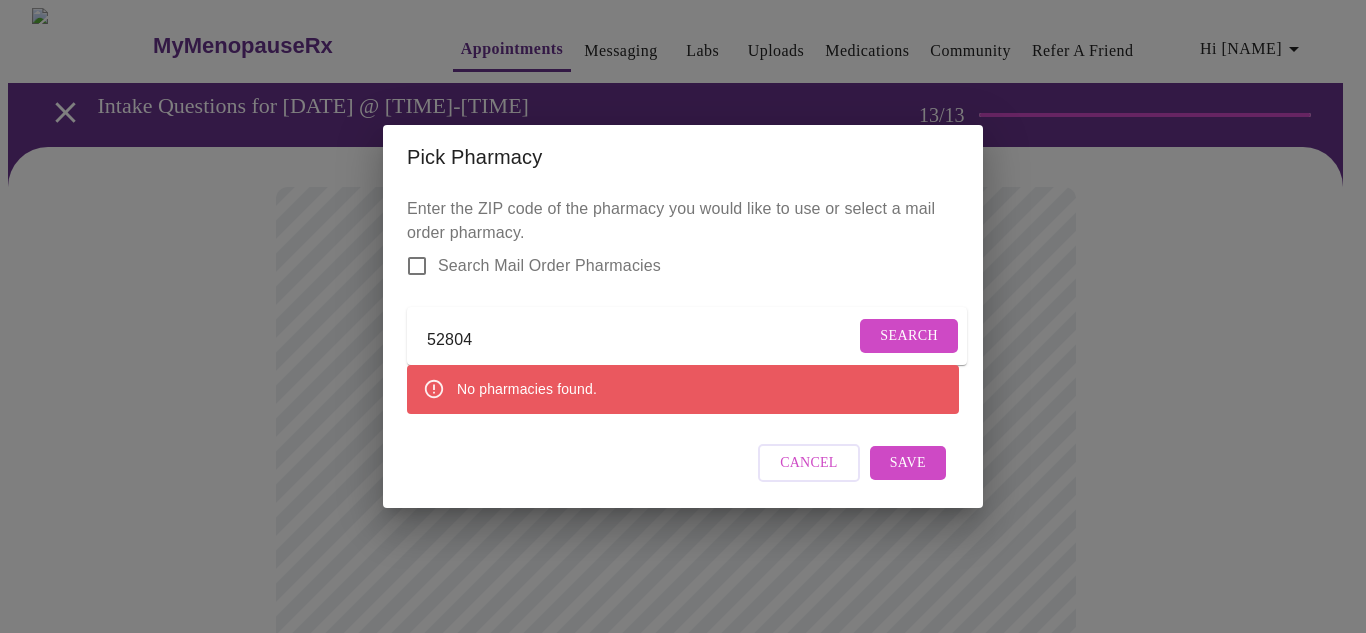 type on "52804" 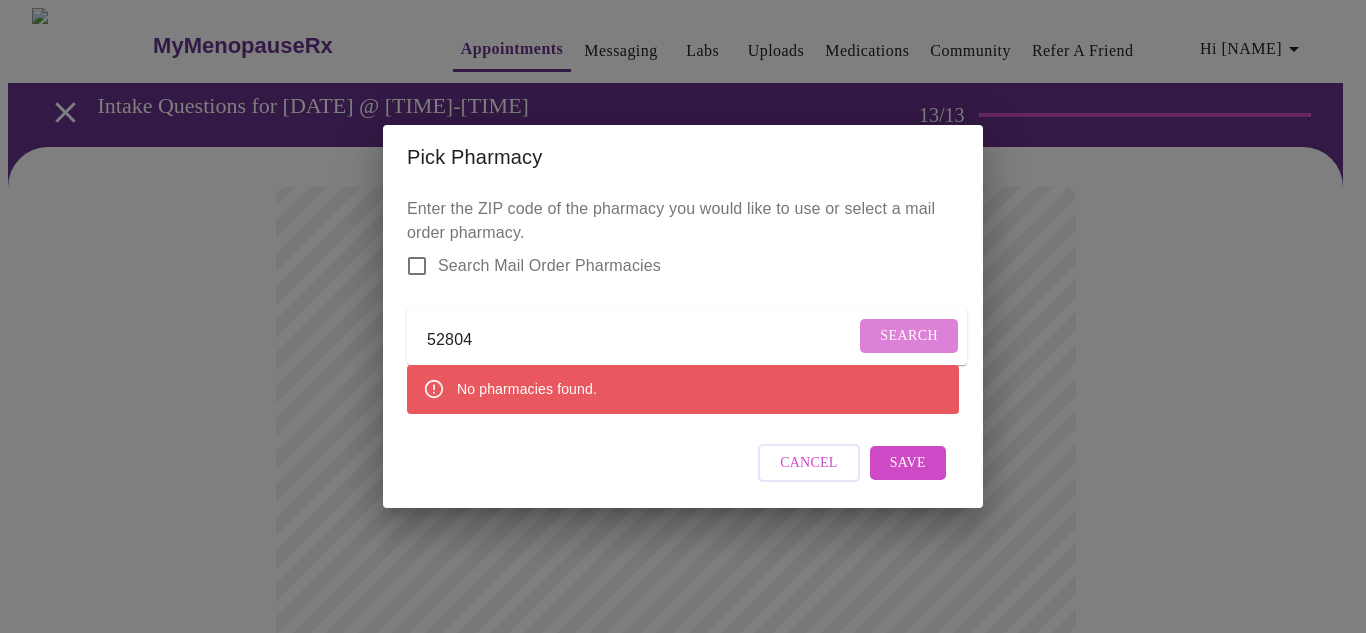 click on "Search" at bounding box center (909, 336) 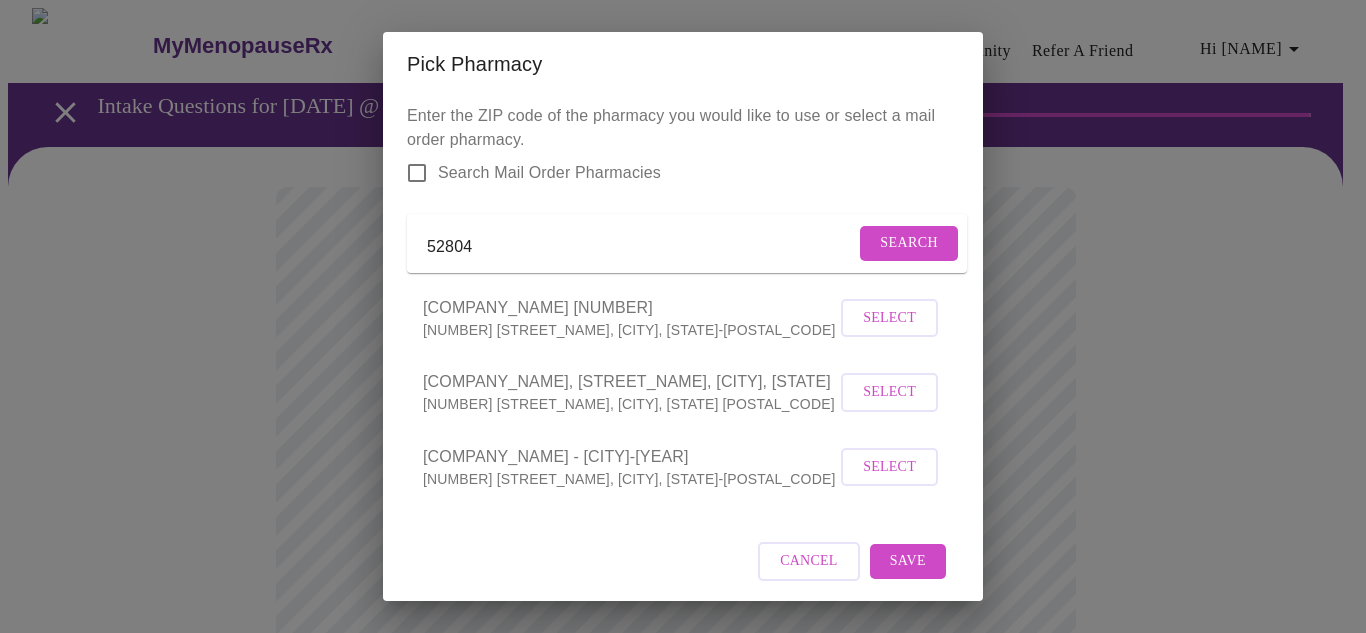 click on "Select" at bounding box center (889, 467) 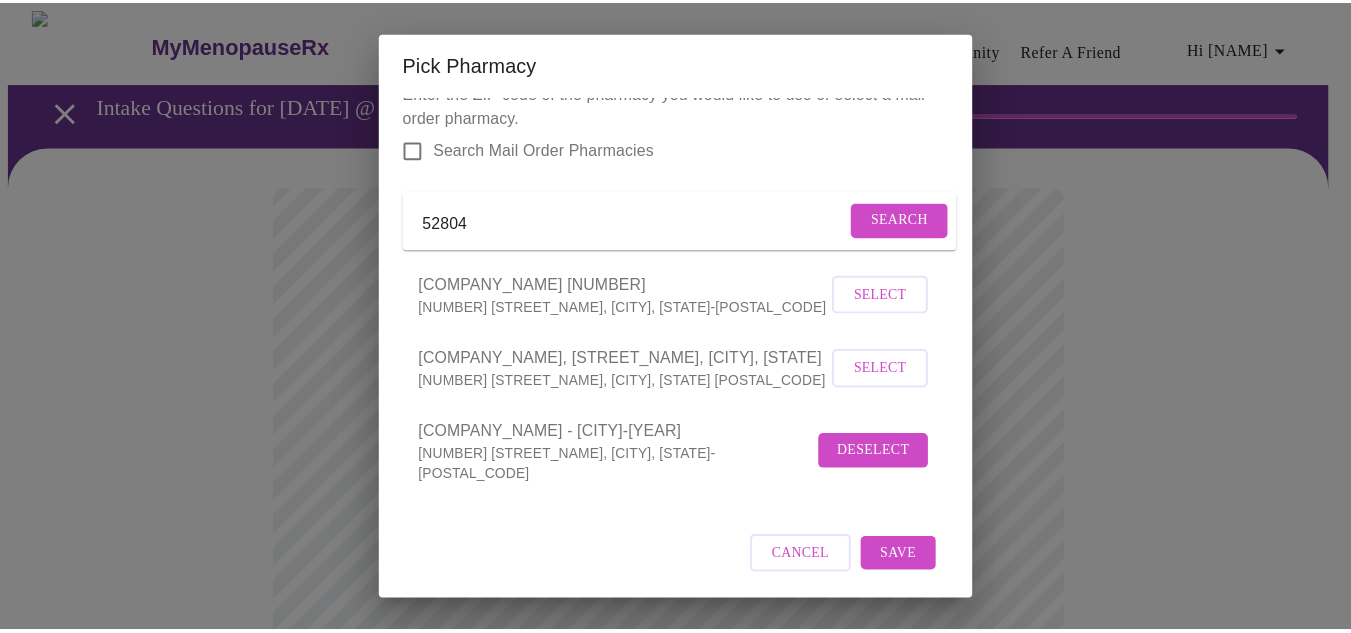 scroll, scrollTop: 31, scrollLeft: 0, axis: vertical 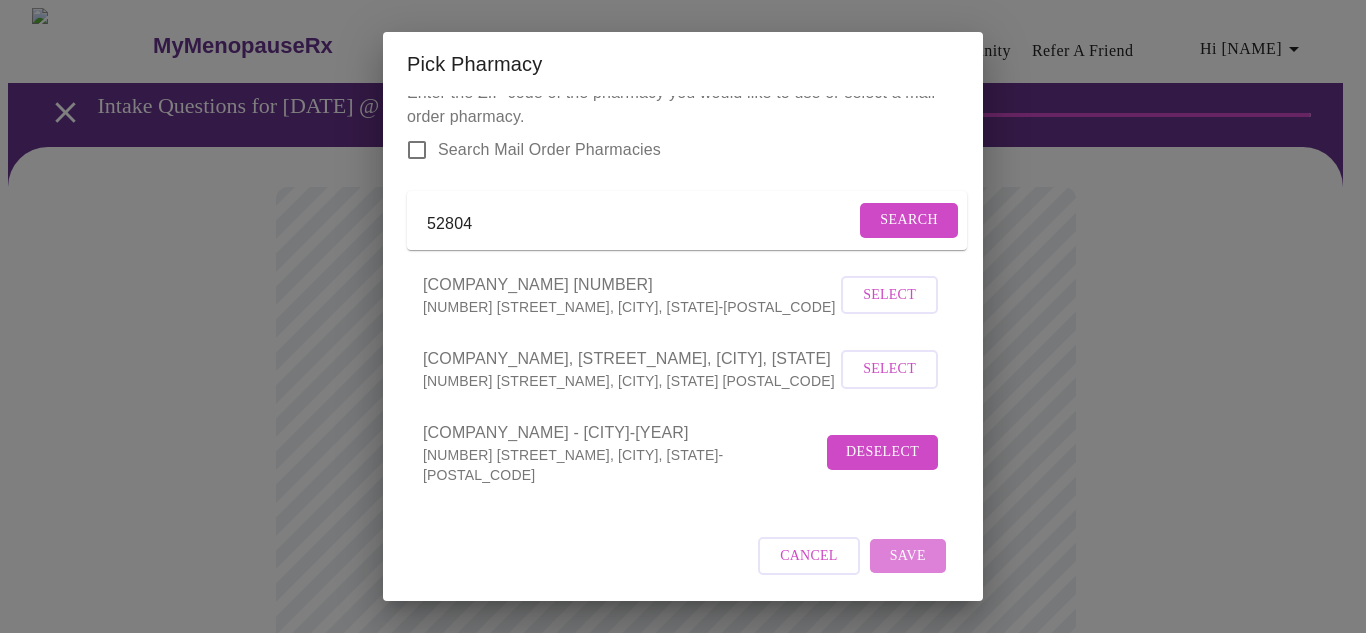 click on "Save" at bounding box center [908, 556] 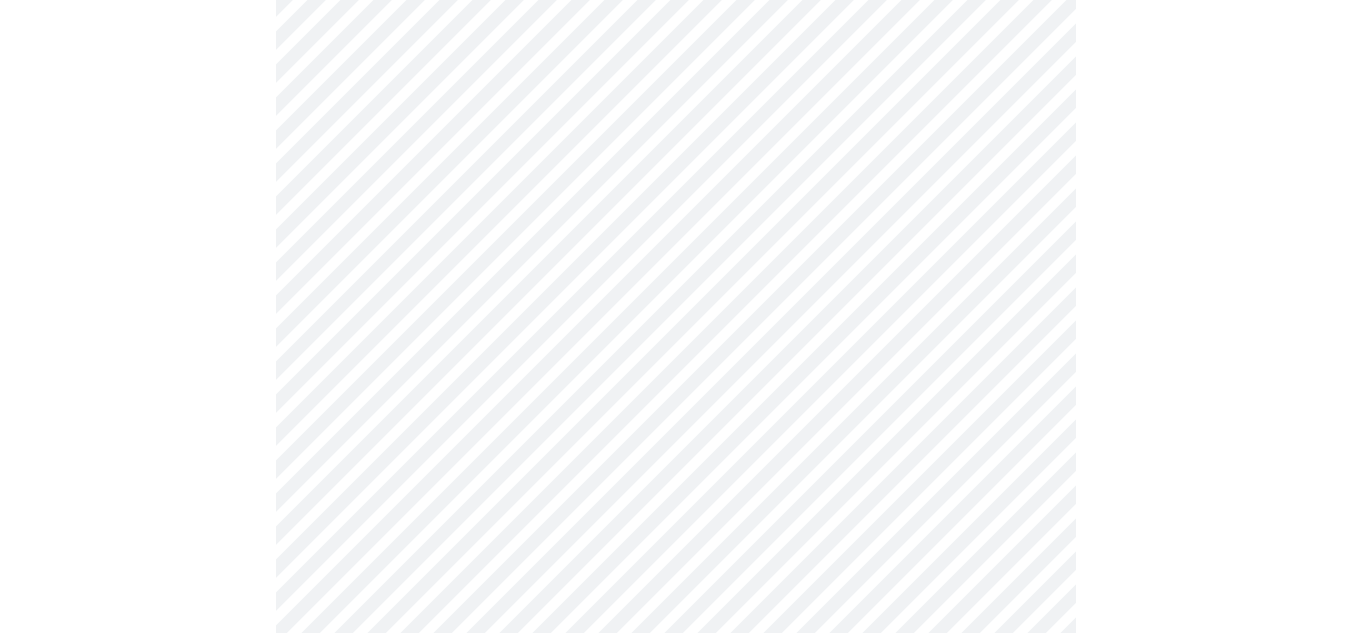 scroll, scrollTop: 529, scrollLeft: 0, axis: vertical 